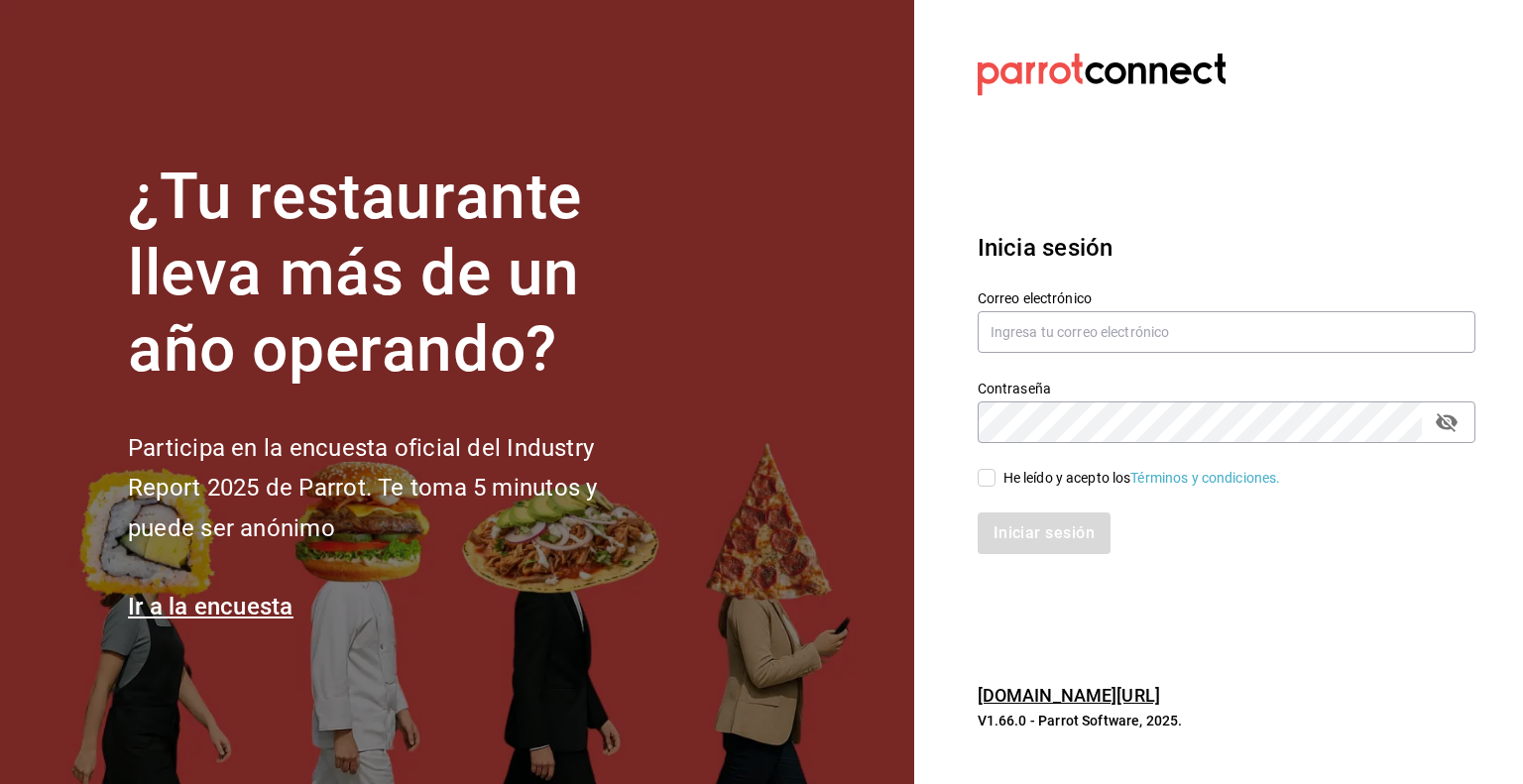 scroll, scrollTop: 0, scrollLeft: 0, axis: both 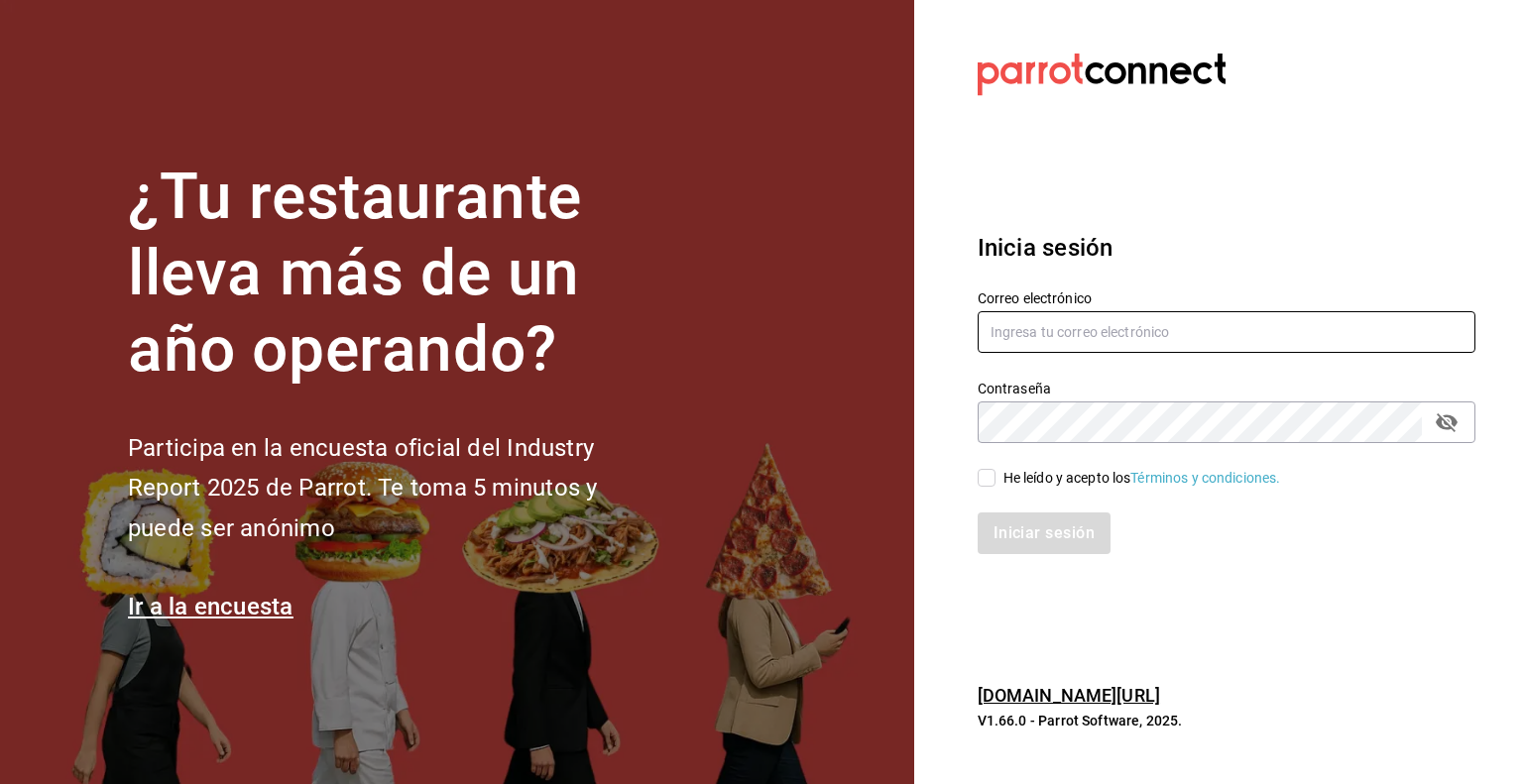click at bounding box center [1227, 332] 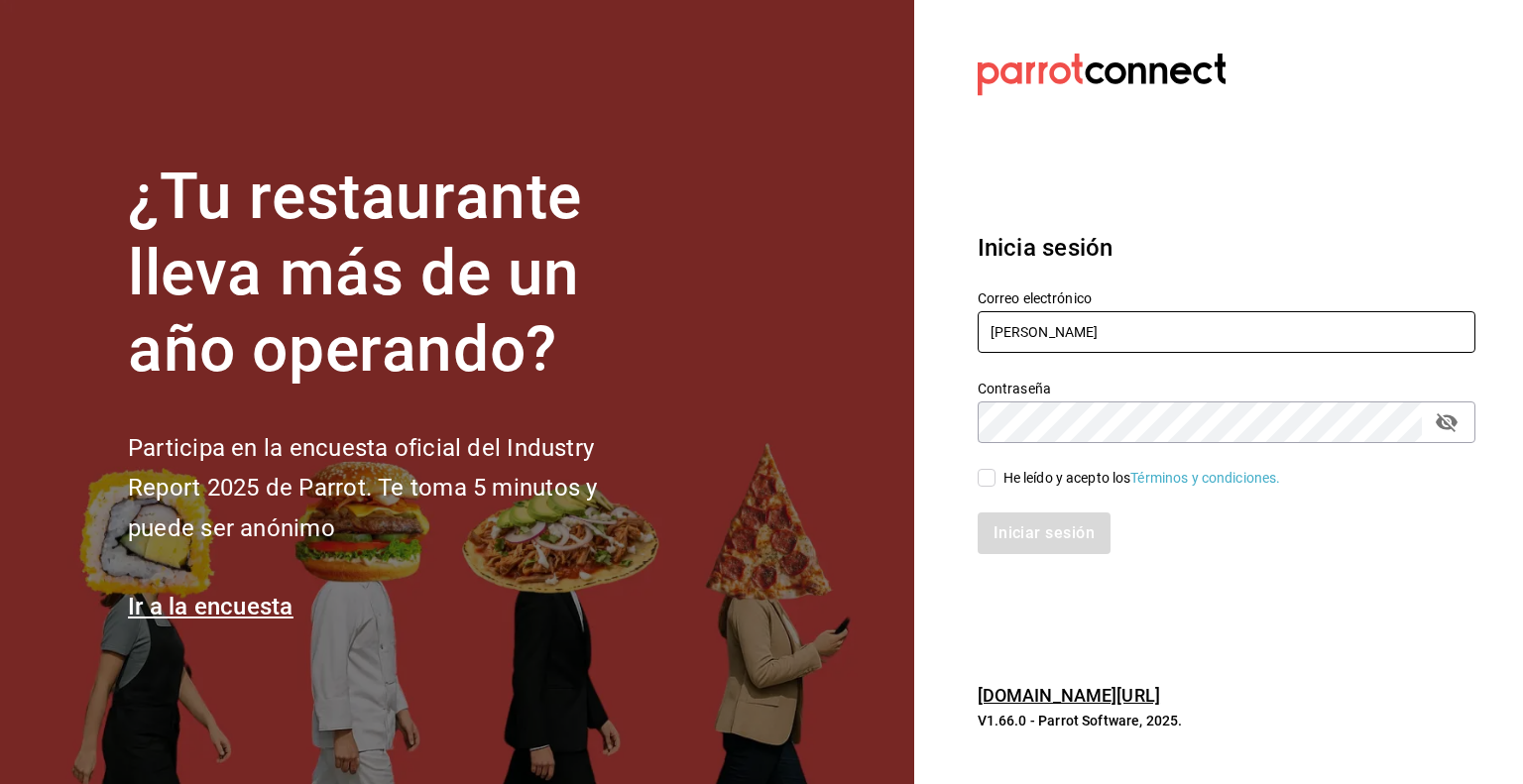 click on "delfino" at bounding box center (1227, 332) 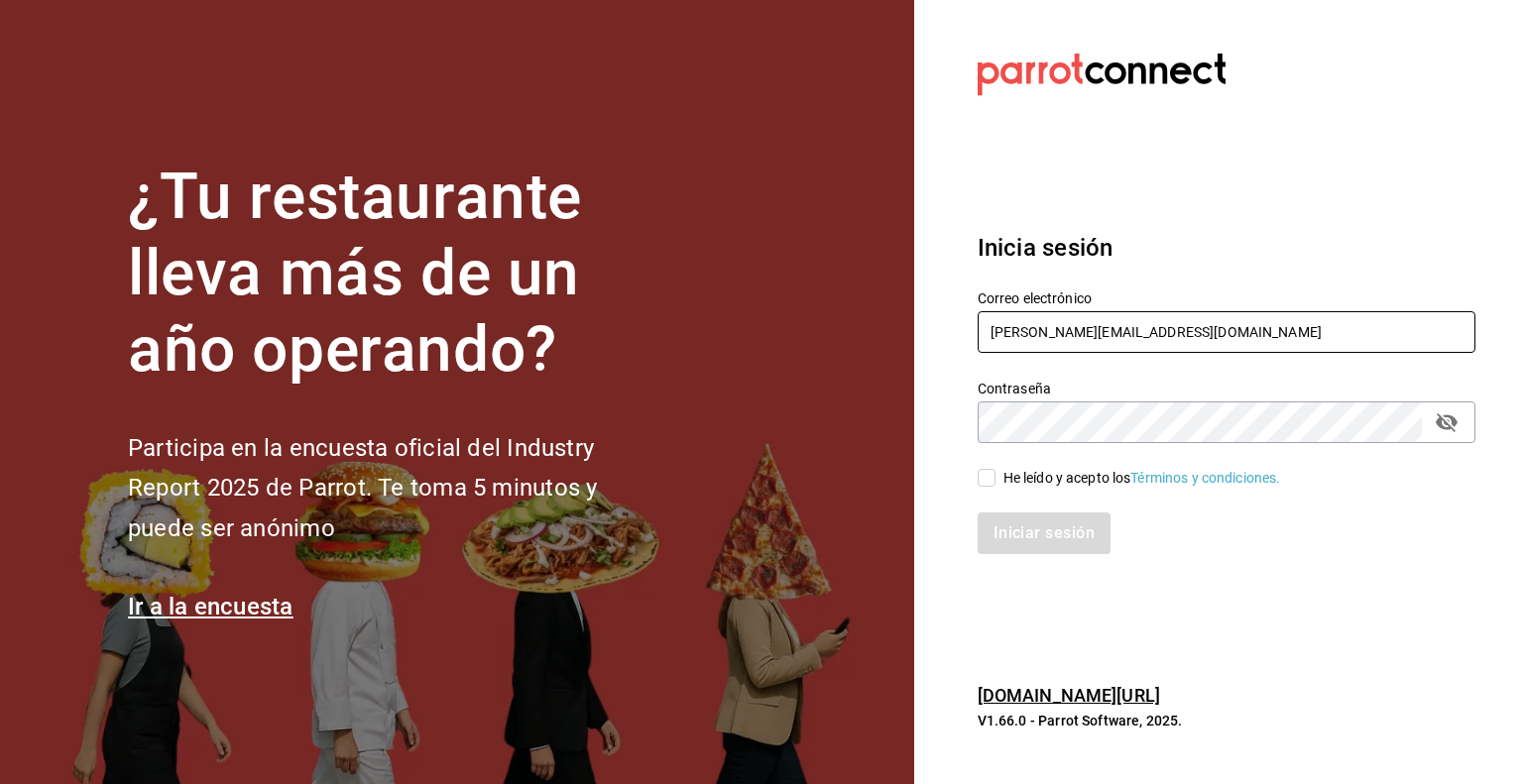 type on "[PERSON_NAME][EMAIL_ADDRESS][DOMAIN_NAME]" 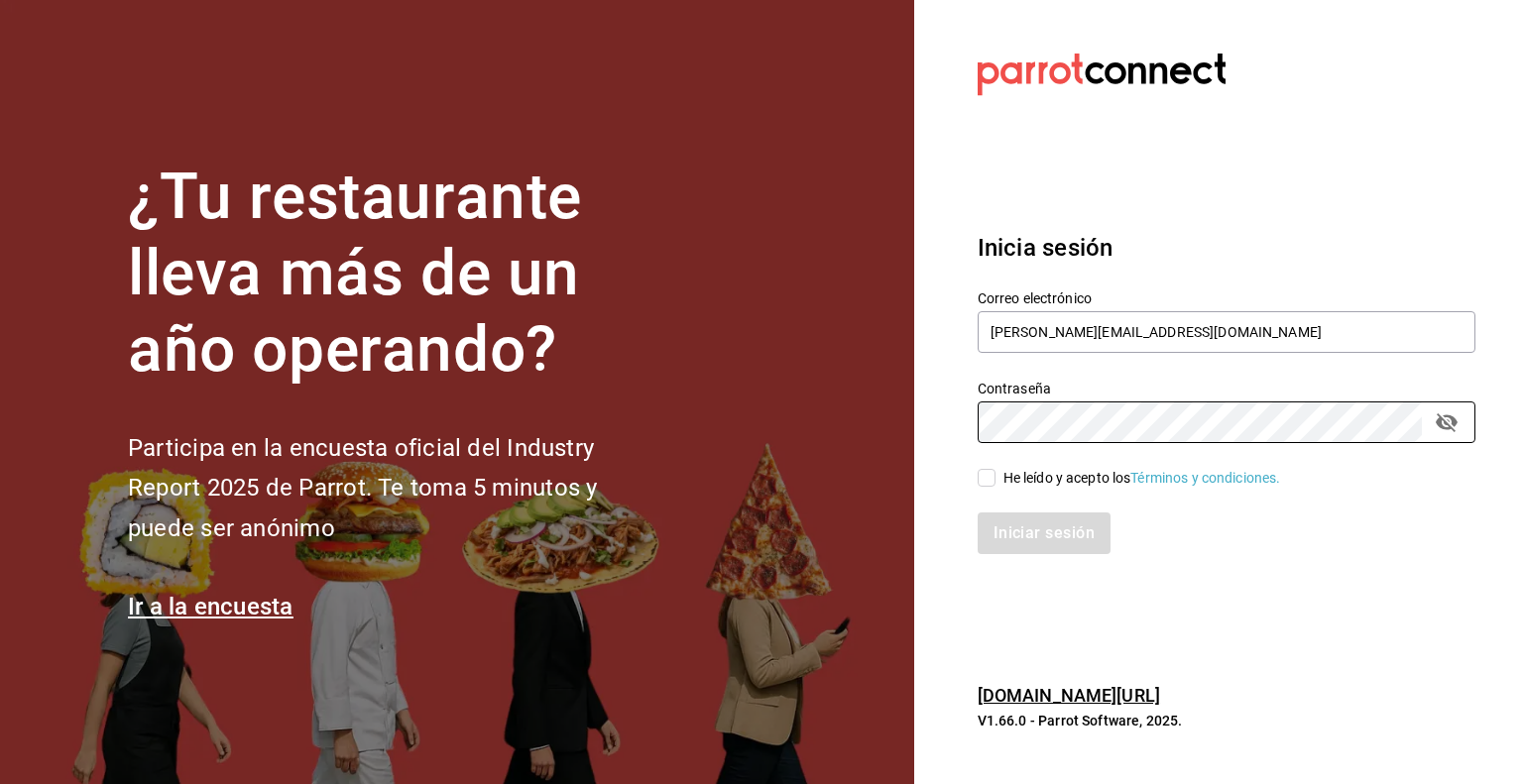 click on "He leído y acepto los  Términos y condiciones." at bounding box center (987, 478) 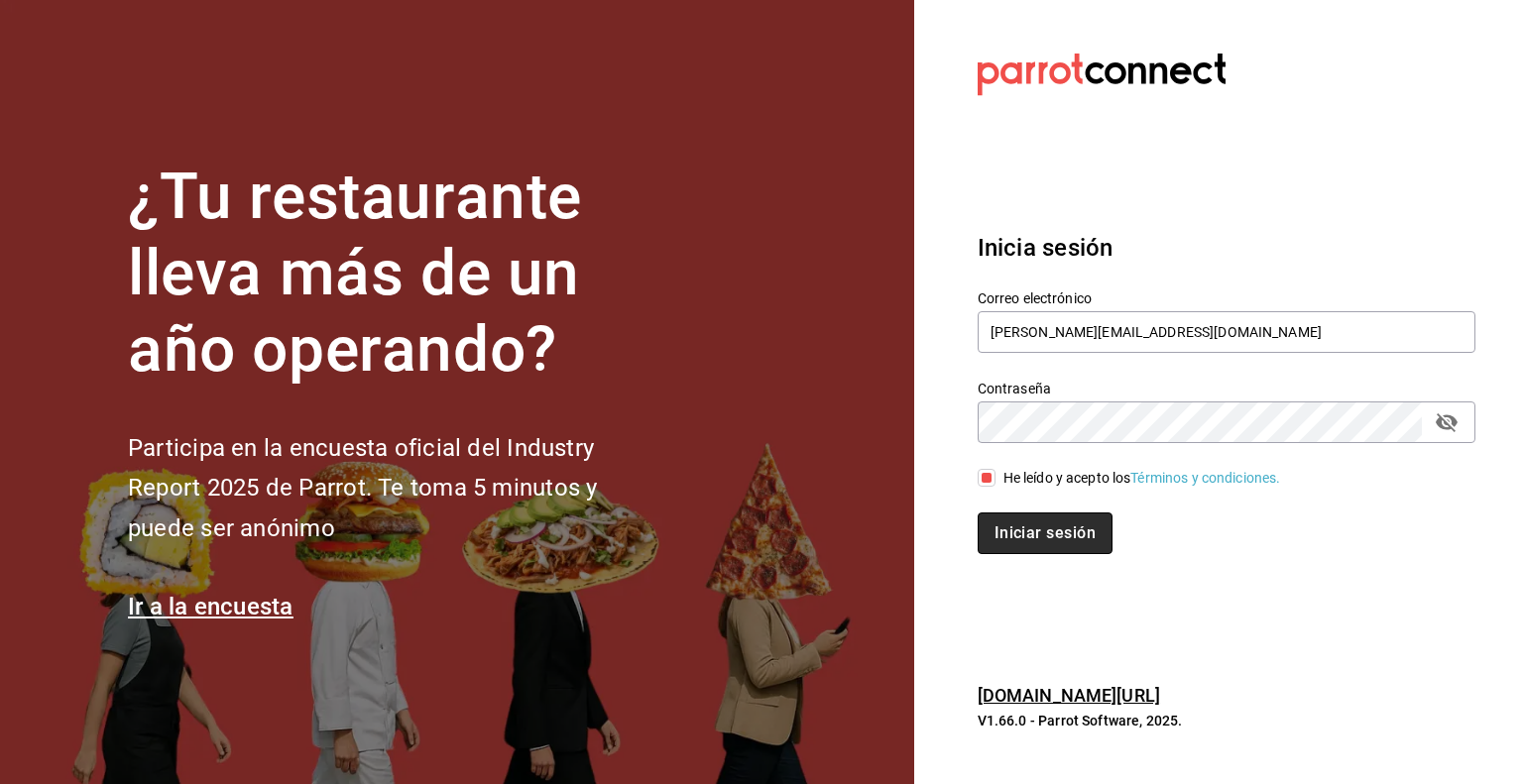 click on "Iniciar sesión" at bounding box center (1045, 533) 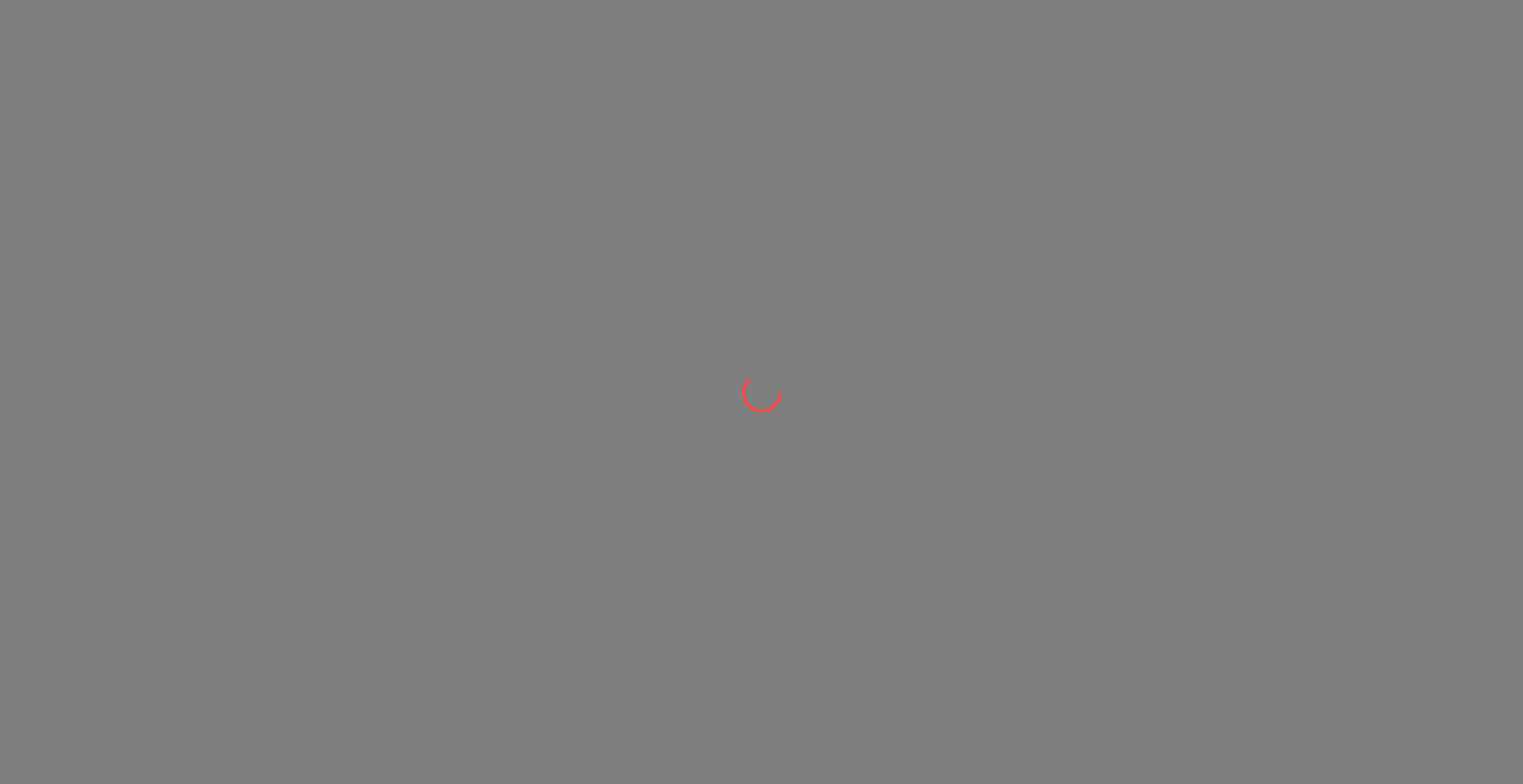 scroll, scrollTop: 0, scrollLeft: 0, axis: both 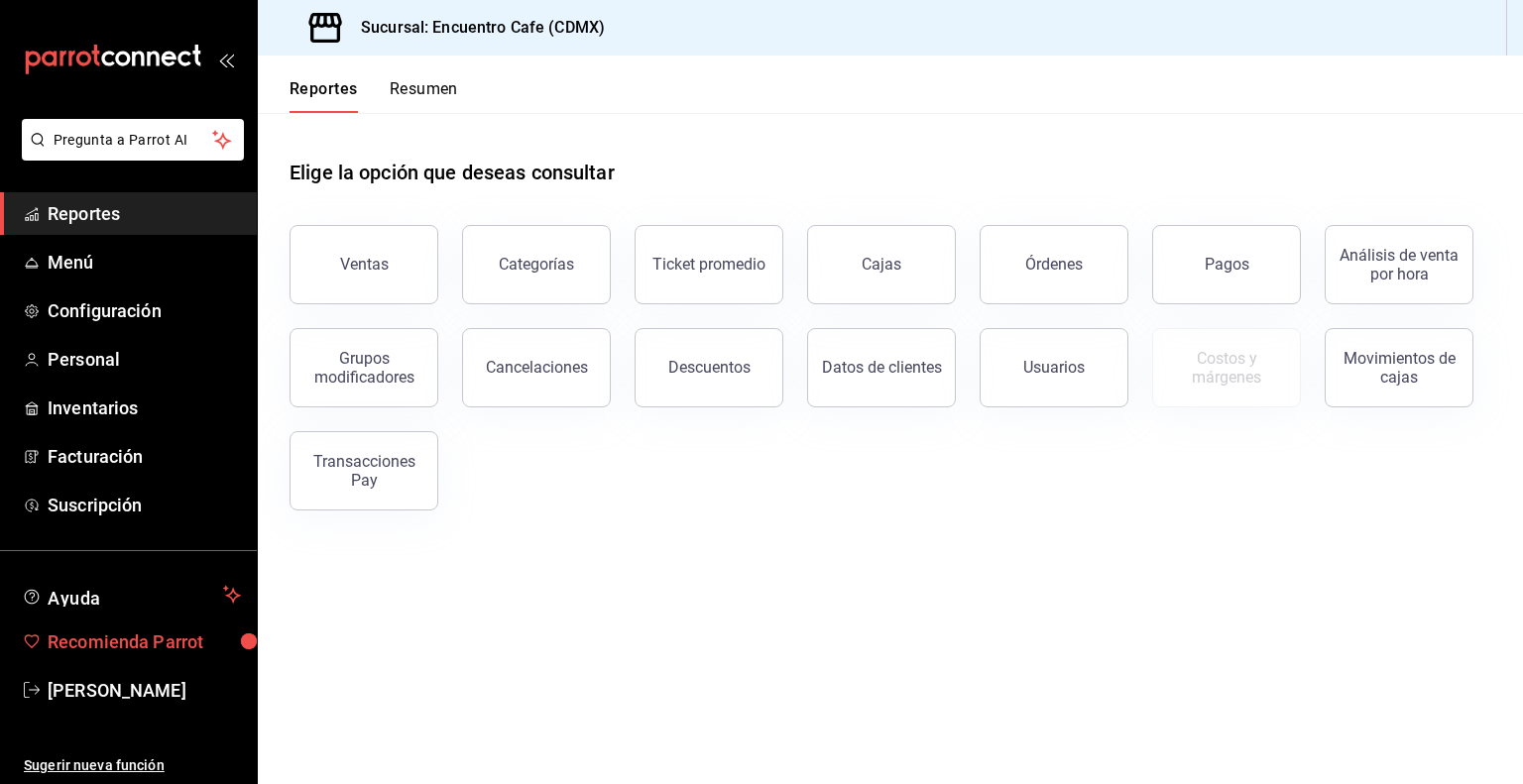 click on "Recomienda Parrot" at bounding box center (144, 641) 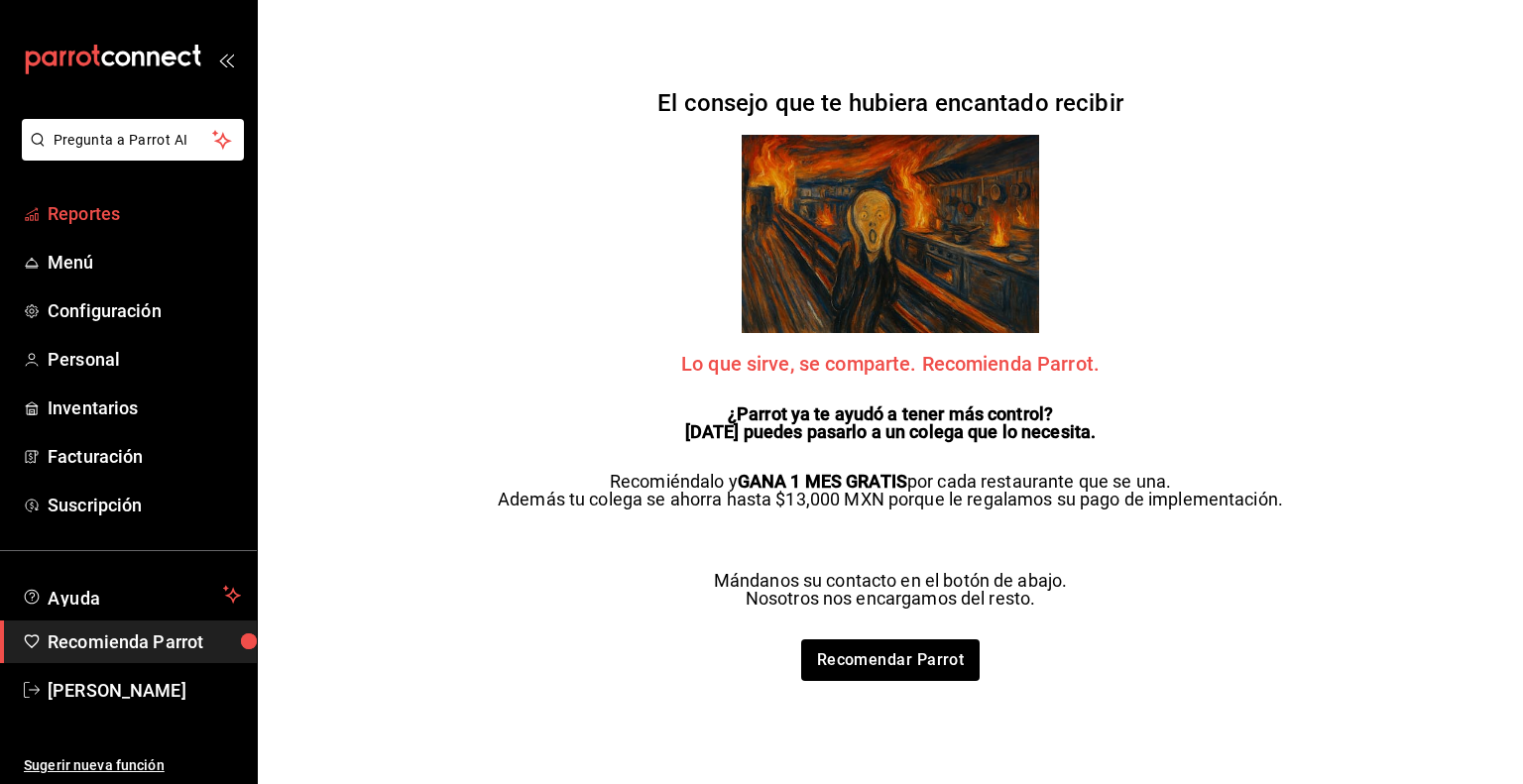 click on "Reportes" at bounding box center (144, 213) 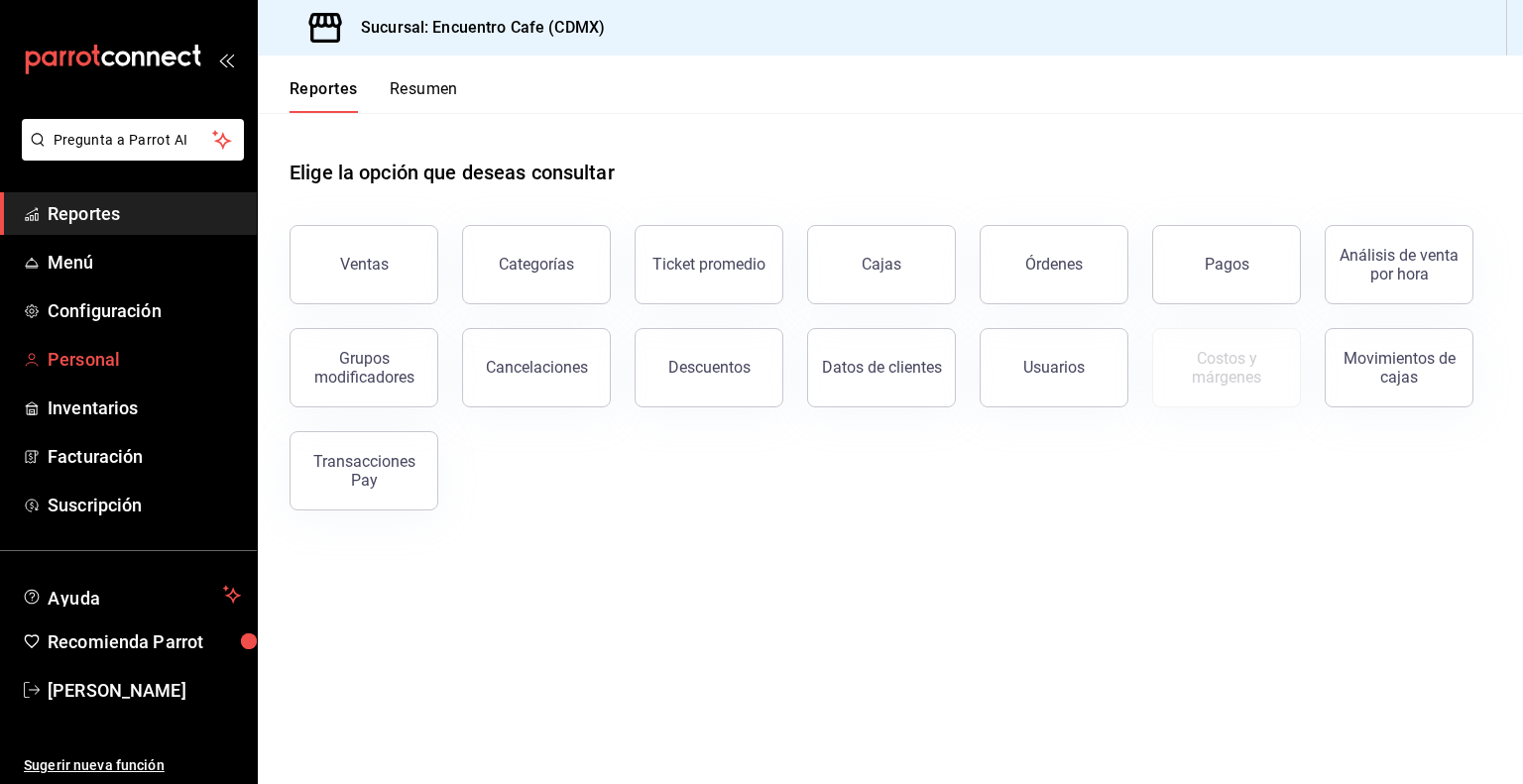 click on "Personal" at bounding box center [144, 359] 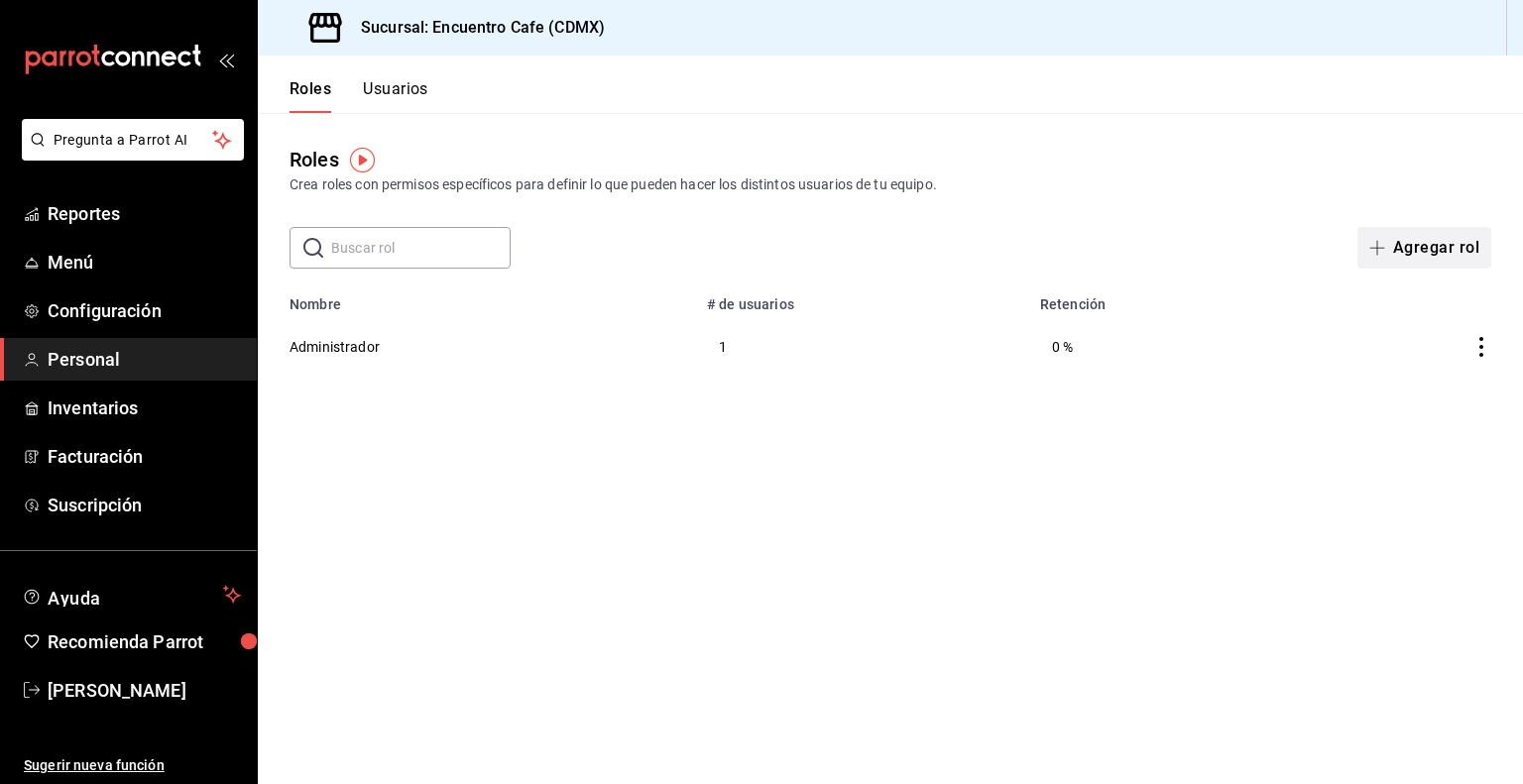 click on "Agregar rol" at bounding box center (1424, 248) 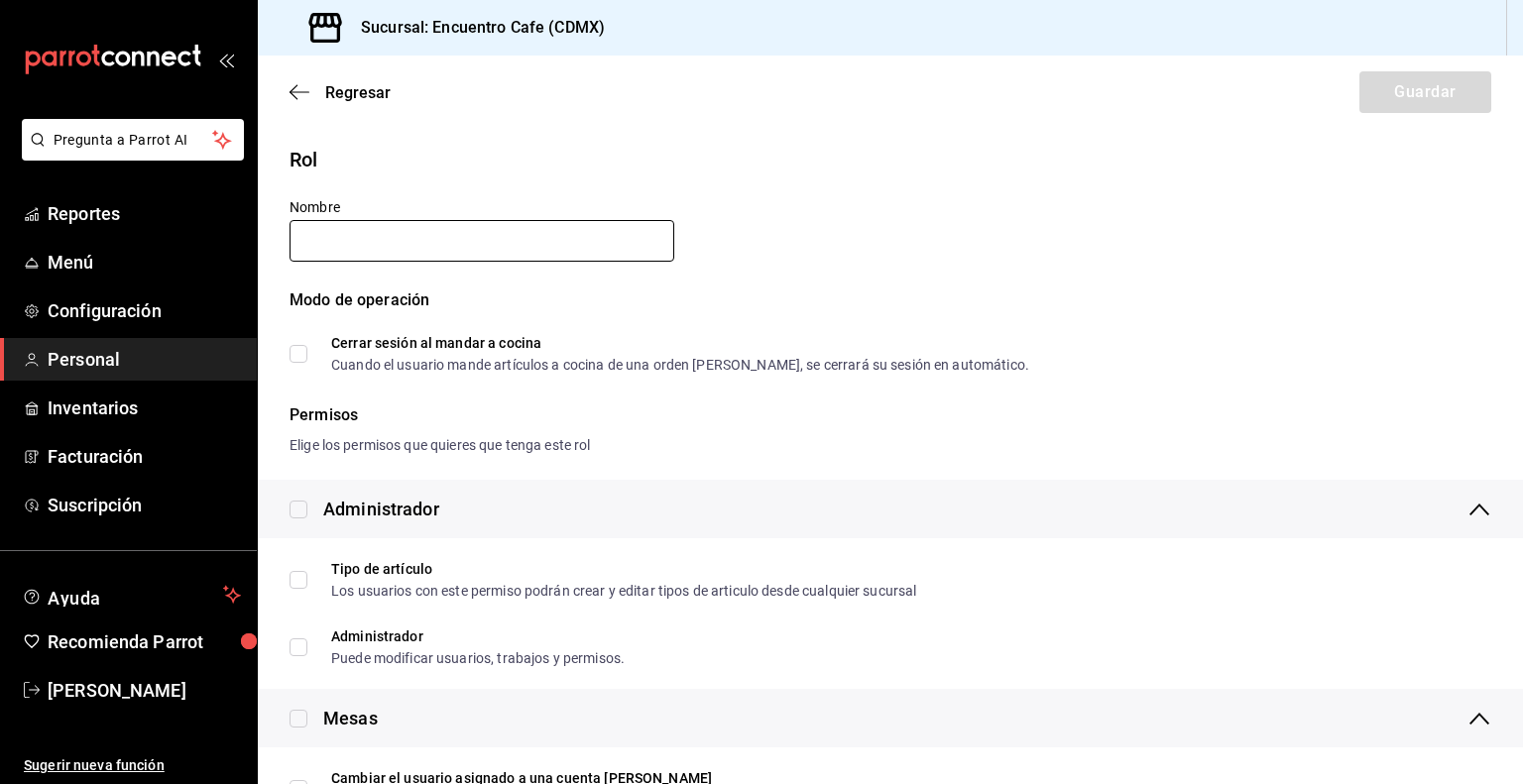 click at bounding box center [482, 241] 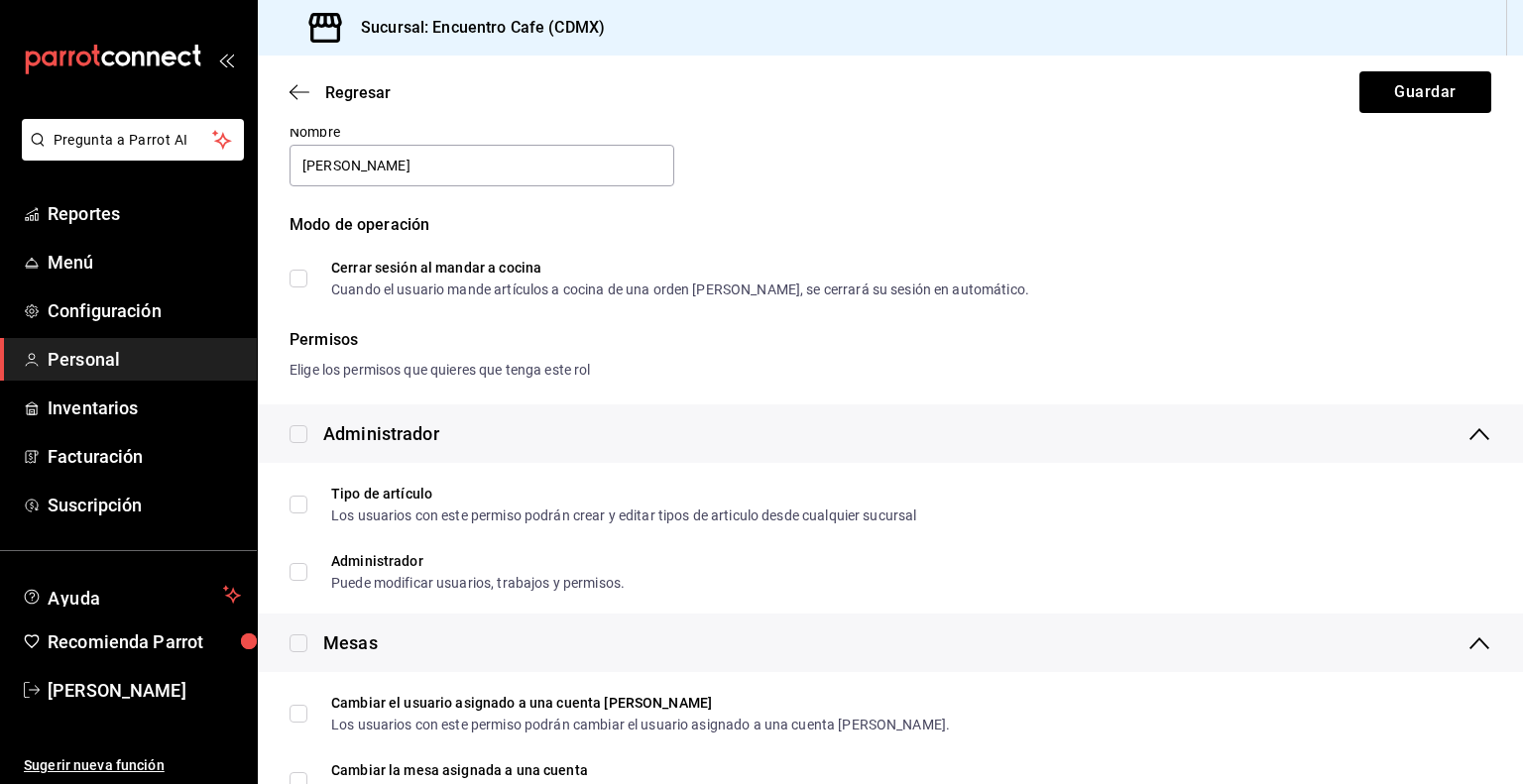 scroll, scrollTop: 107, scrollLeft: 0, axis: vertical 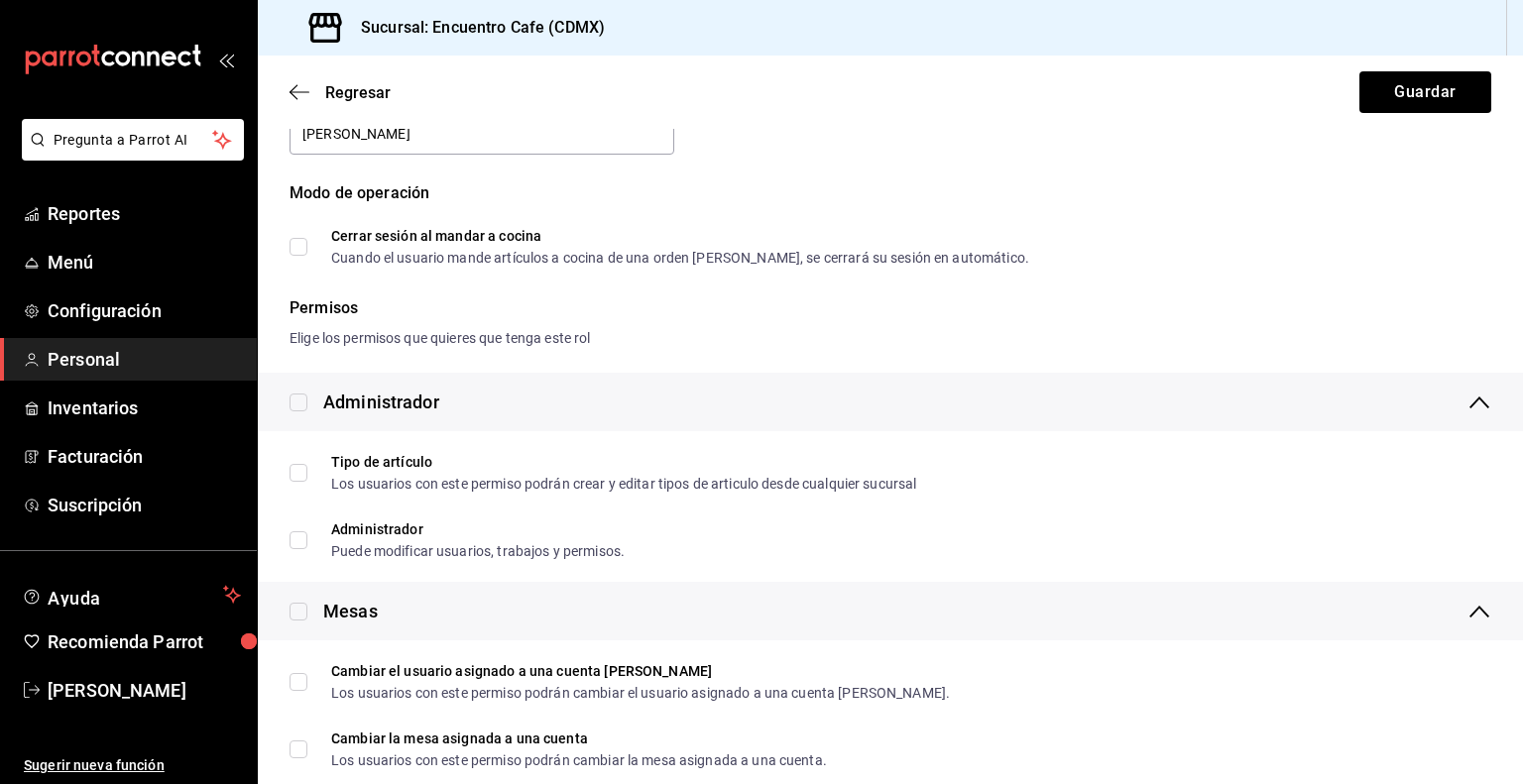 type on "[PERSON_NAME]" 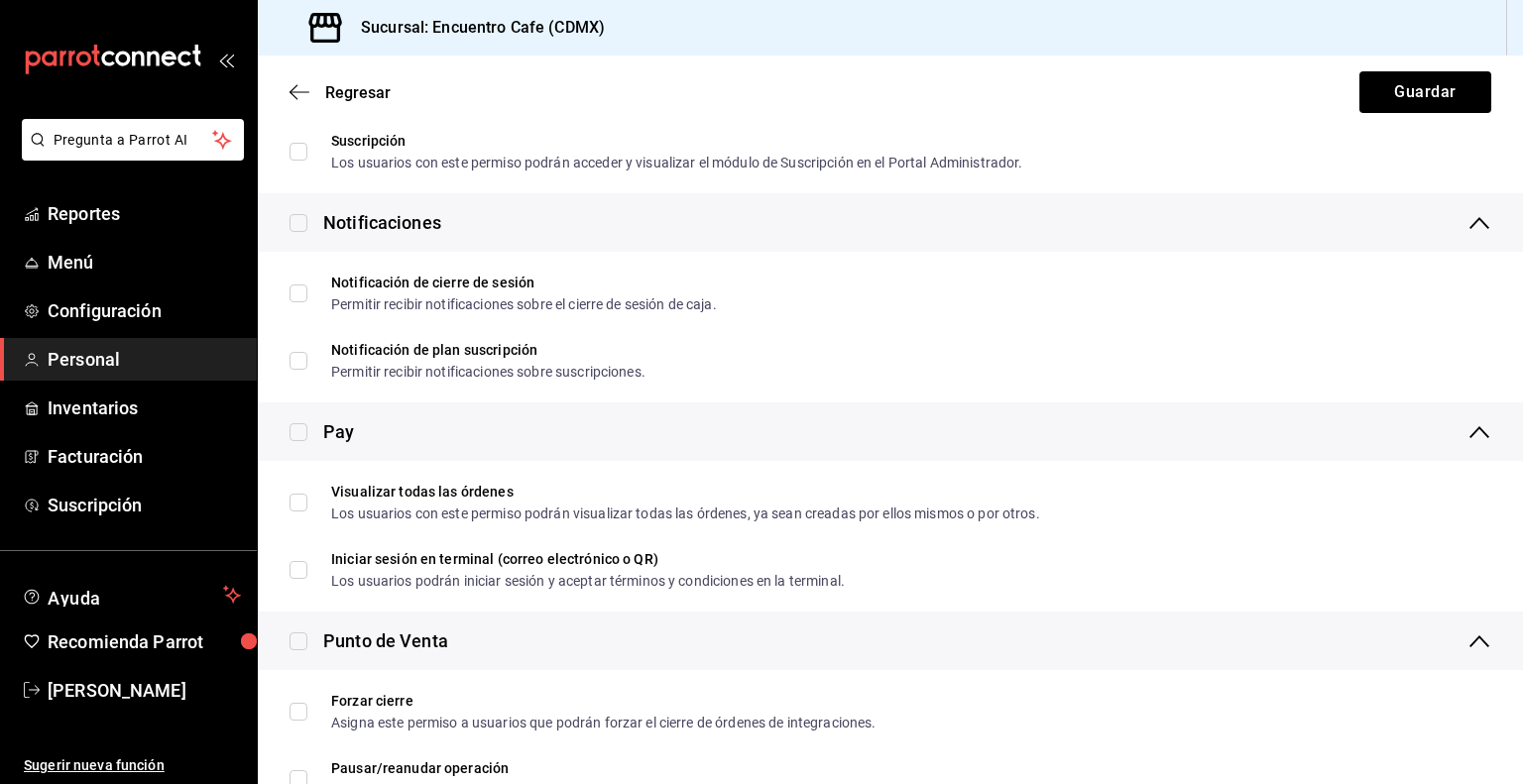 scroll, scrollTop: 1553, scrollLeft: 0, axis: vertical 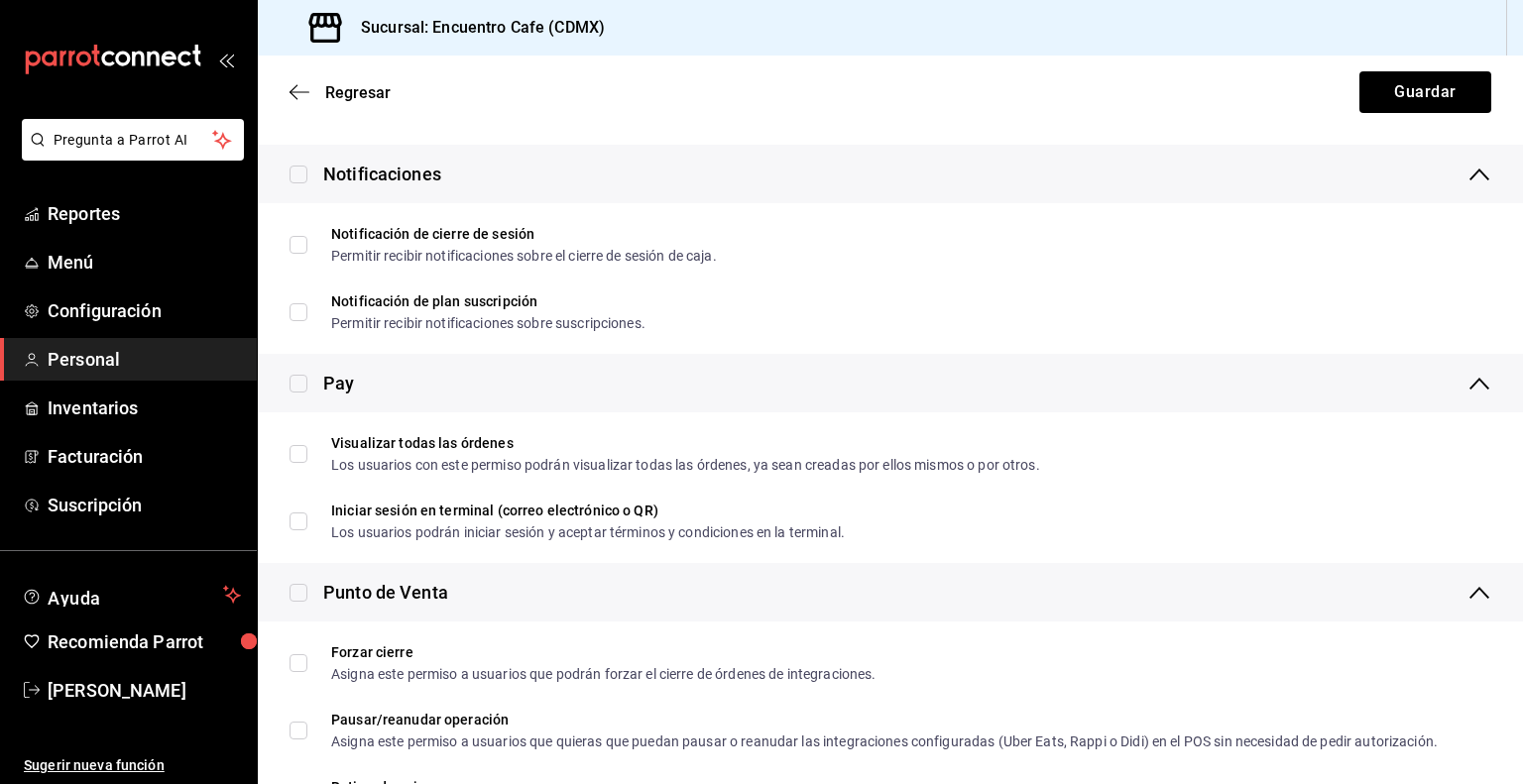 click at bounding box center (298, 384) 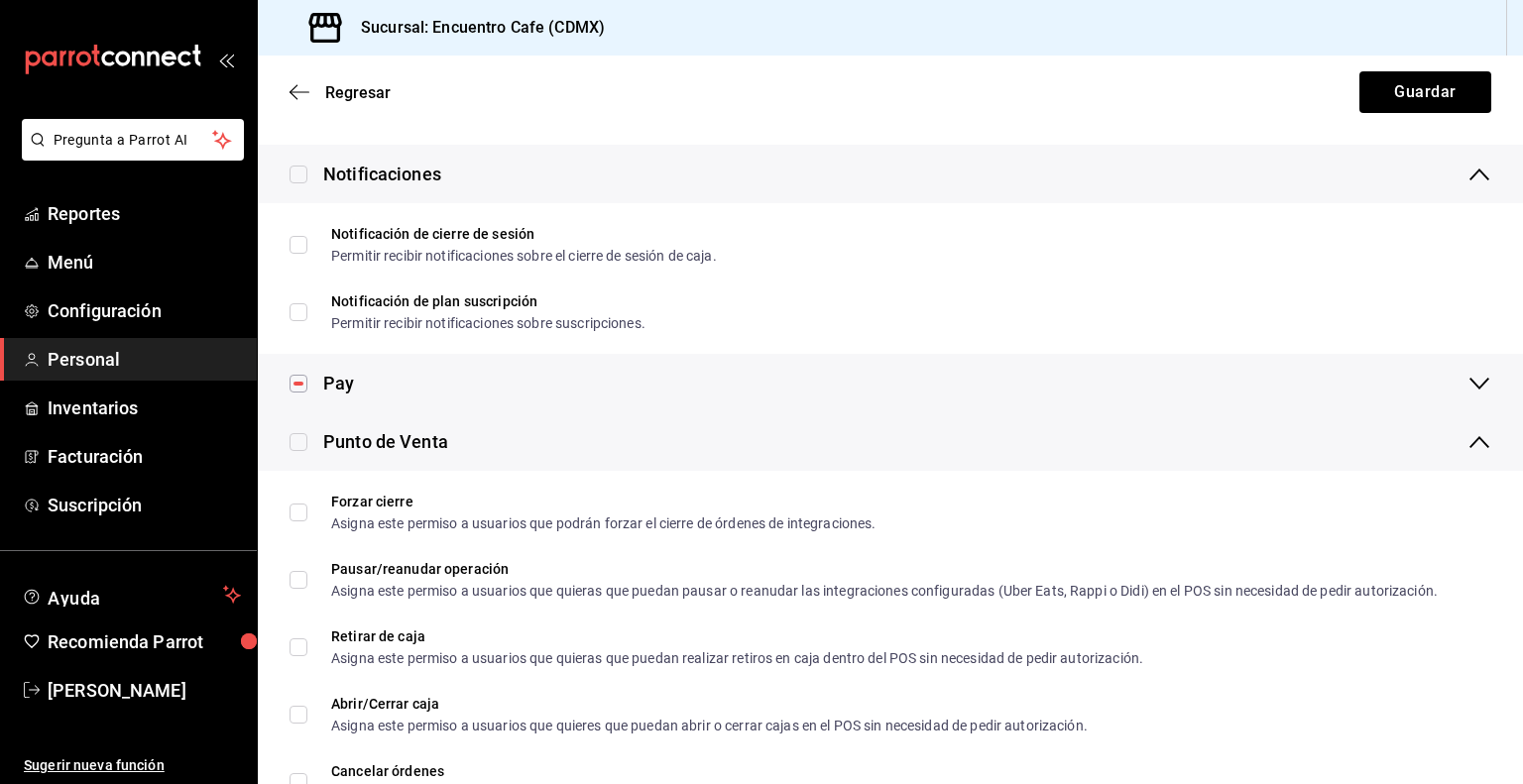 click at bounding box center (298, 442) 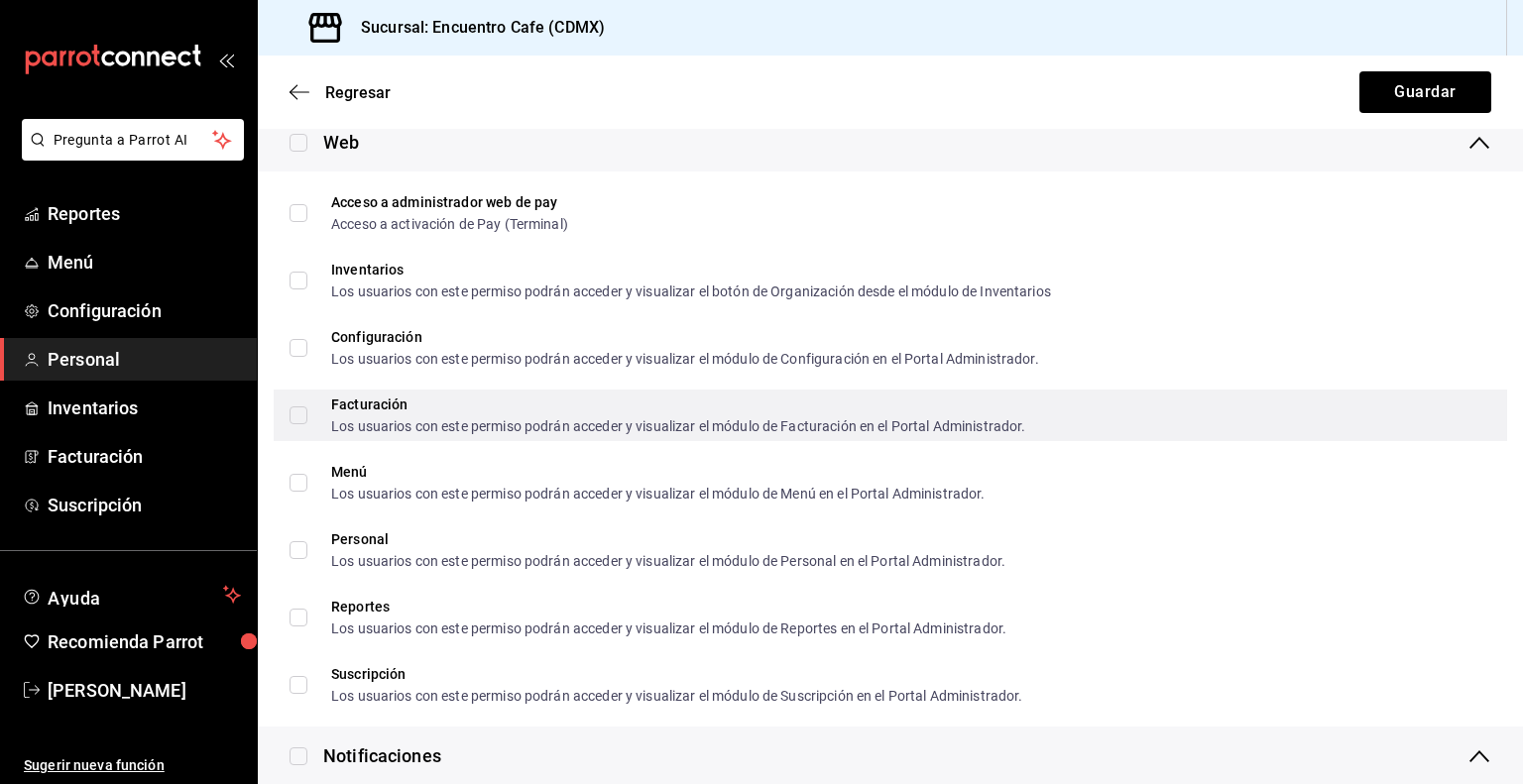 scroll, scrollTop: 862, scrollLeft: 0, axis: vertical 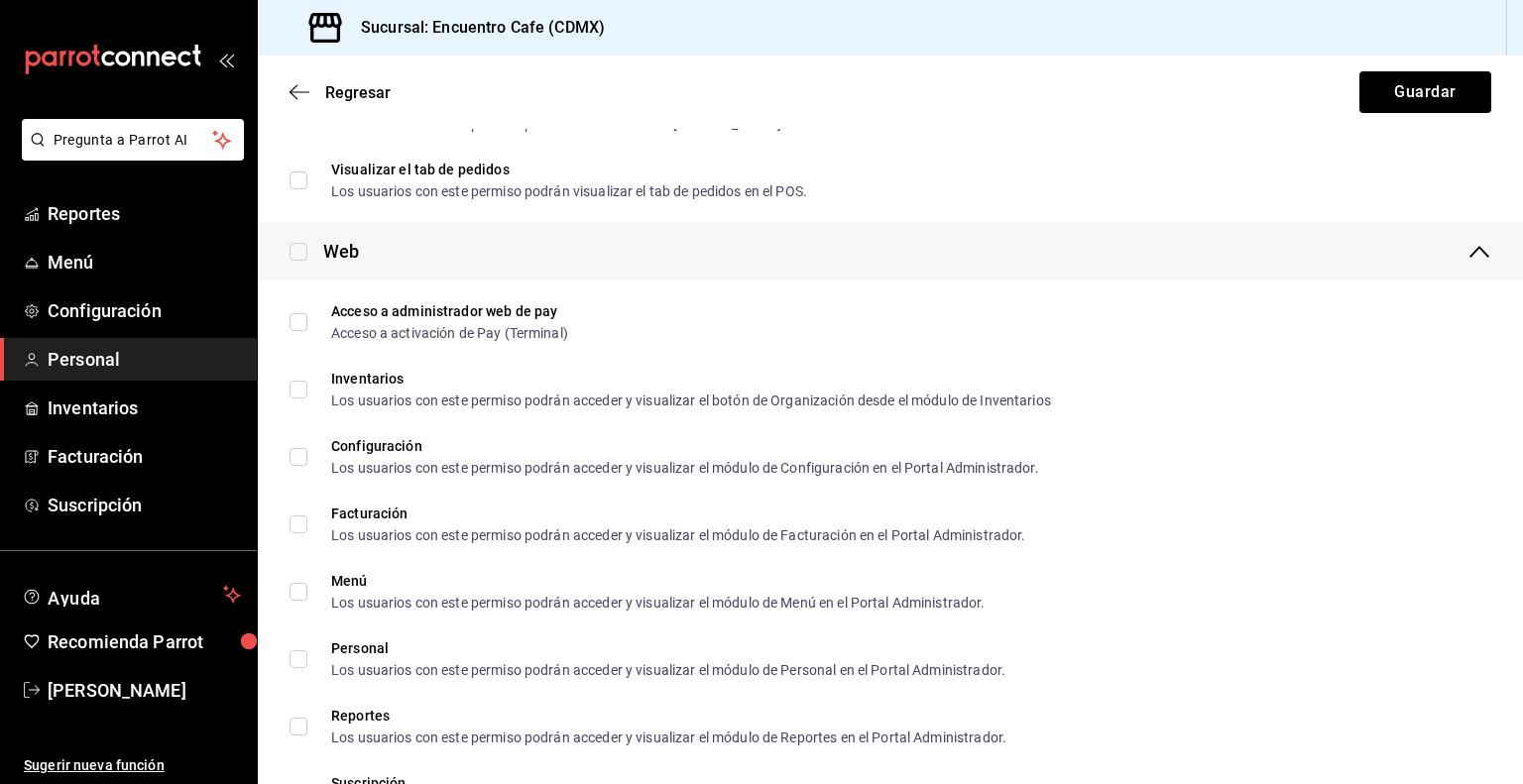 click at bounding box center (298, 252) 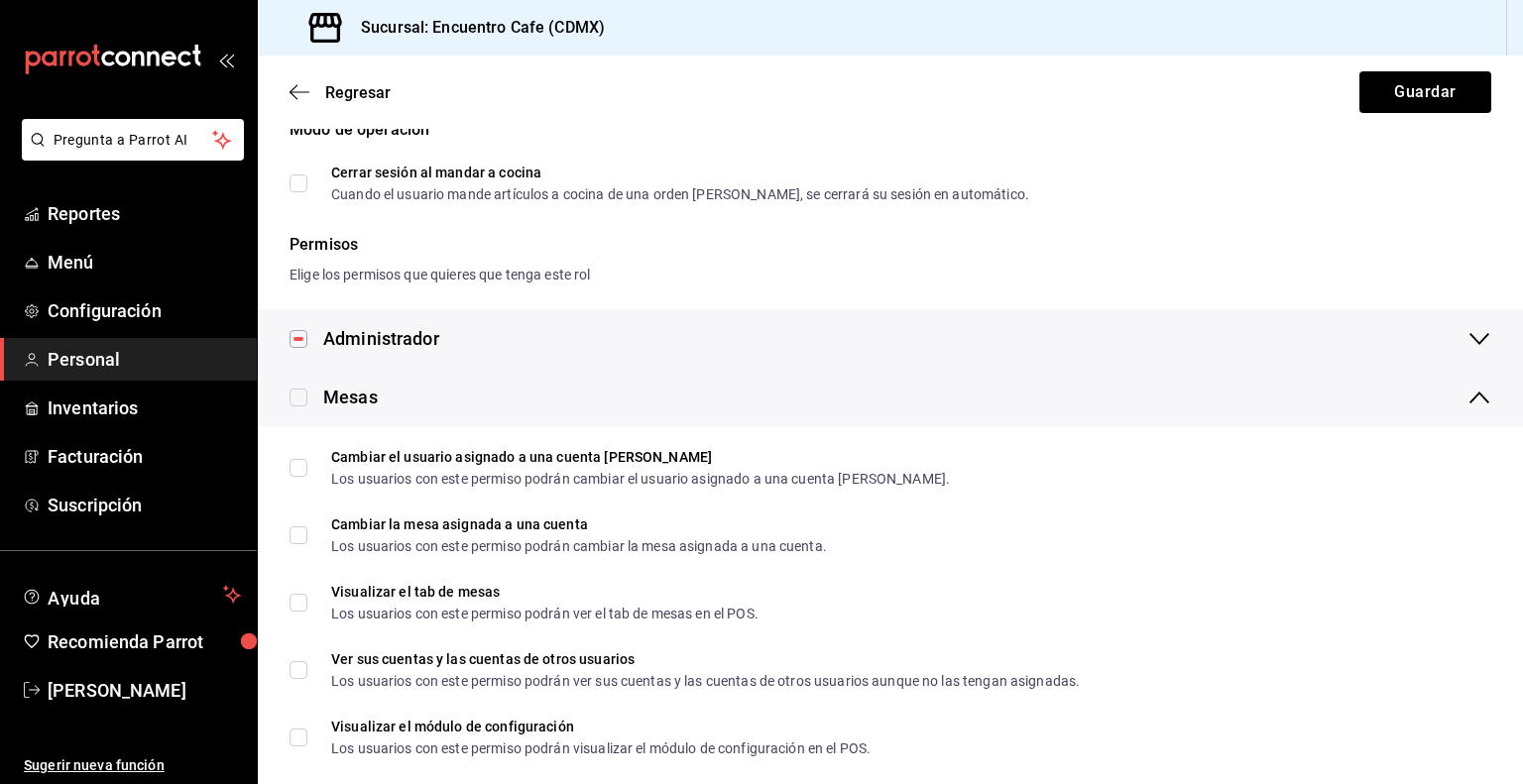 scroll, scrollTop: 162, scrollLeft: 0, axis: vertical 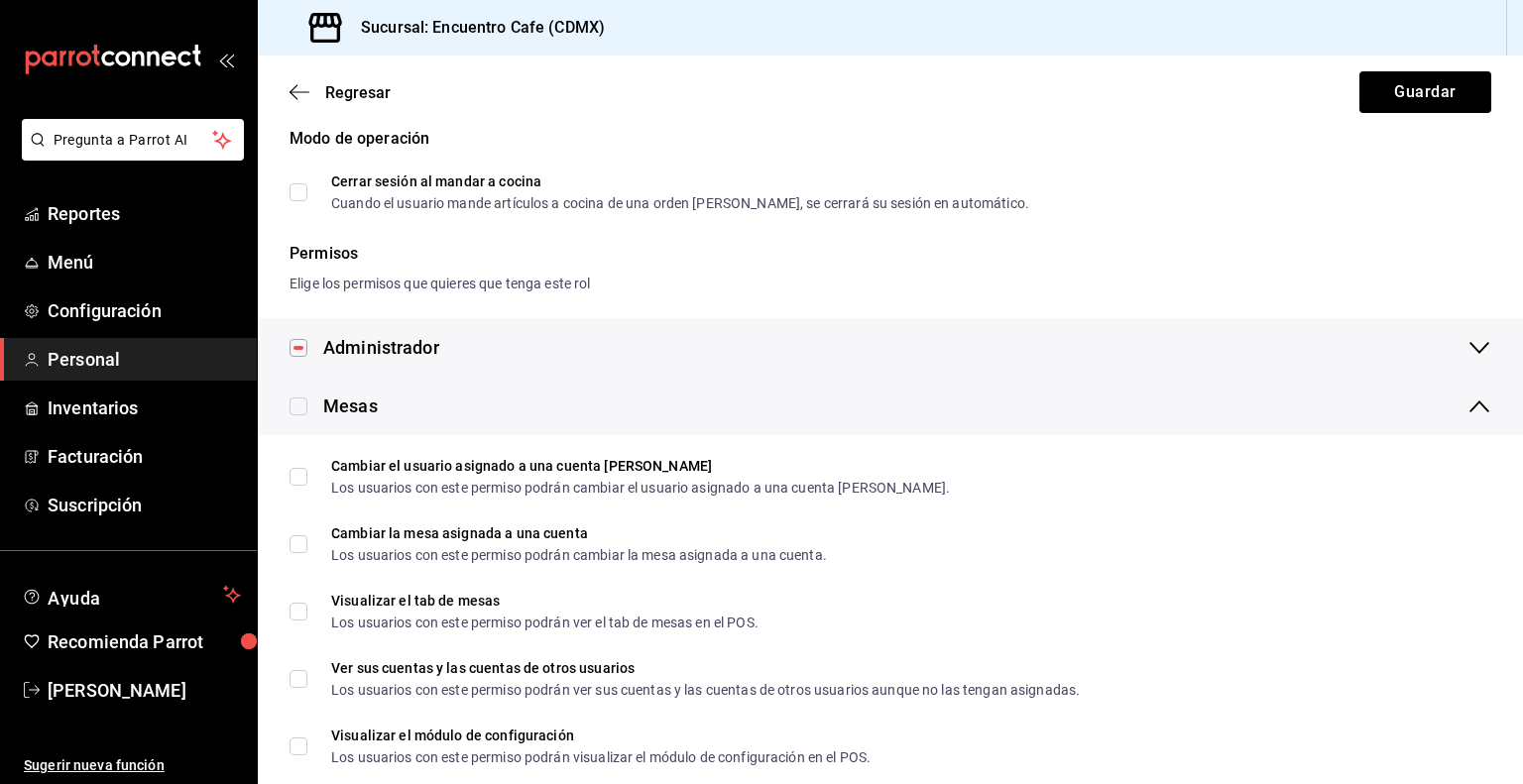 click at bounding box center [298, 406] 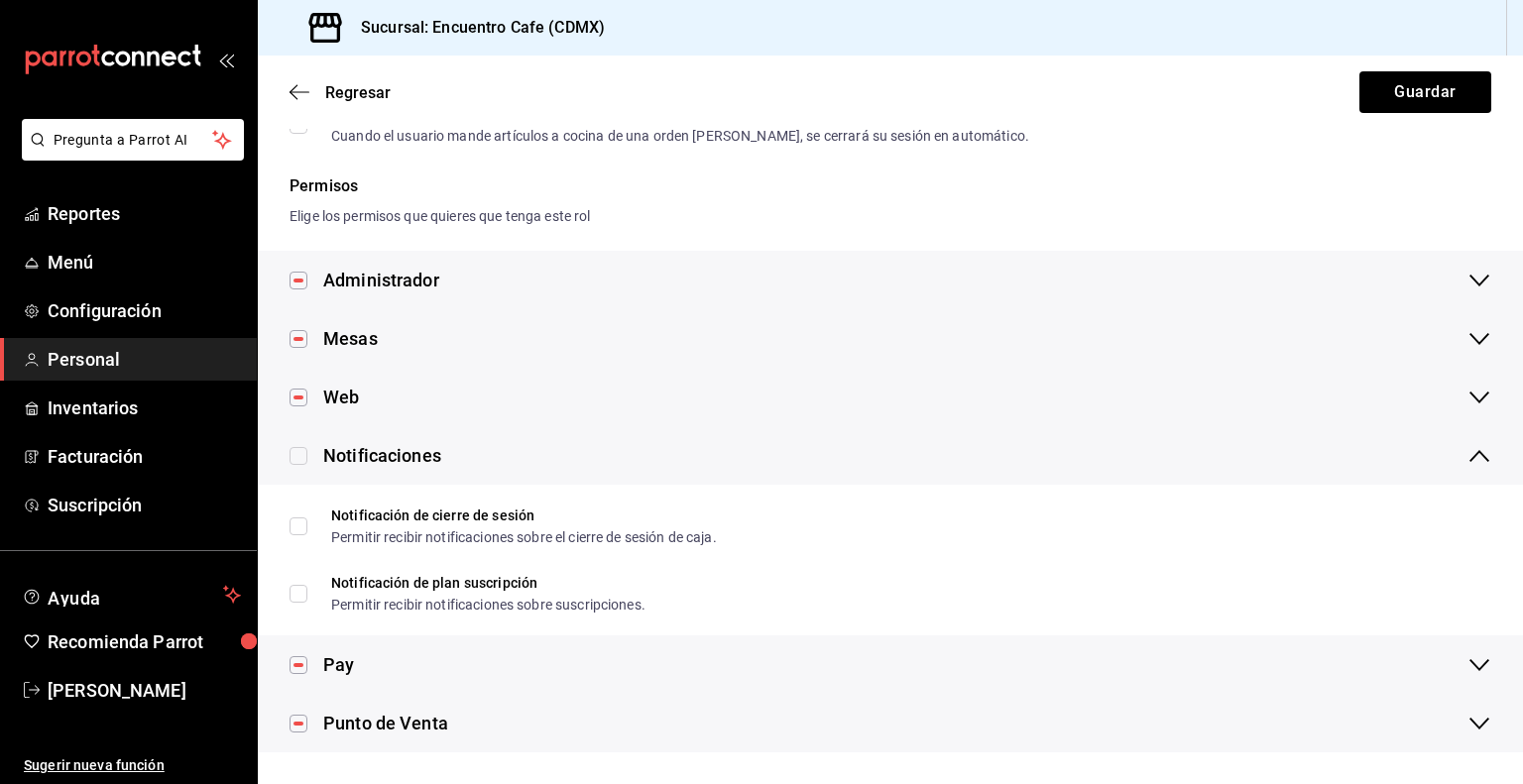 click at bounding box center (298, 456) 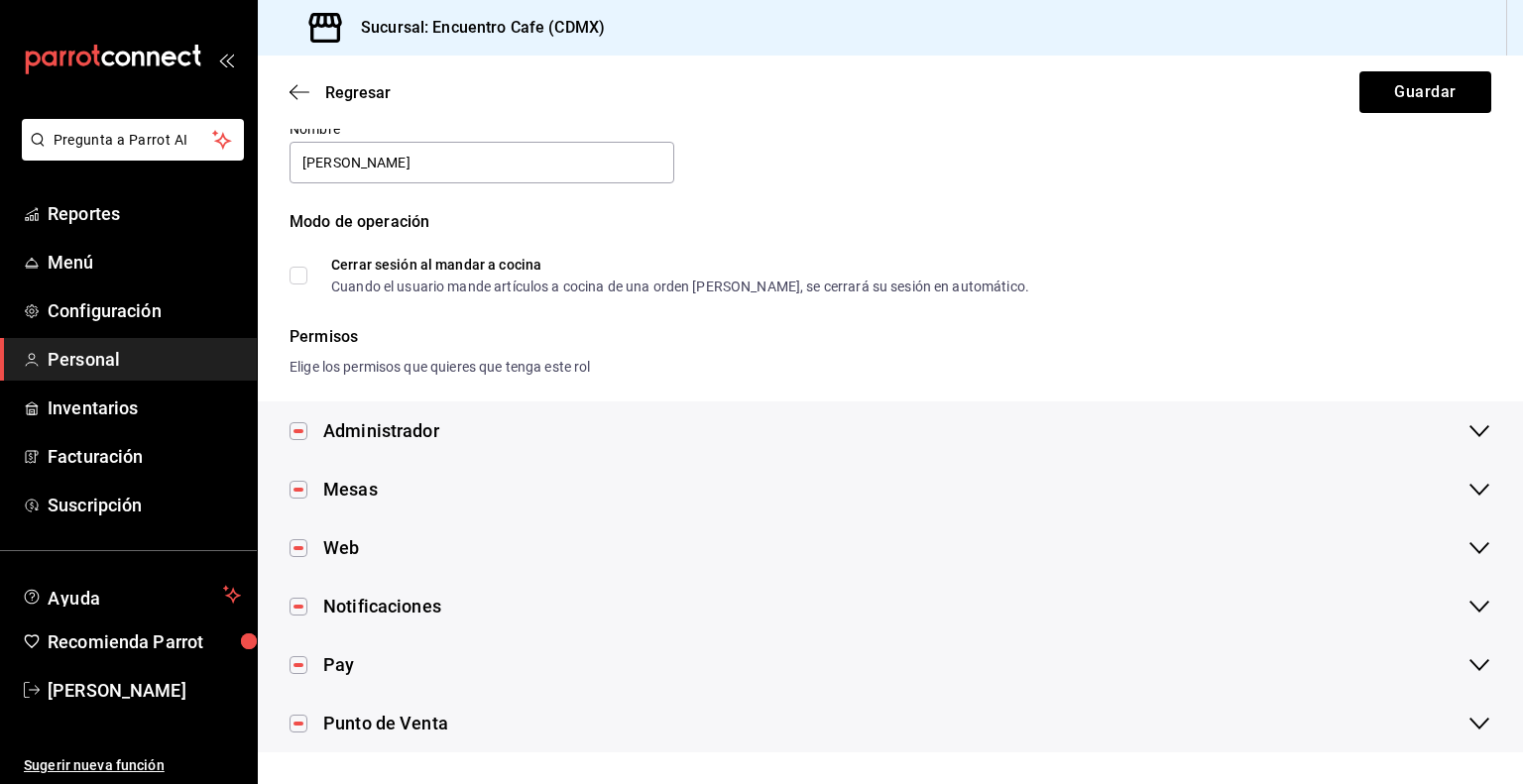 scroll, scrollTop: 0, scrollLeft: 0, axis: both 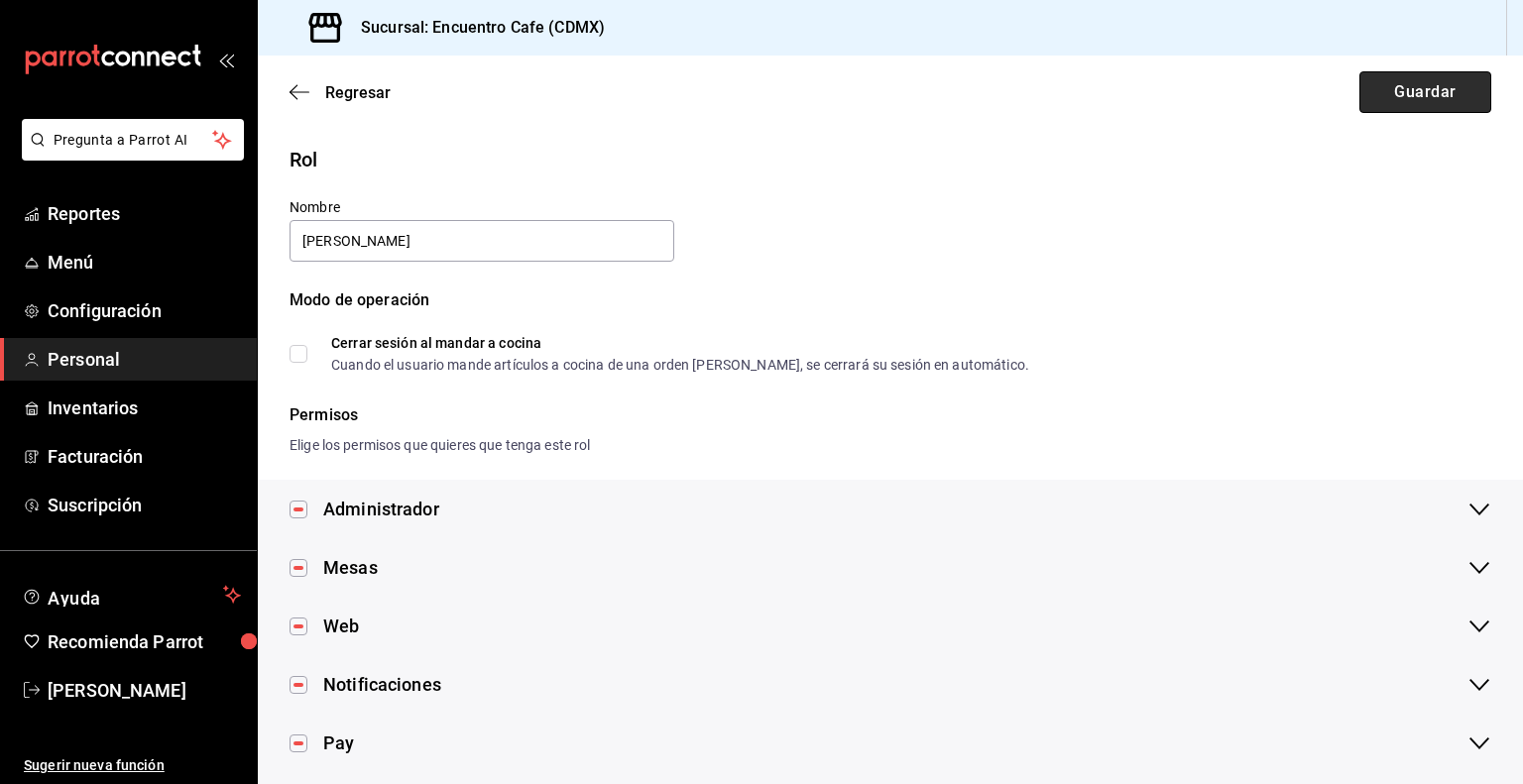 click on "Guardar" at bounding box center (1425, 92) 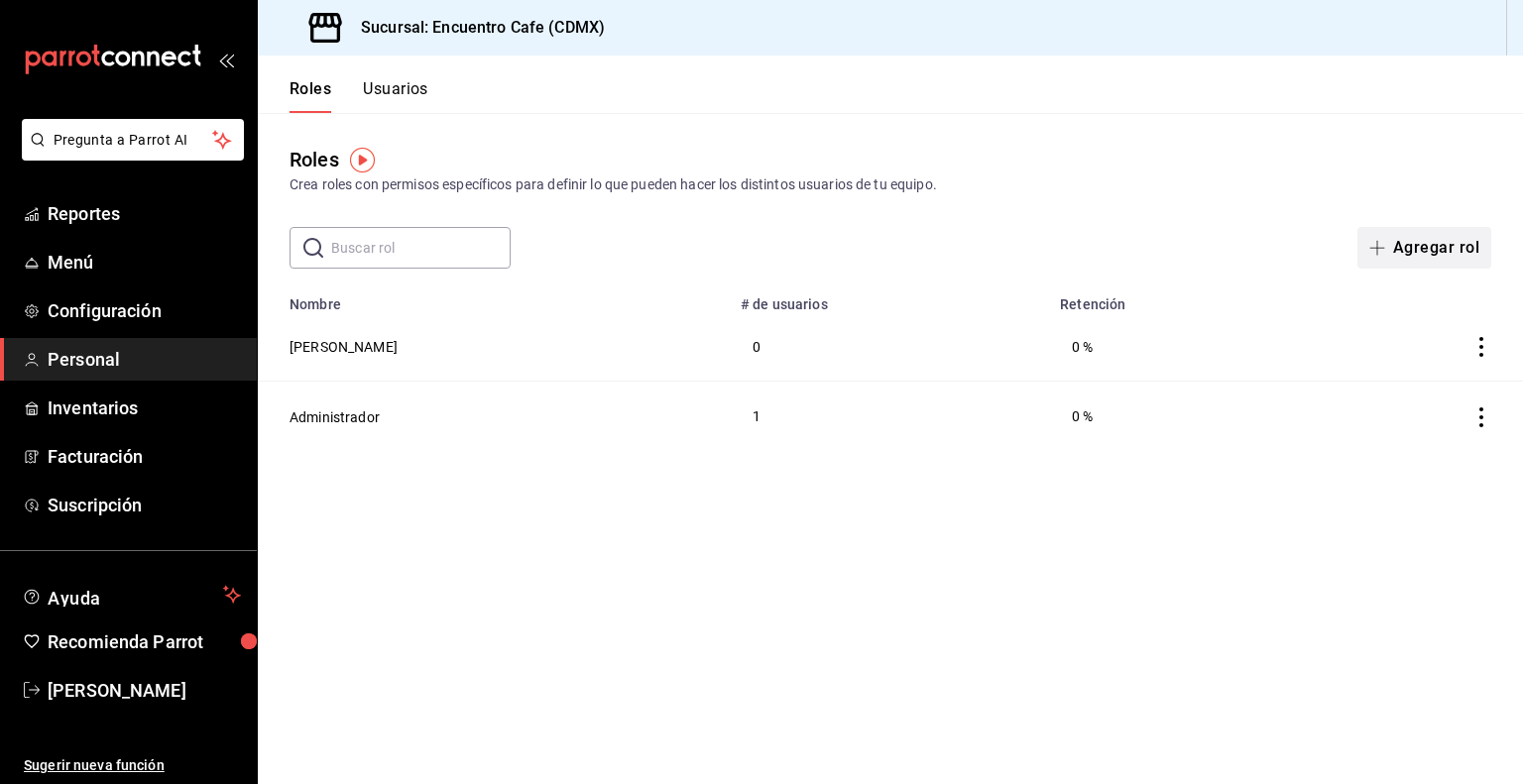 click on "Agregar rol" at bounding box center [1424, 248] 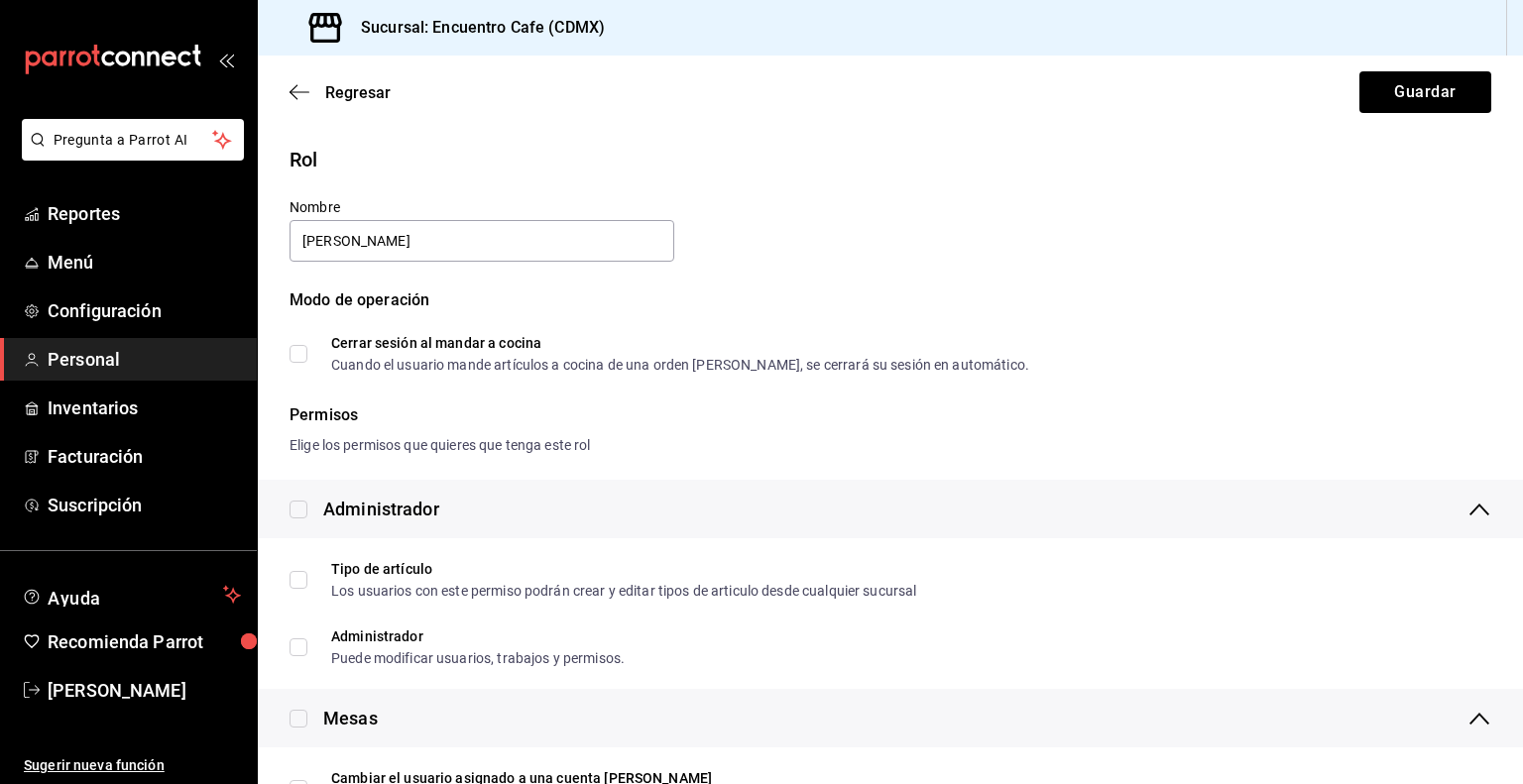 type on "[PERSON_NAME]" 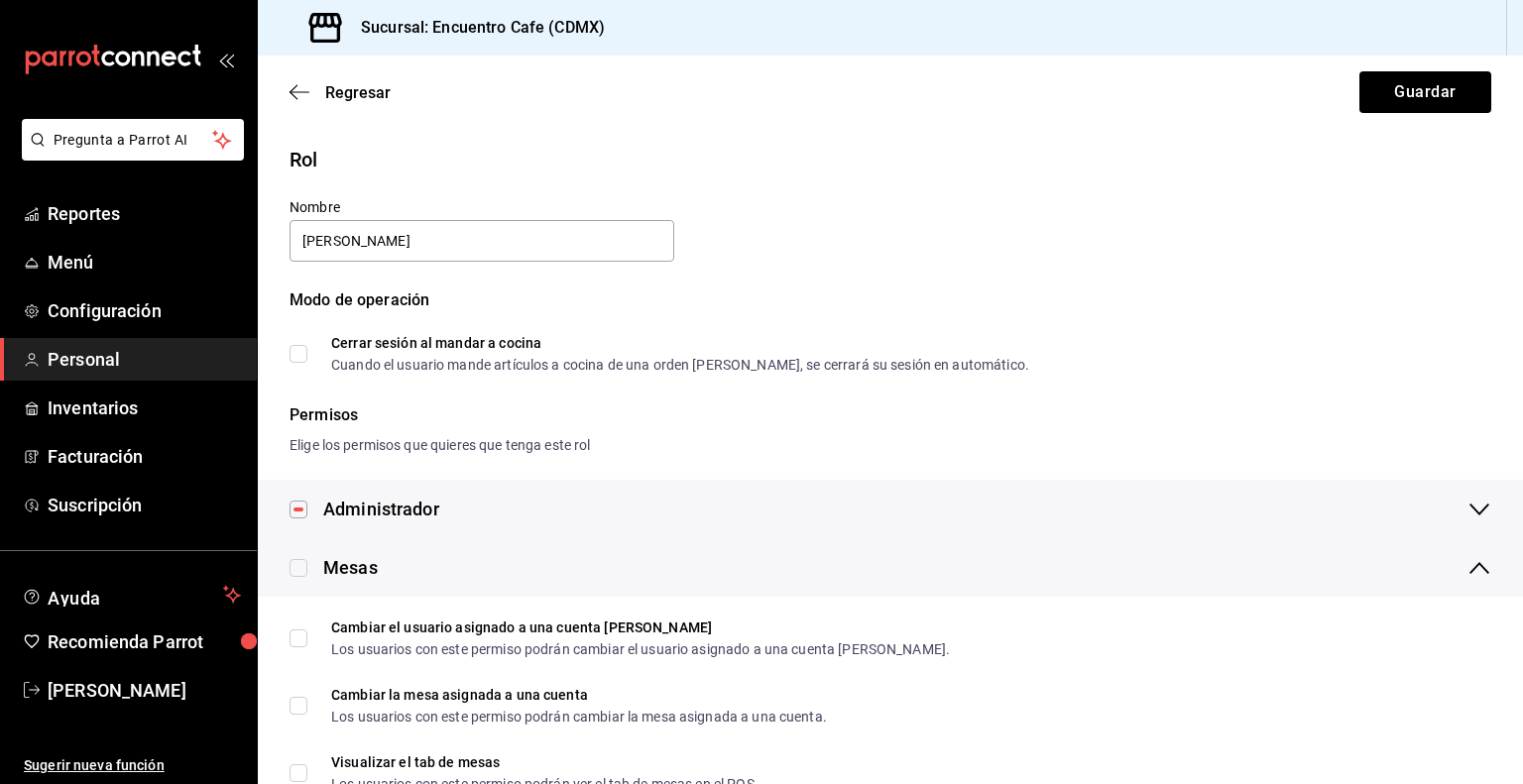 click at bounding box center [298, 568] 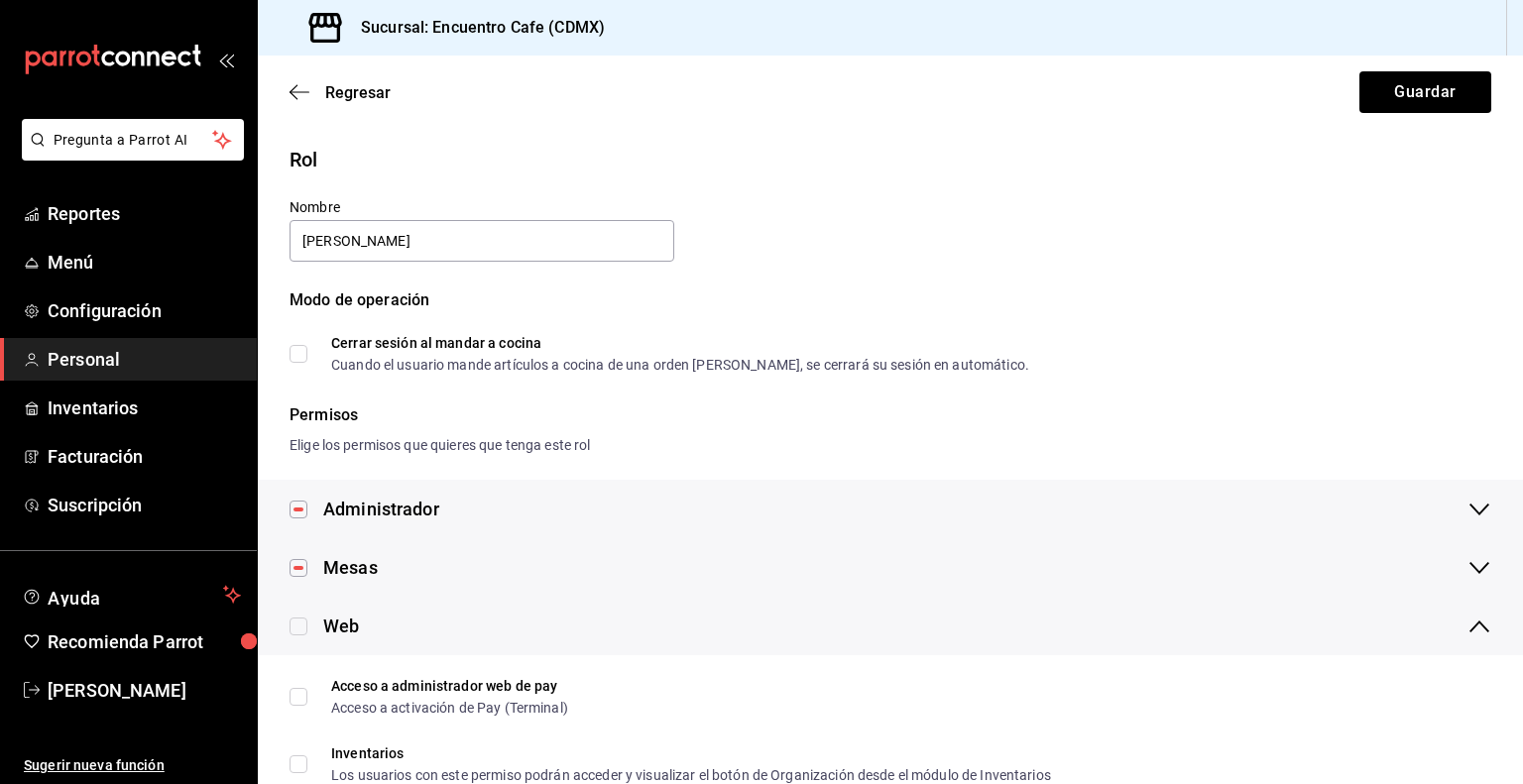 click at bounding box center [298, 625] 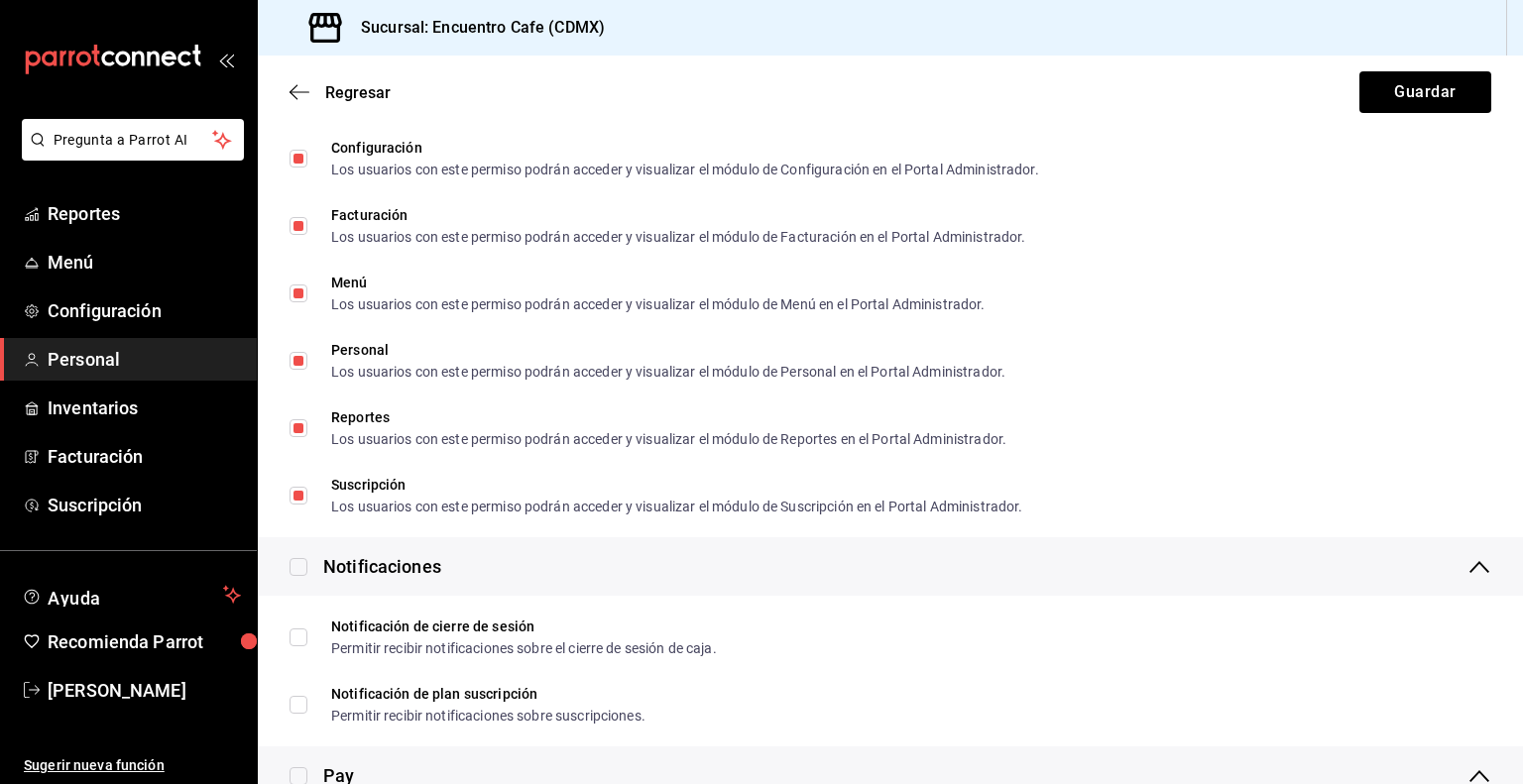 scroll, scrollTop: 677, scrollLeft: 0, axis: vertical 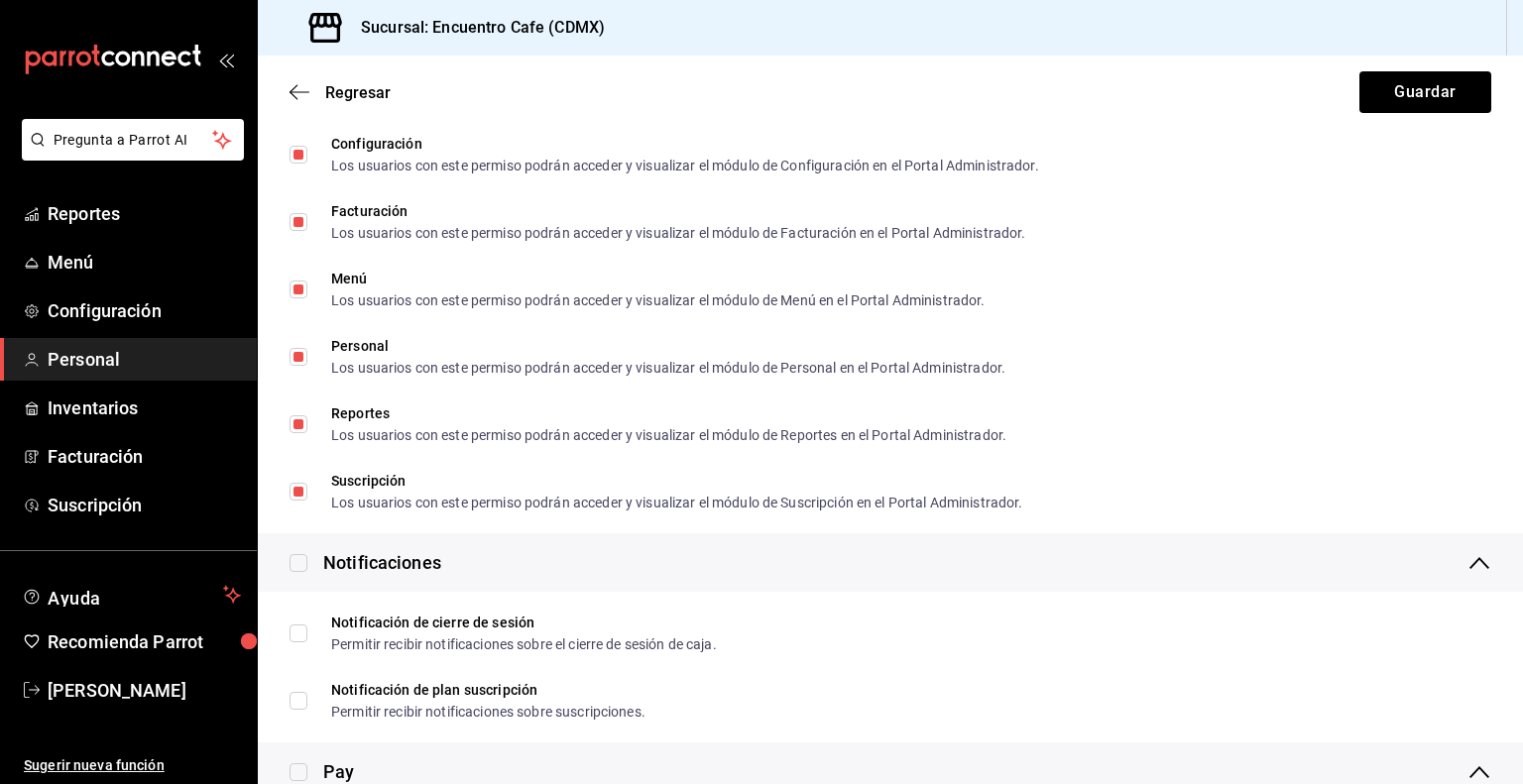 click at bounding box center [298, 562] 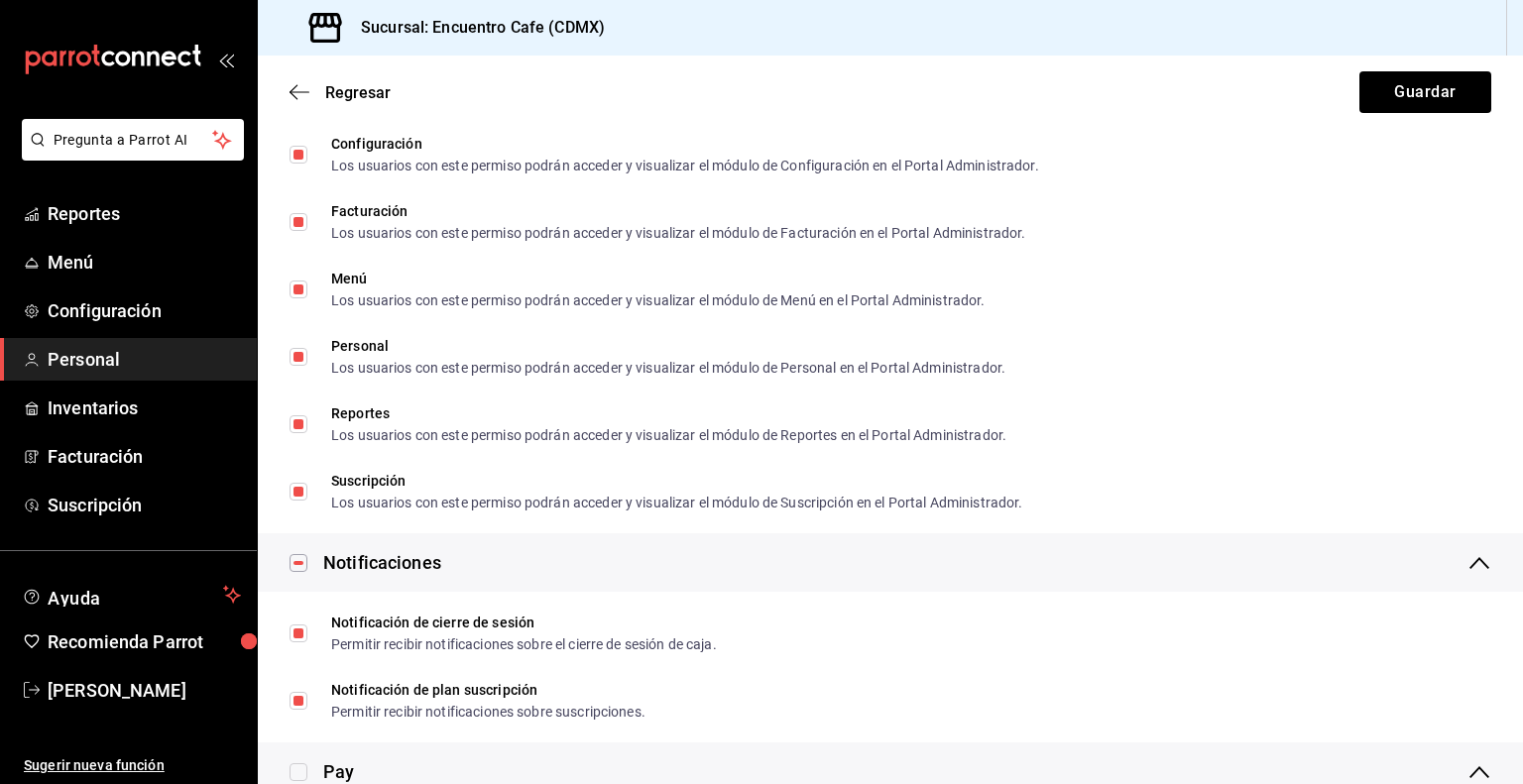 click on "Pay" at bounding box center [321, 771] 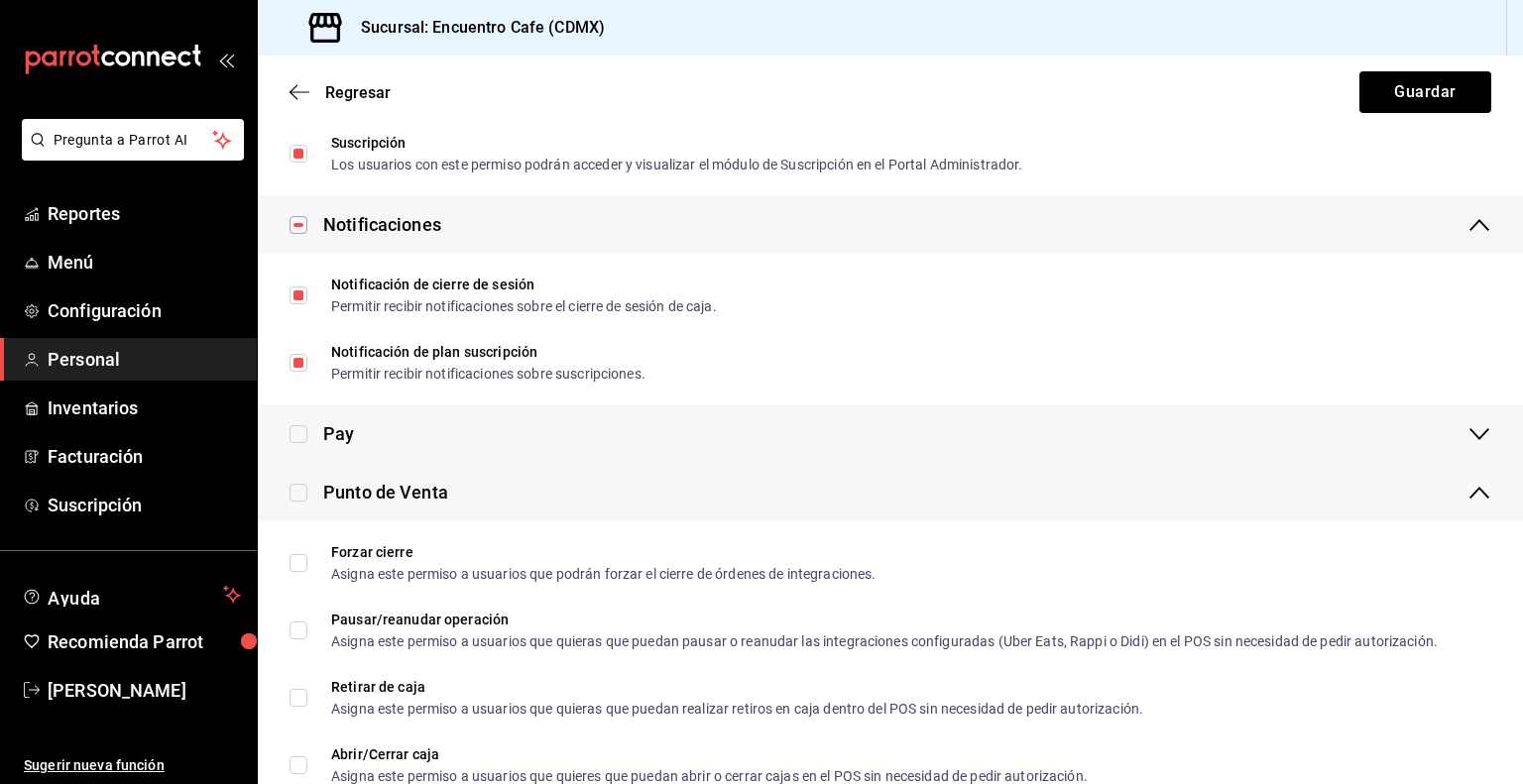 scroll, scrollTop: 1018, scrollLeft: 0, axis: vertical 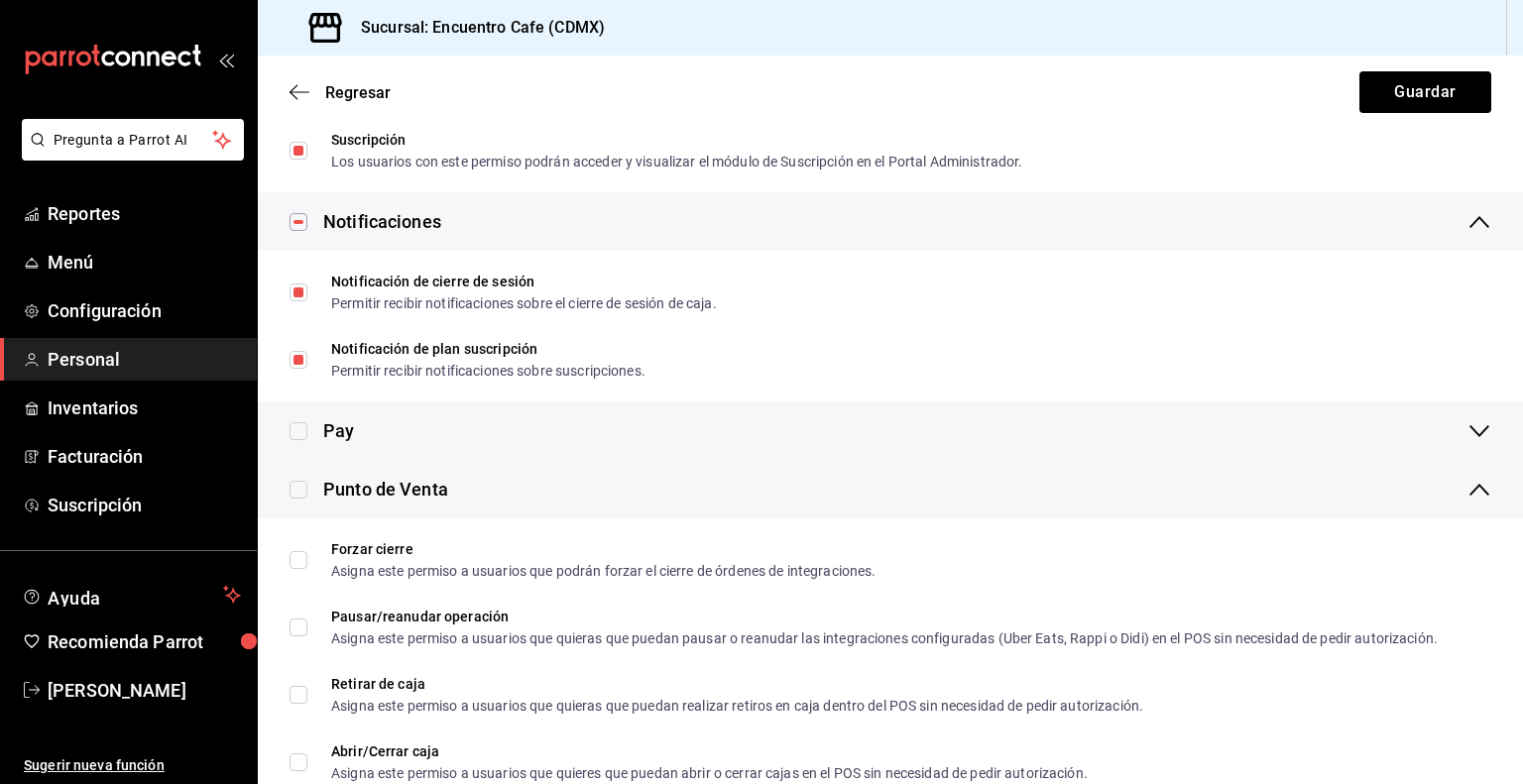 click at bounding box center (298, 431) 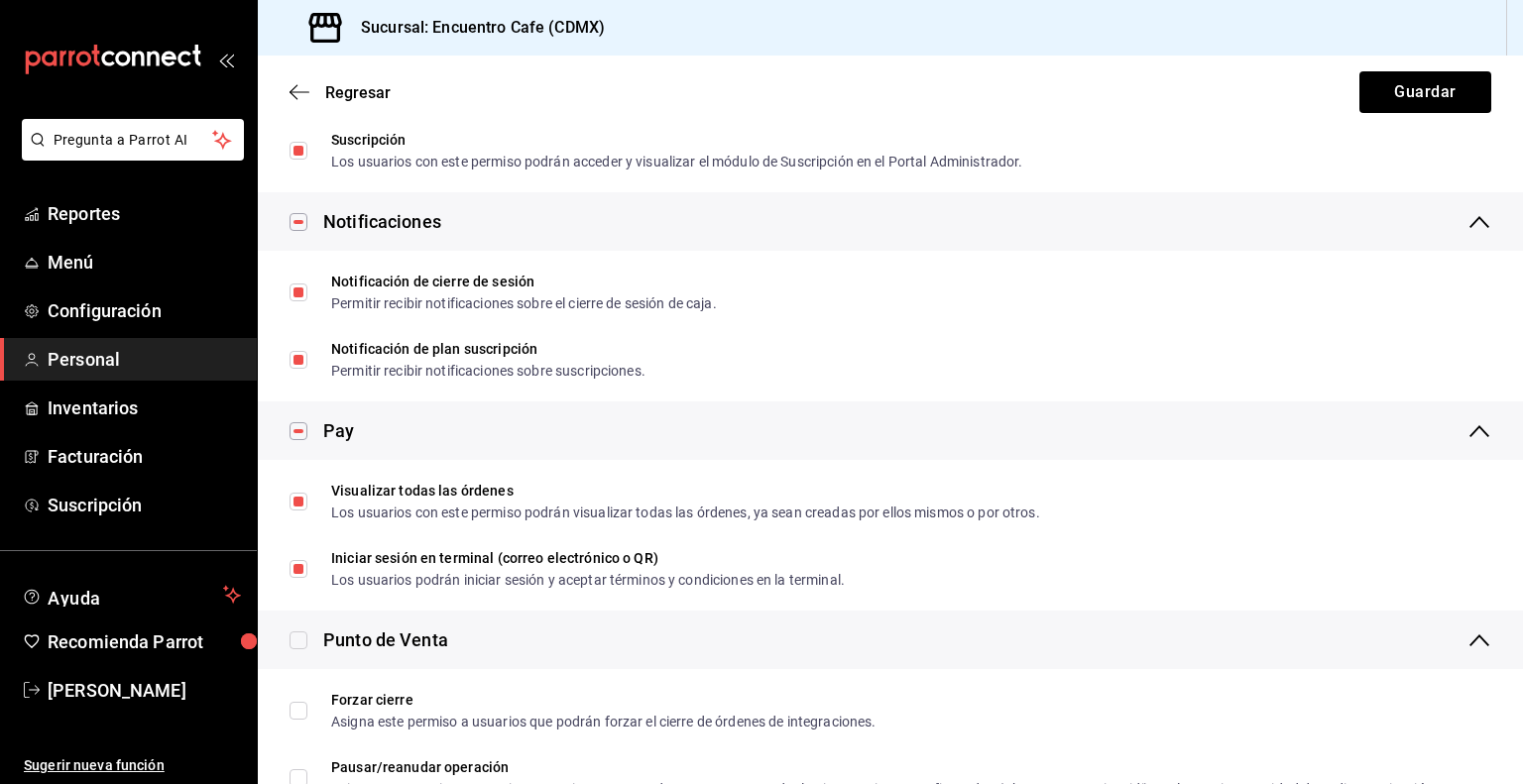 click at bounding box center (298, 640) 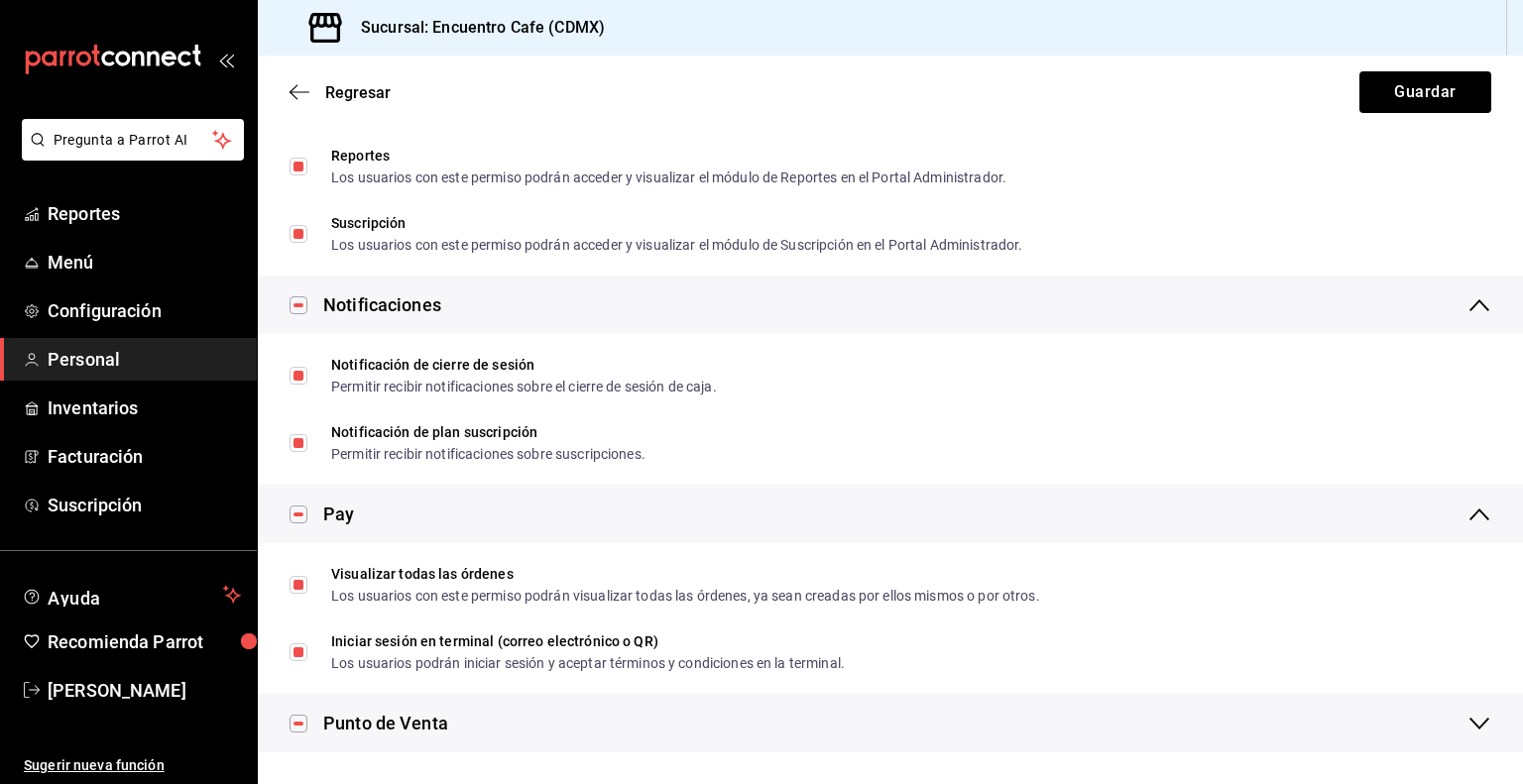 scroll, scrollTop: 935, scrollLeft: 0, axis: vertical 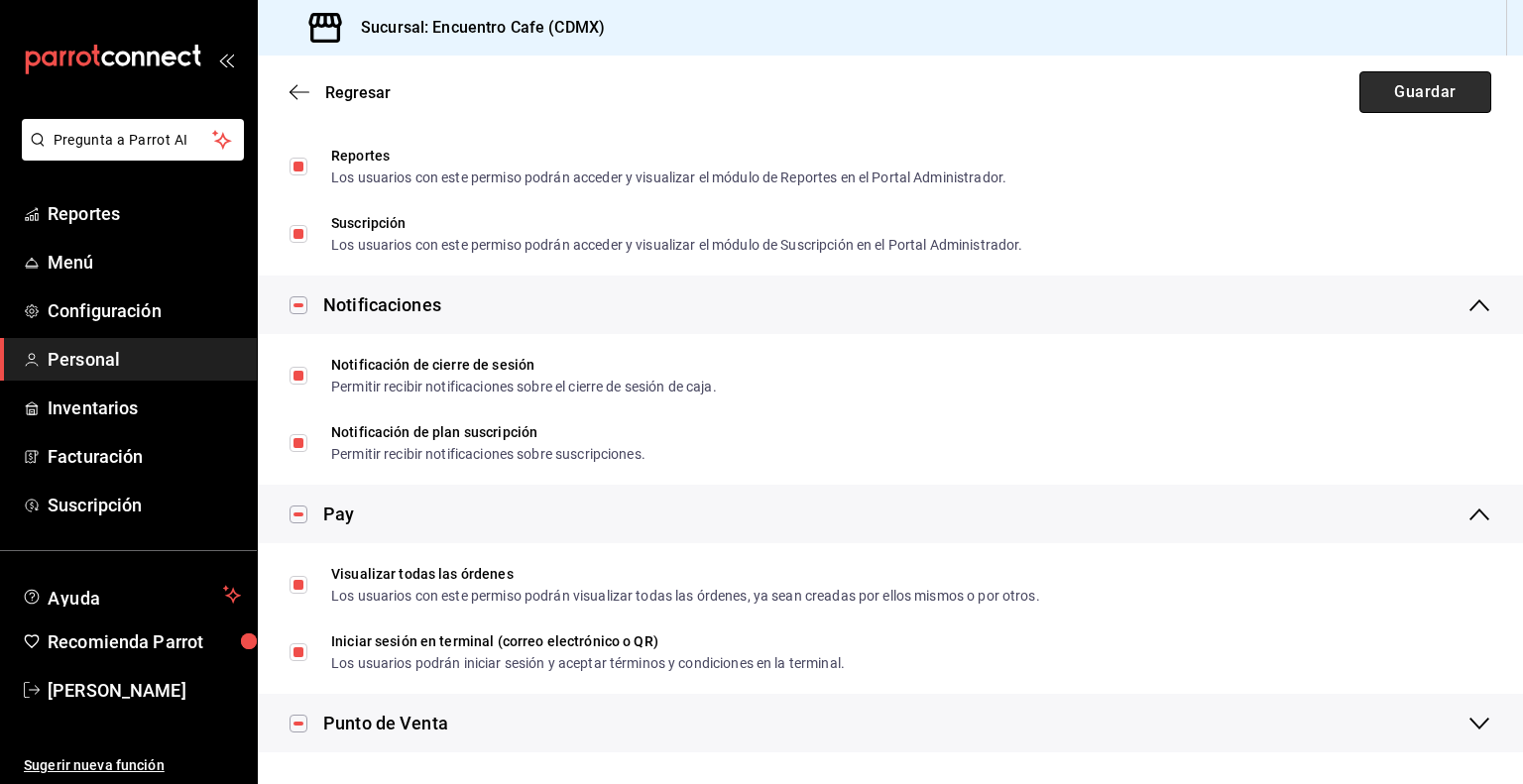 click on "Guardar" at bounding box center [1425, 92] 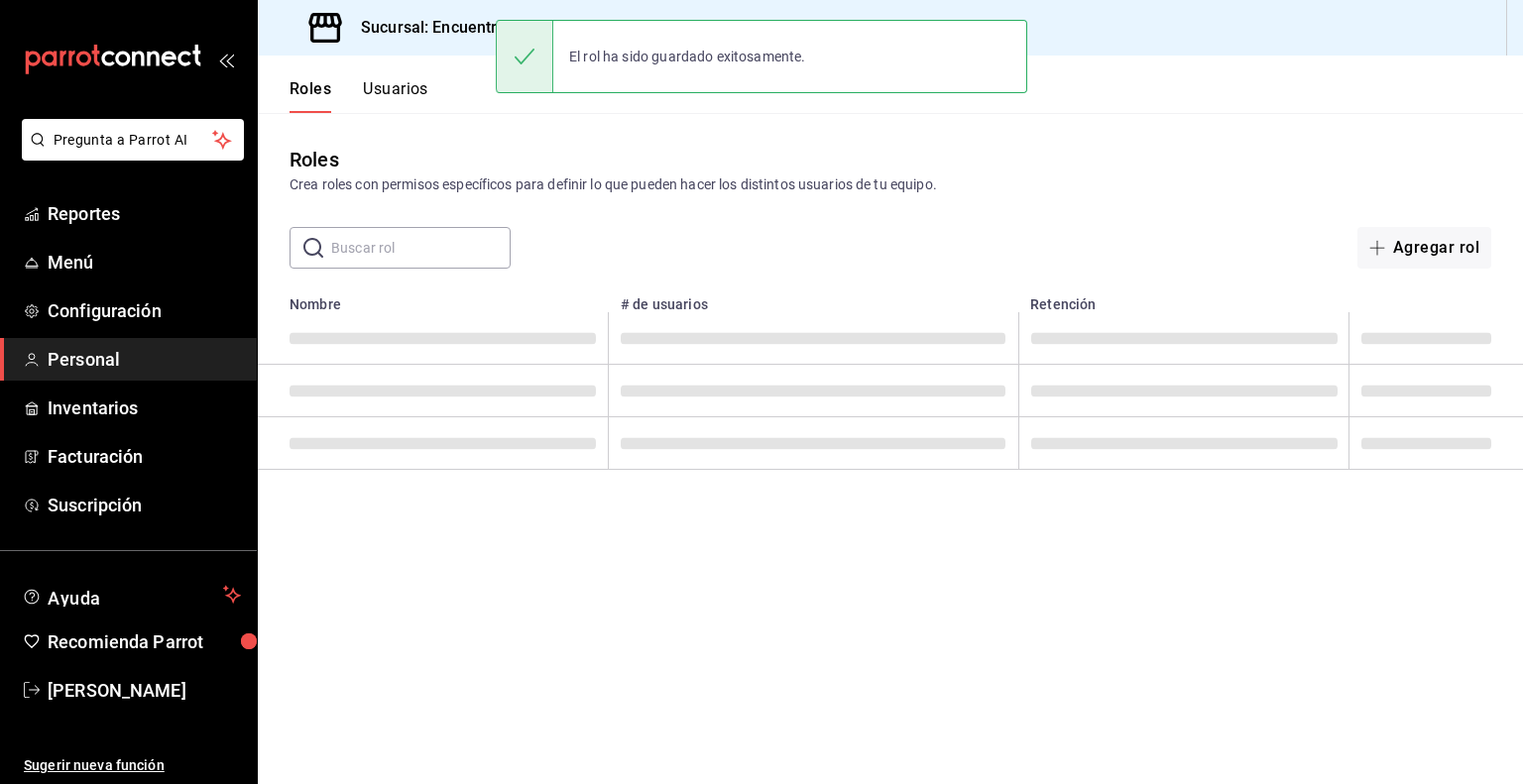 scroll, scrollTop: 0, scrollLeft: 0, axis: both 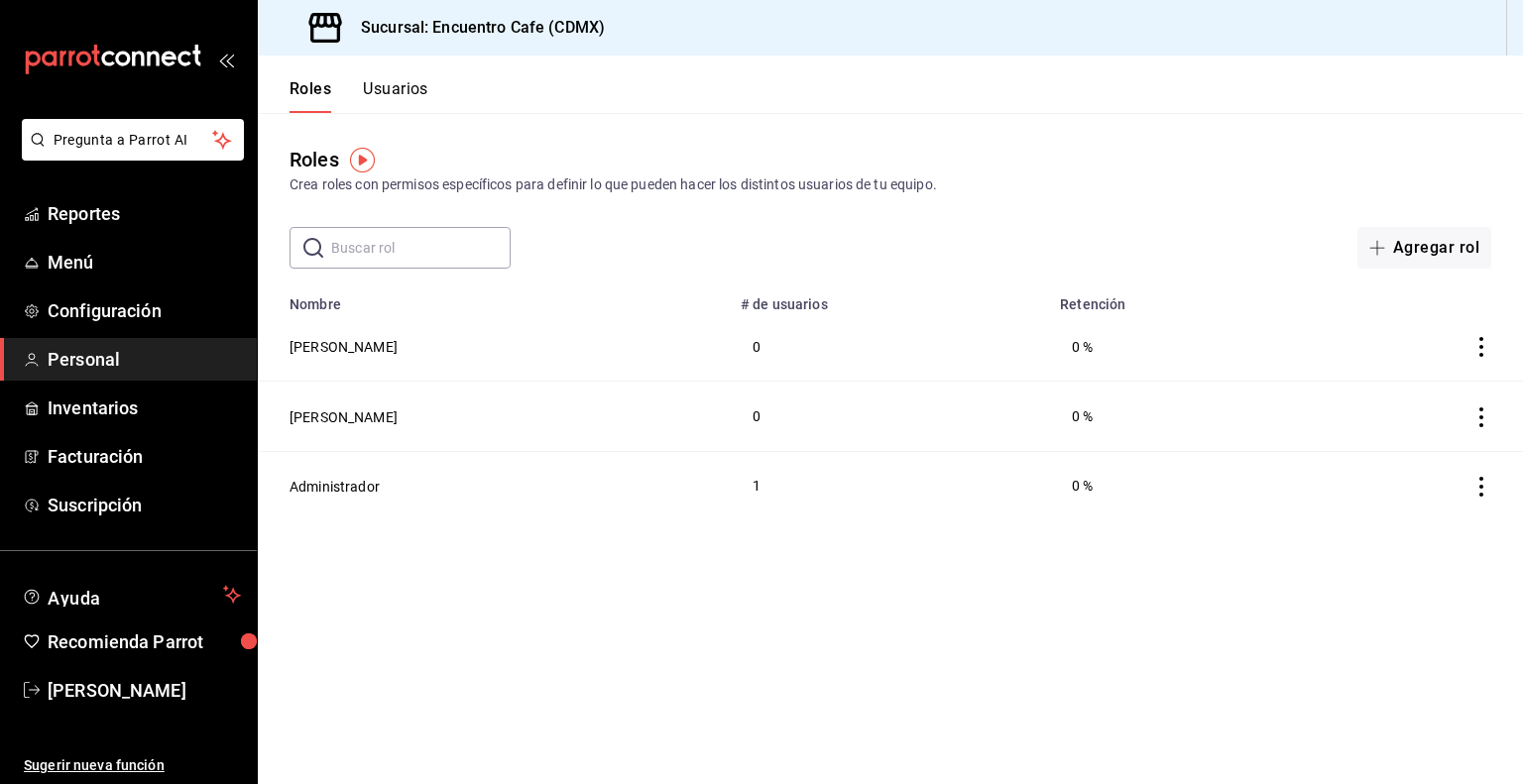 click 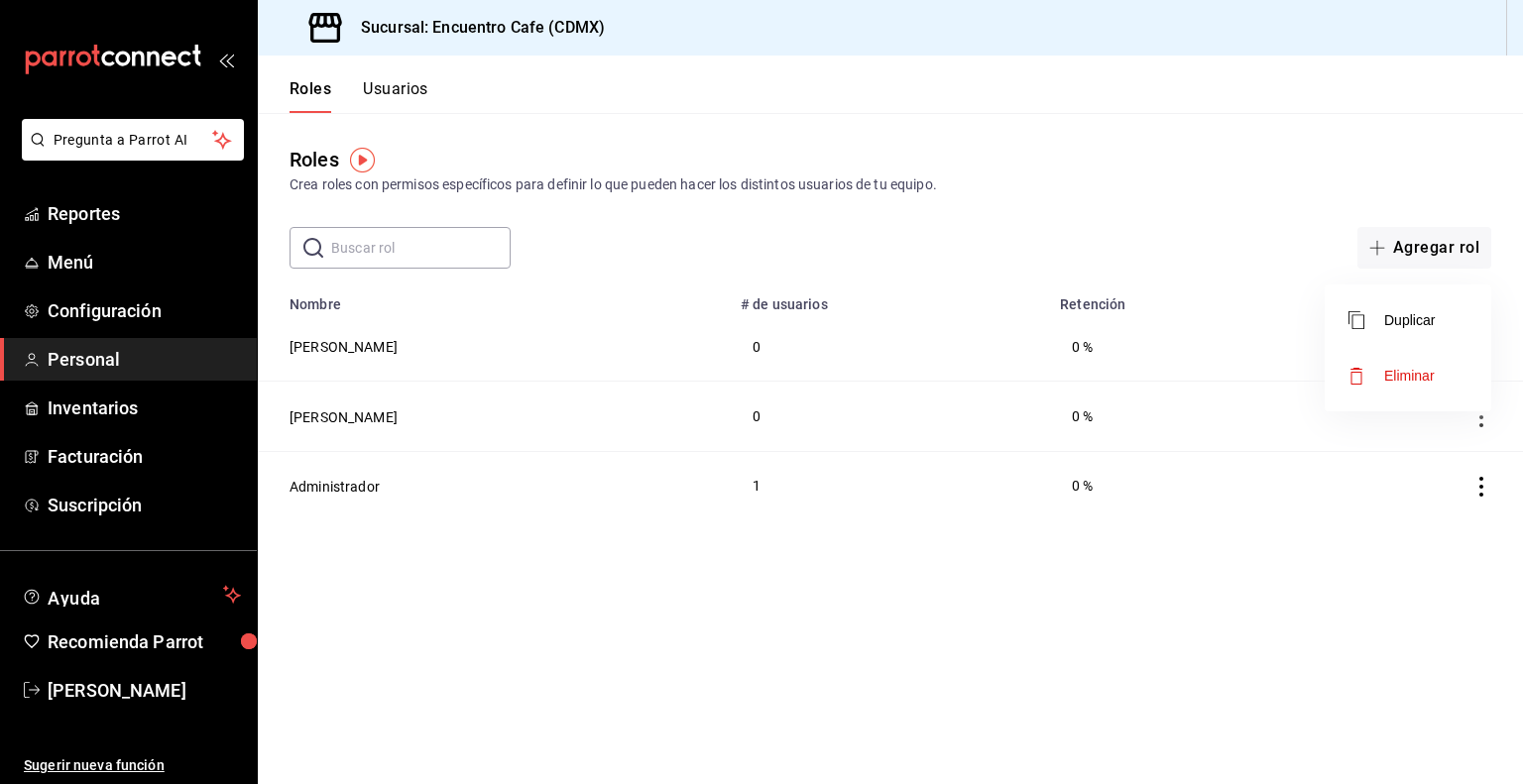 type 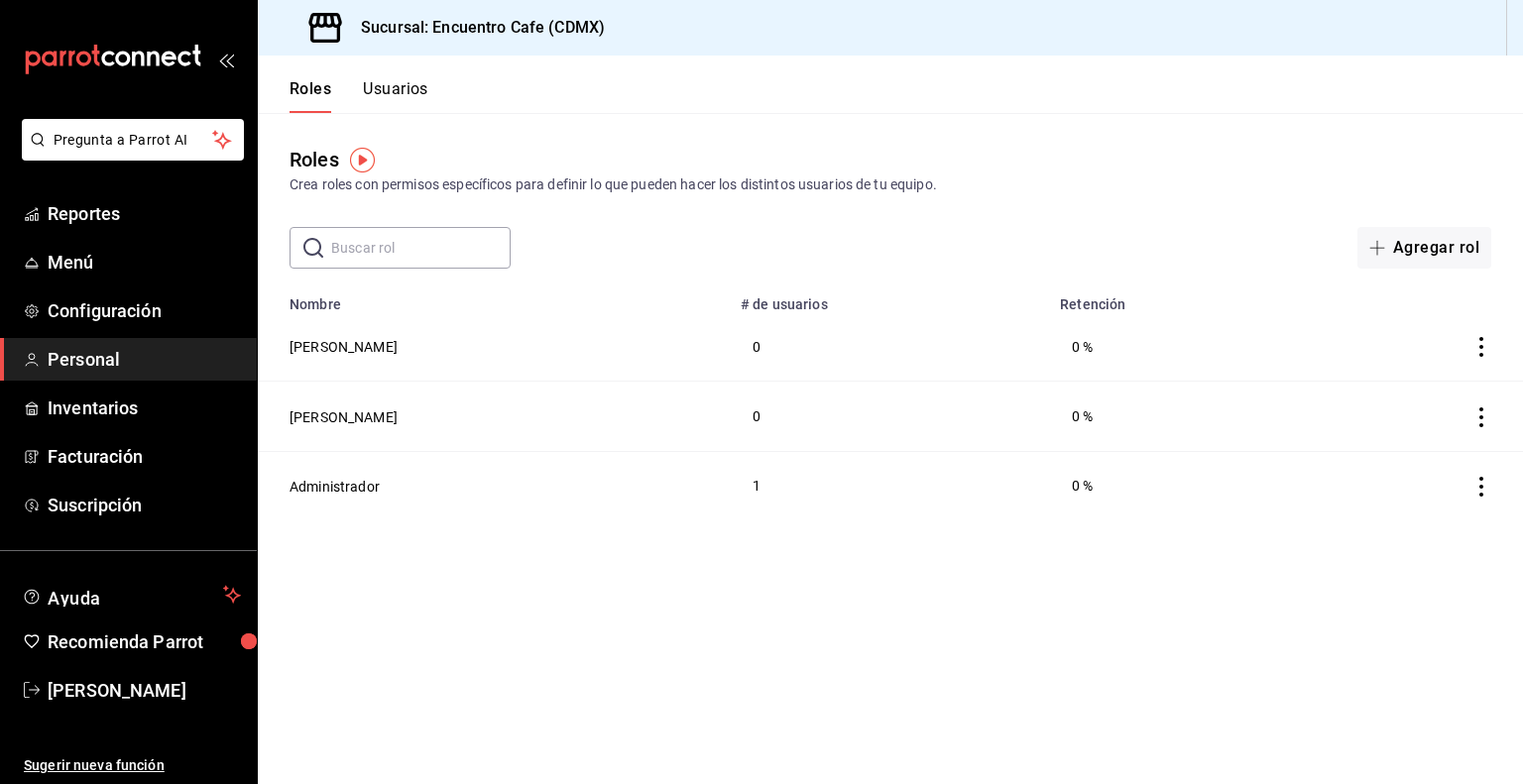 type 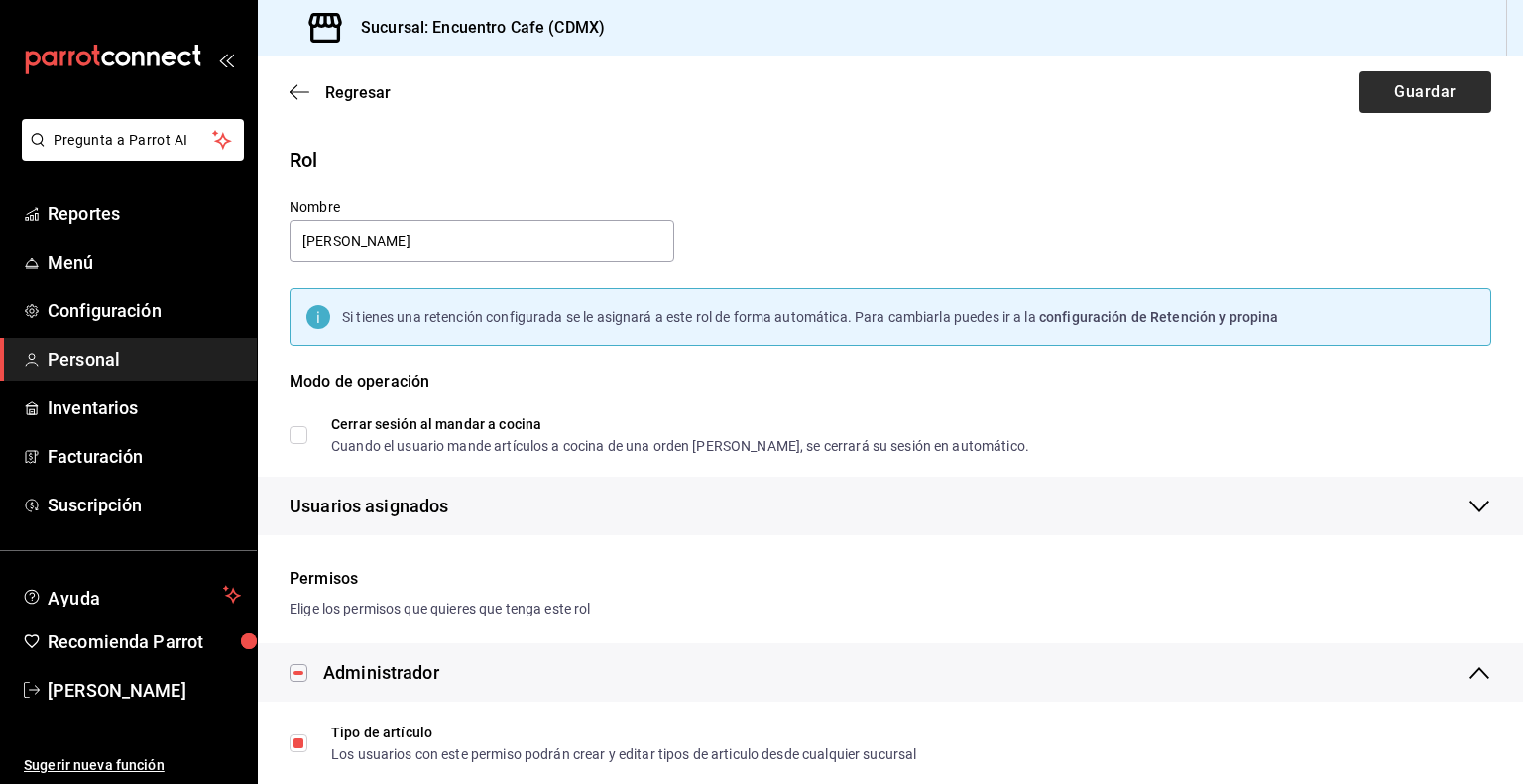type on "[PERSON_NAME]" 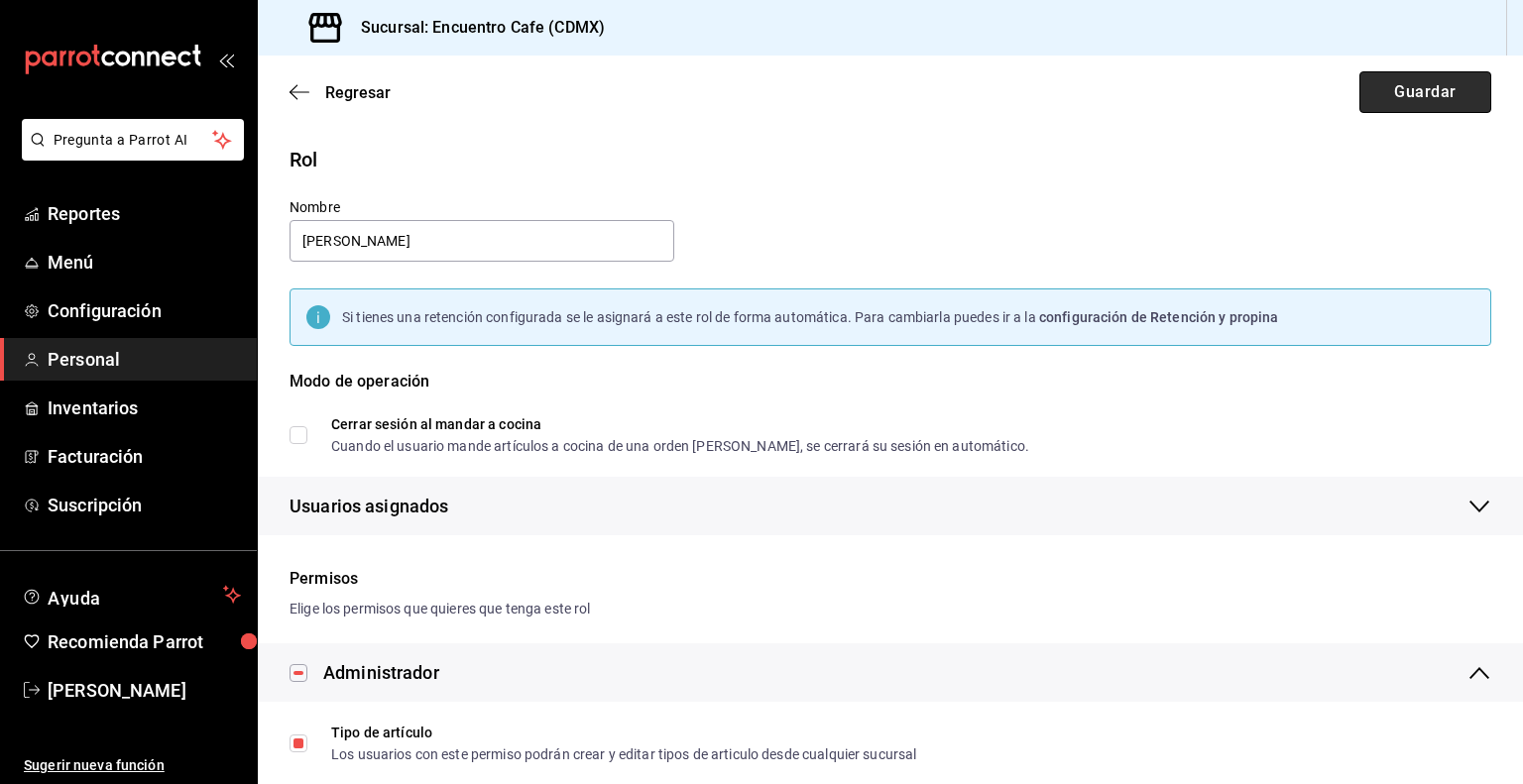 click on "Guardar" at bounding box center [1425, 92] 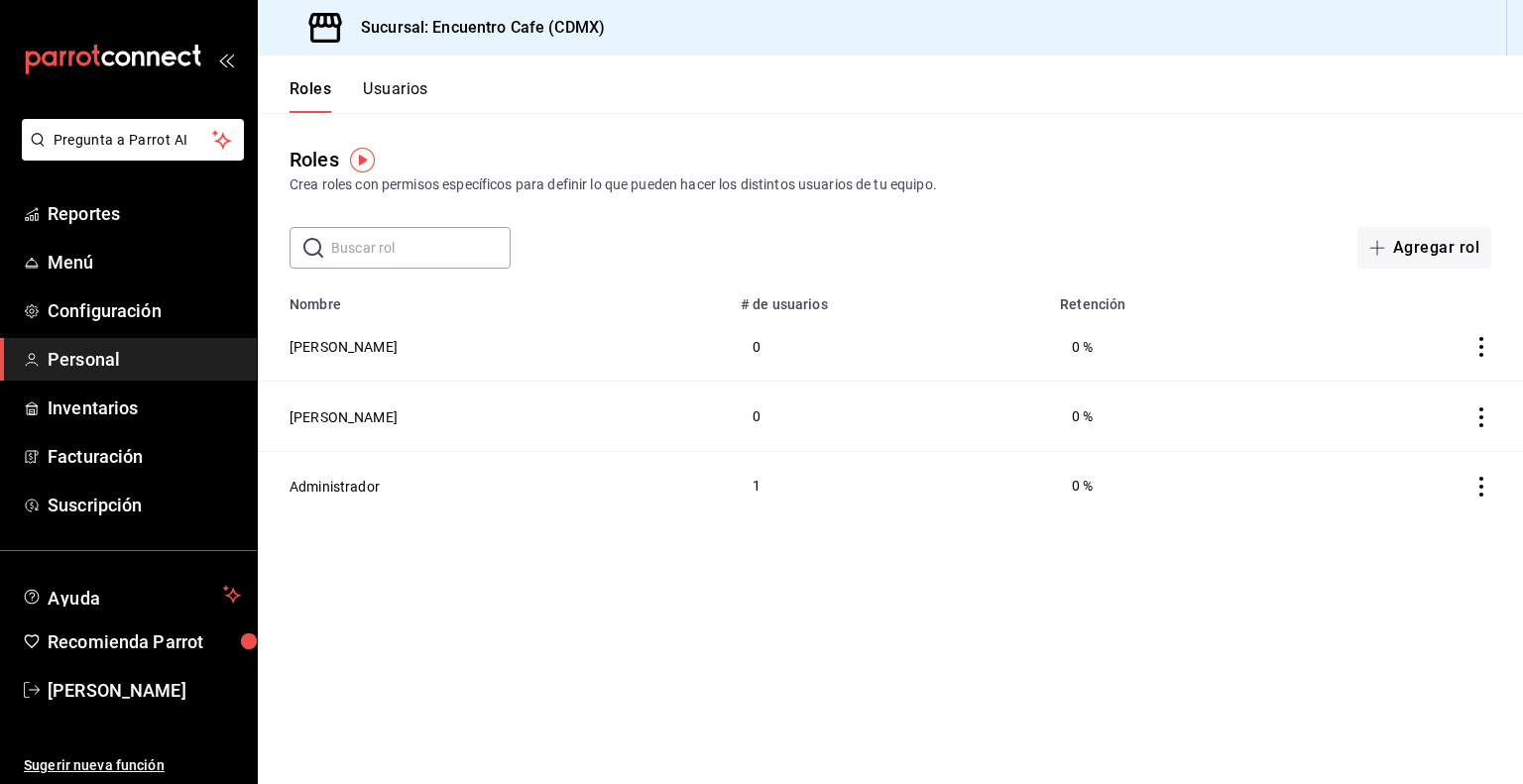 click on "Usuarios" at bounding box center [396, 96] 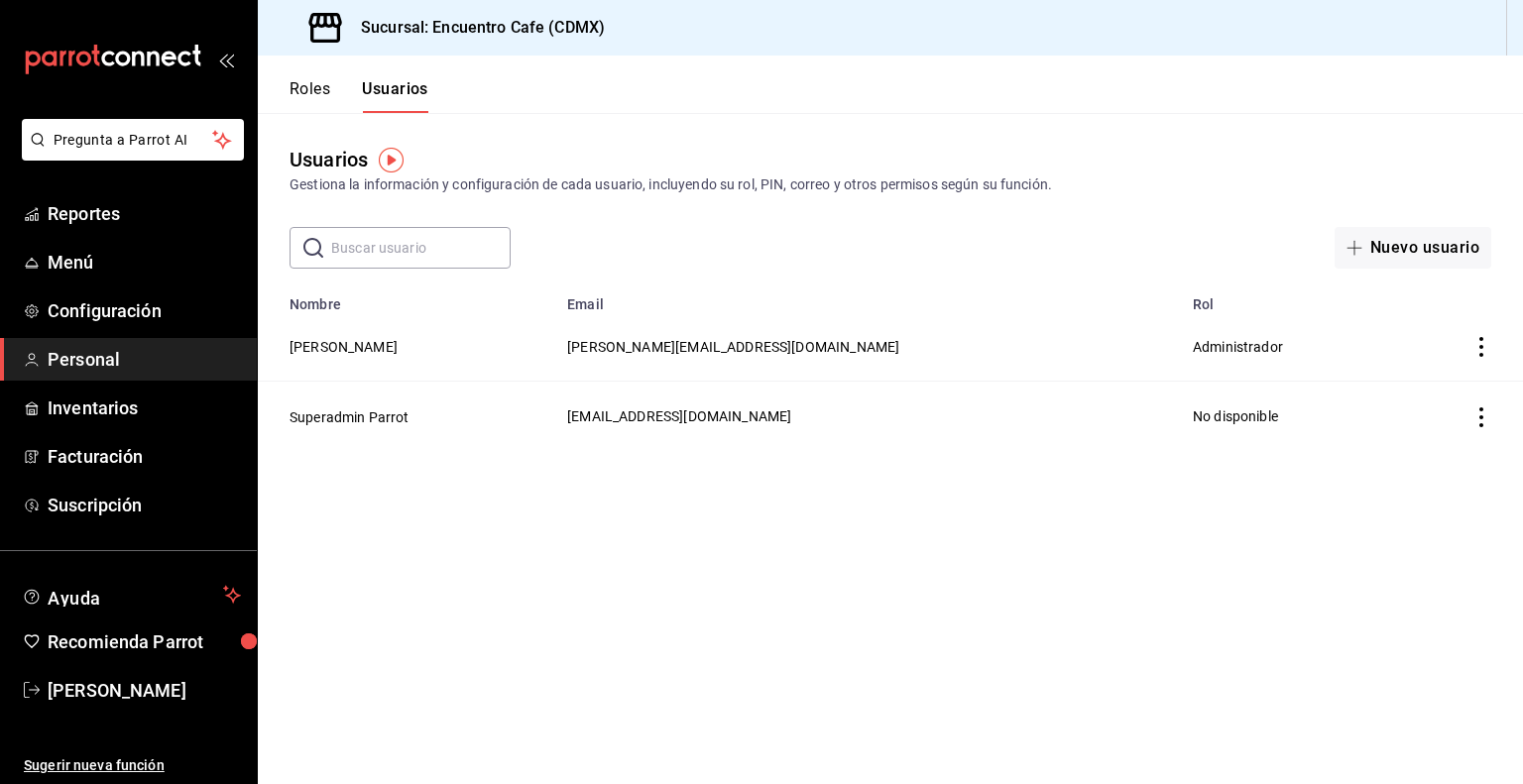 click on "Roles" at bounding box center (309, 96) 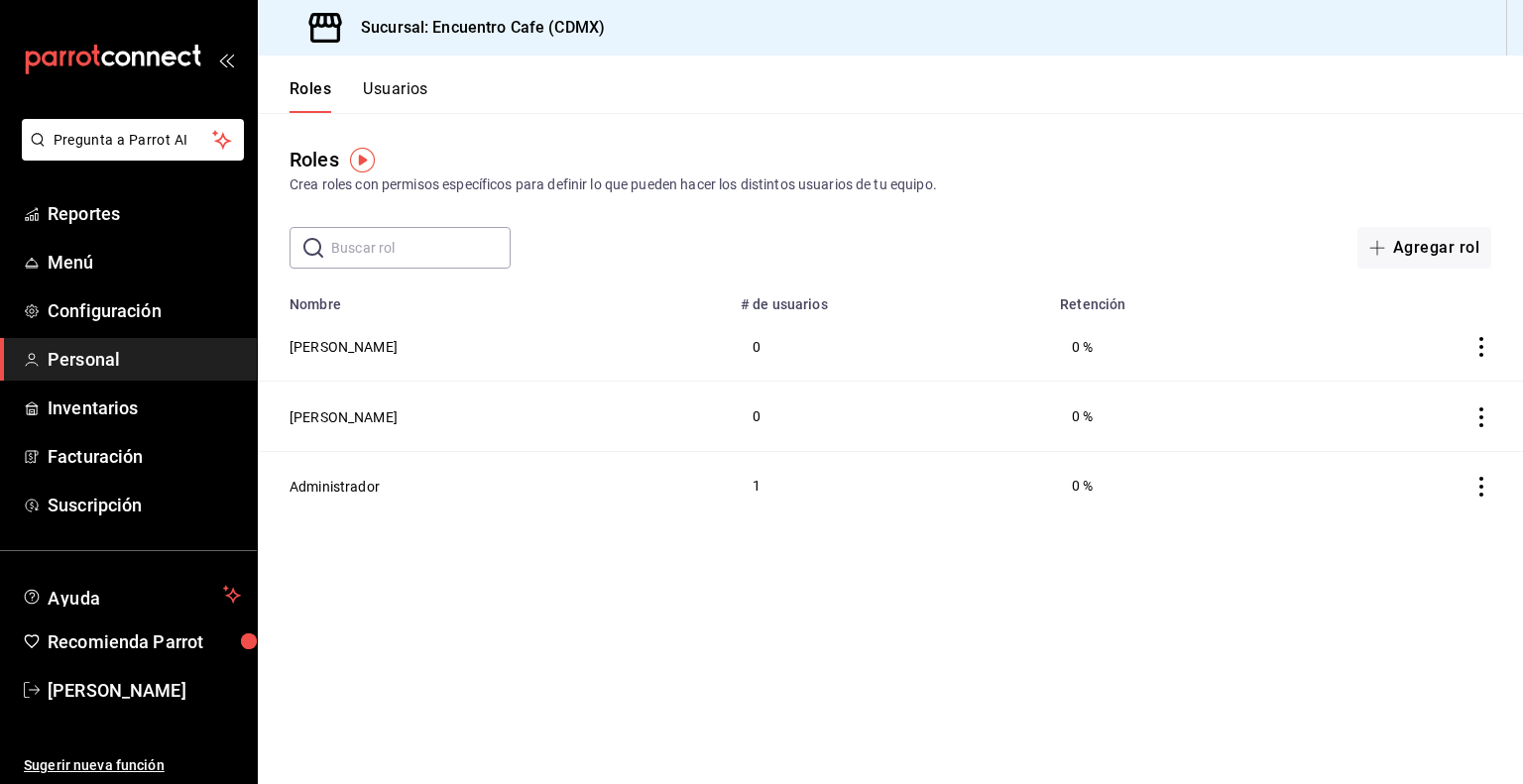 click 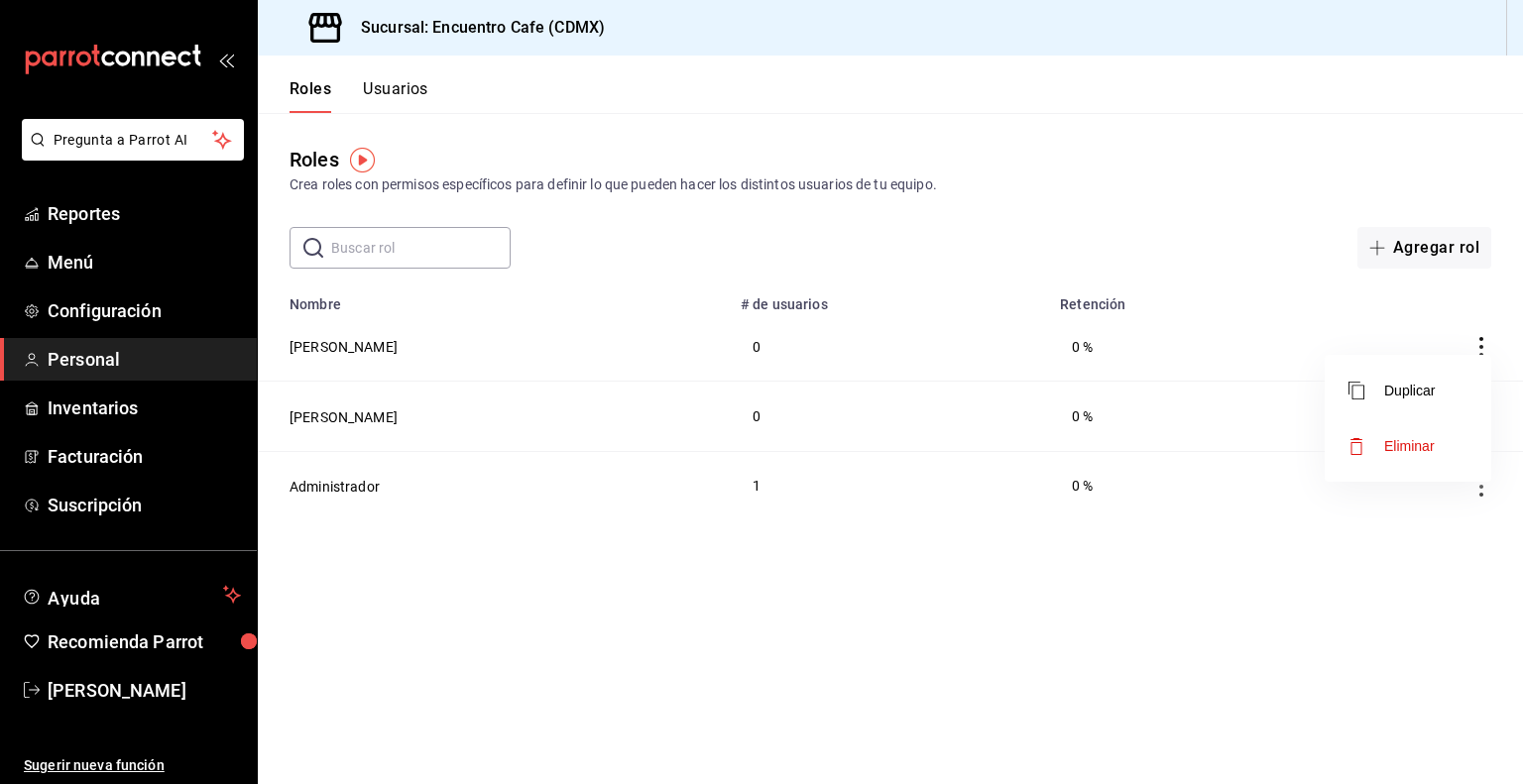 click on "Eliminar" at bounding box center (1391, 446) 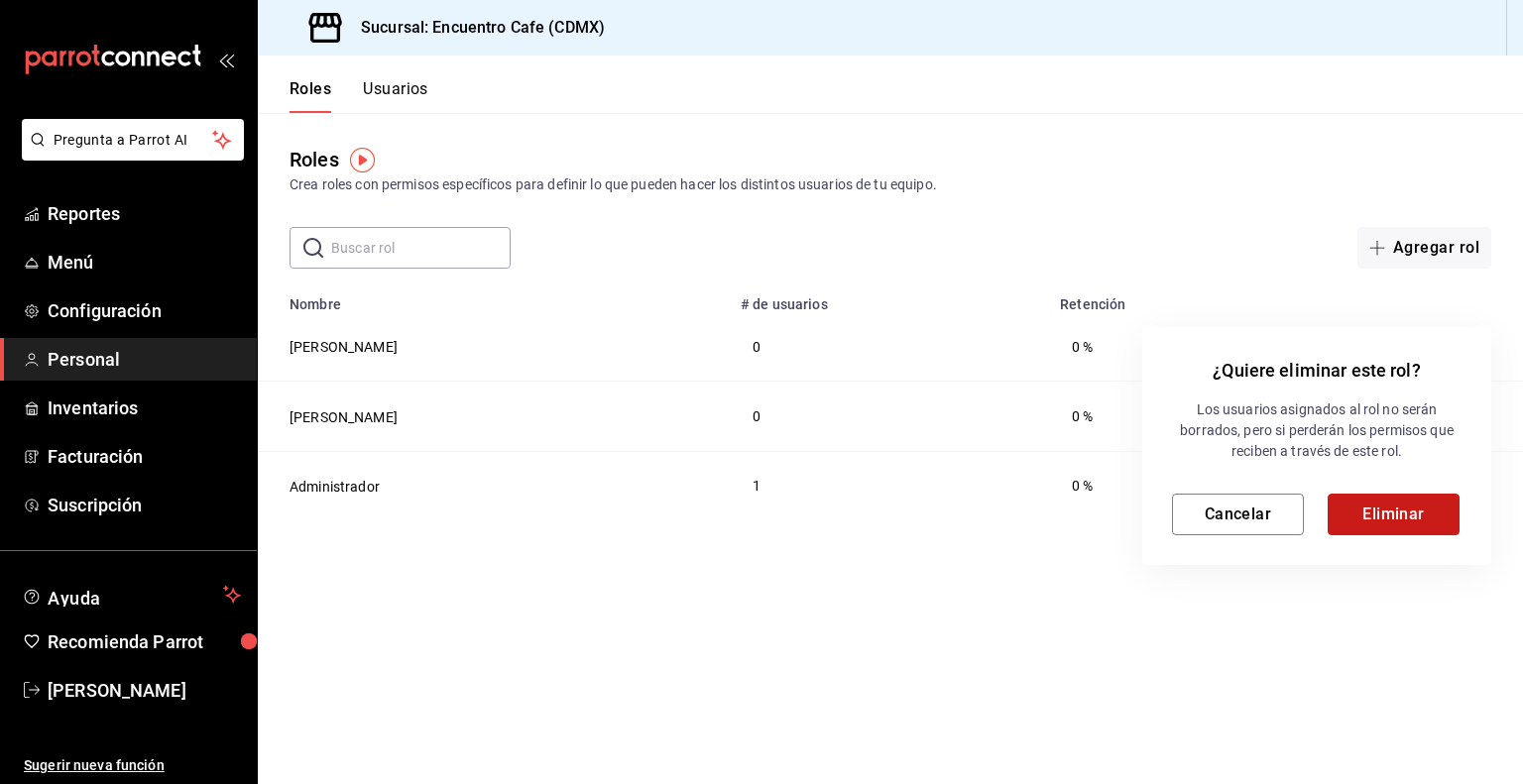 click on "Eliminar" at bounding box center [1393, 514] 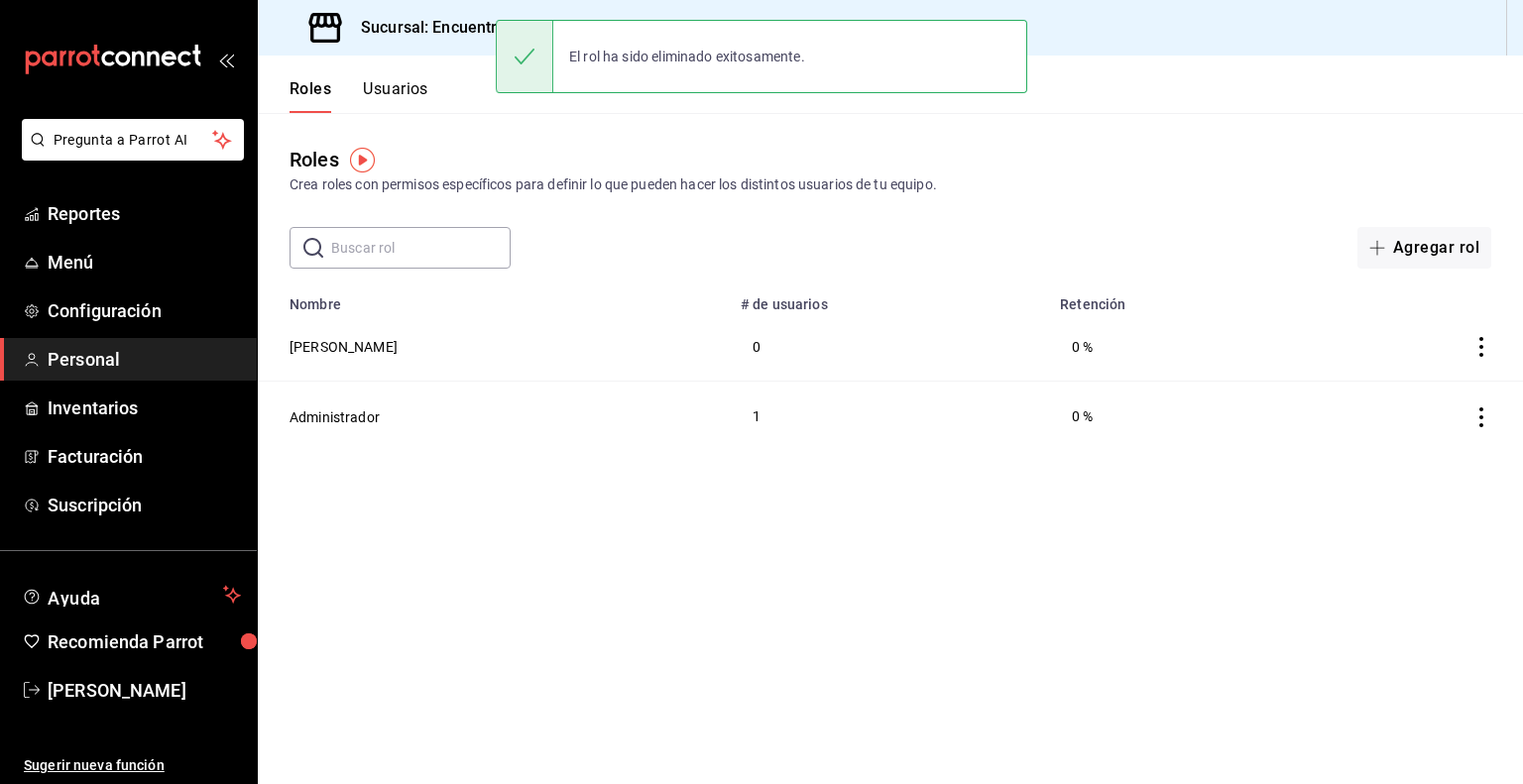 click at bounding box center [1414, 347] 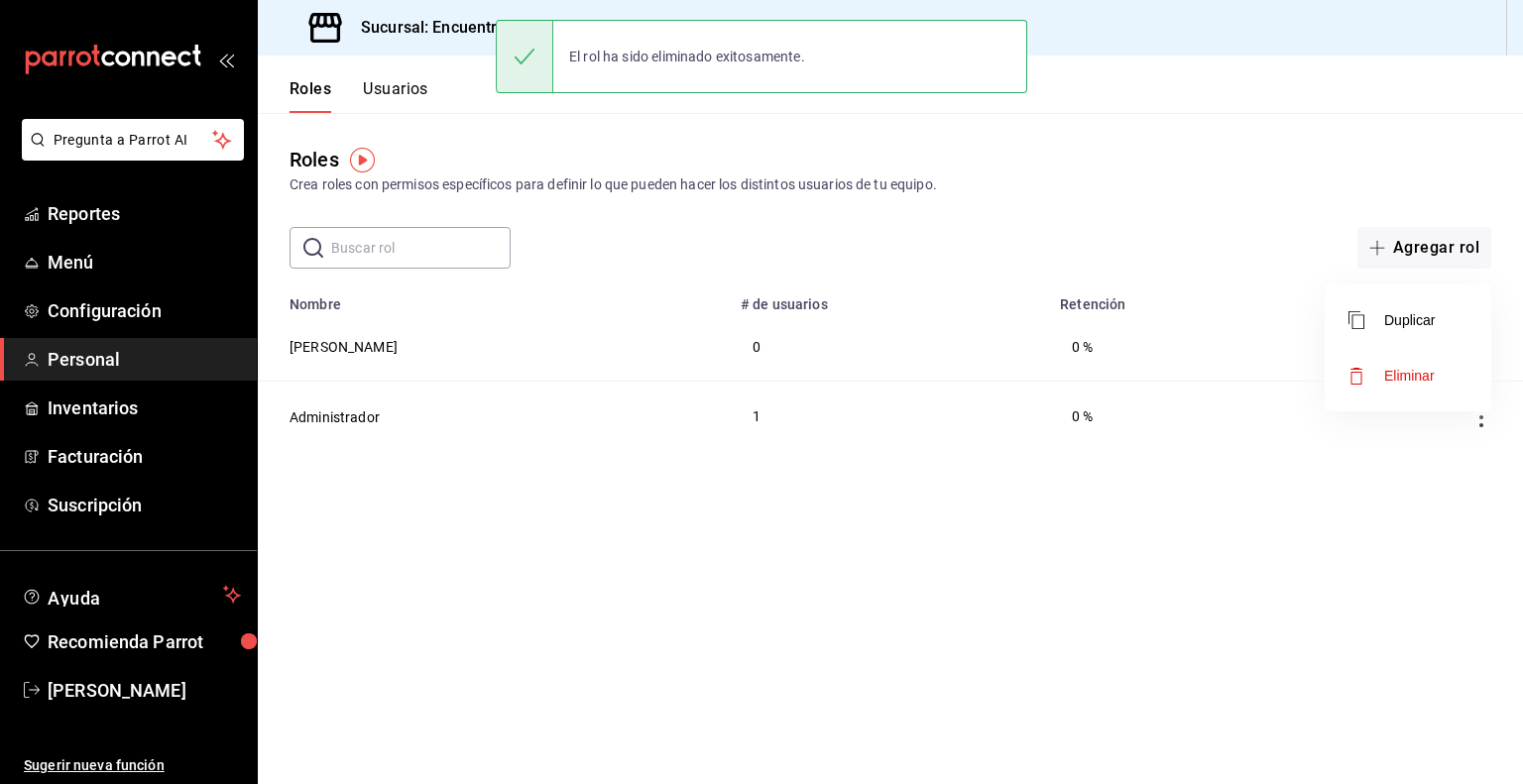 click on "Eliminar" at bounding box center [1409, 376] 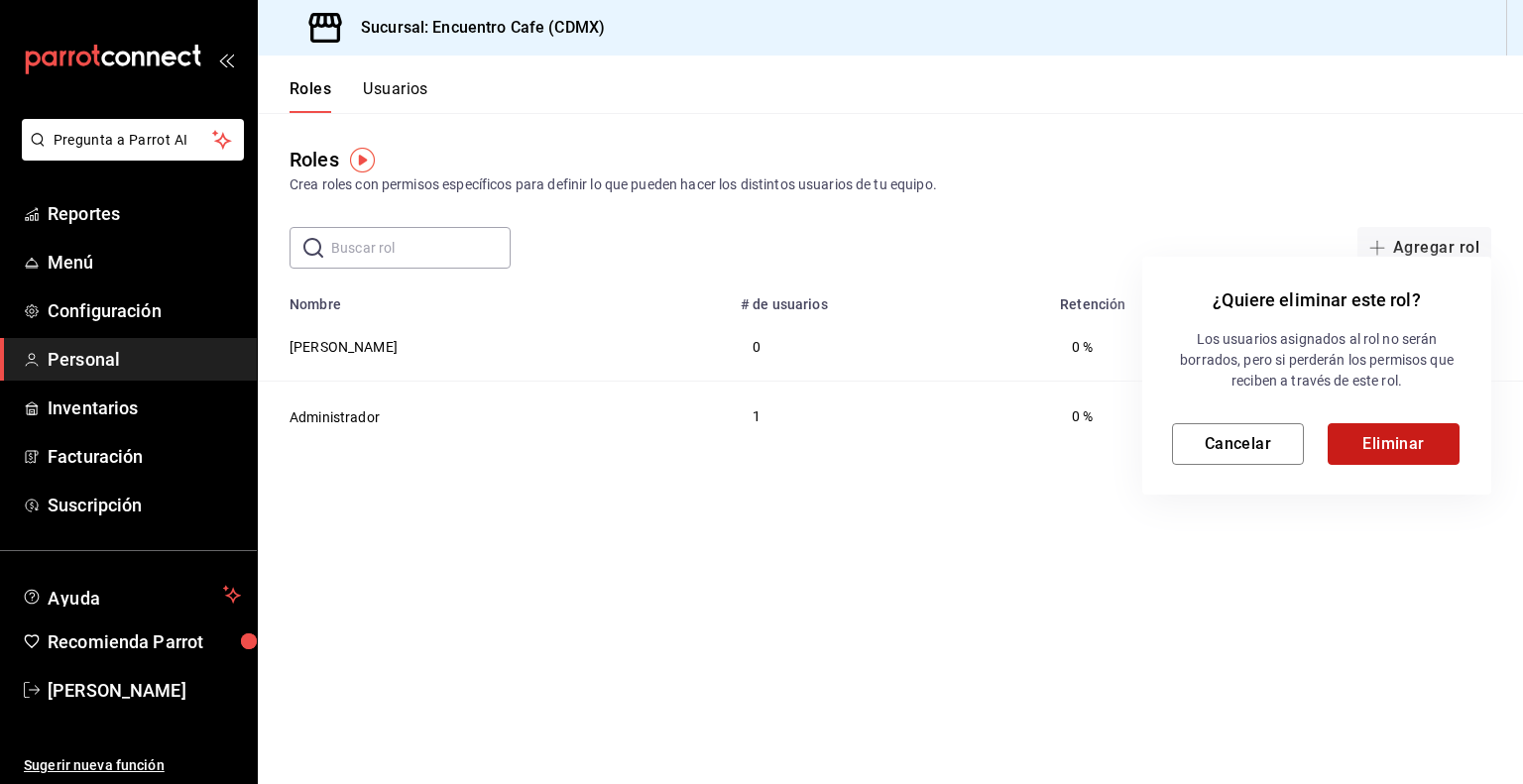 click on "Eliminar" at bounding box center (1393, 444) 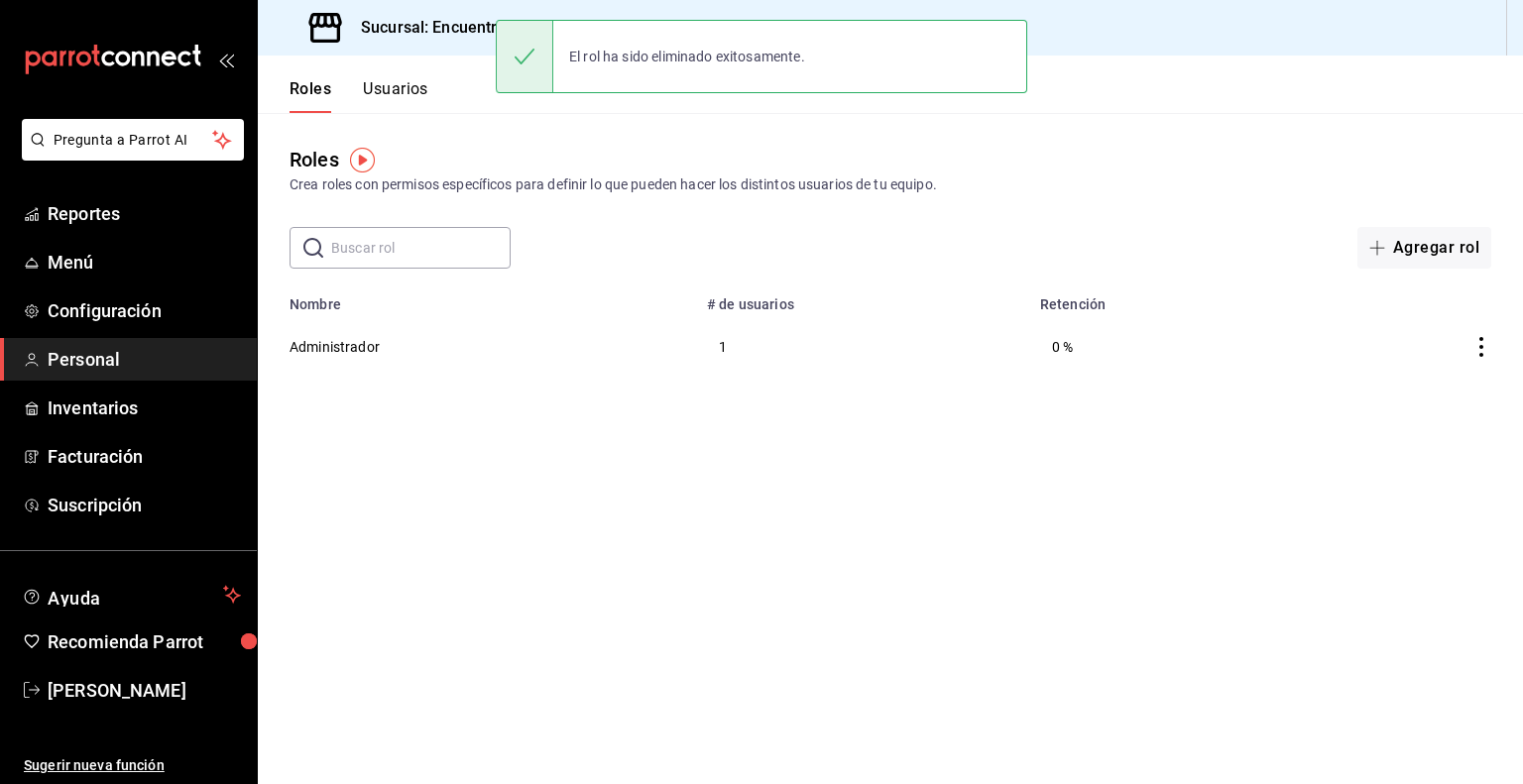 click on "Roles Usuarios" at bounding box center (343, 84) 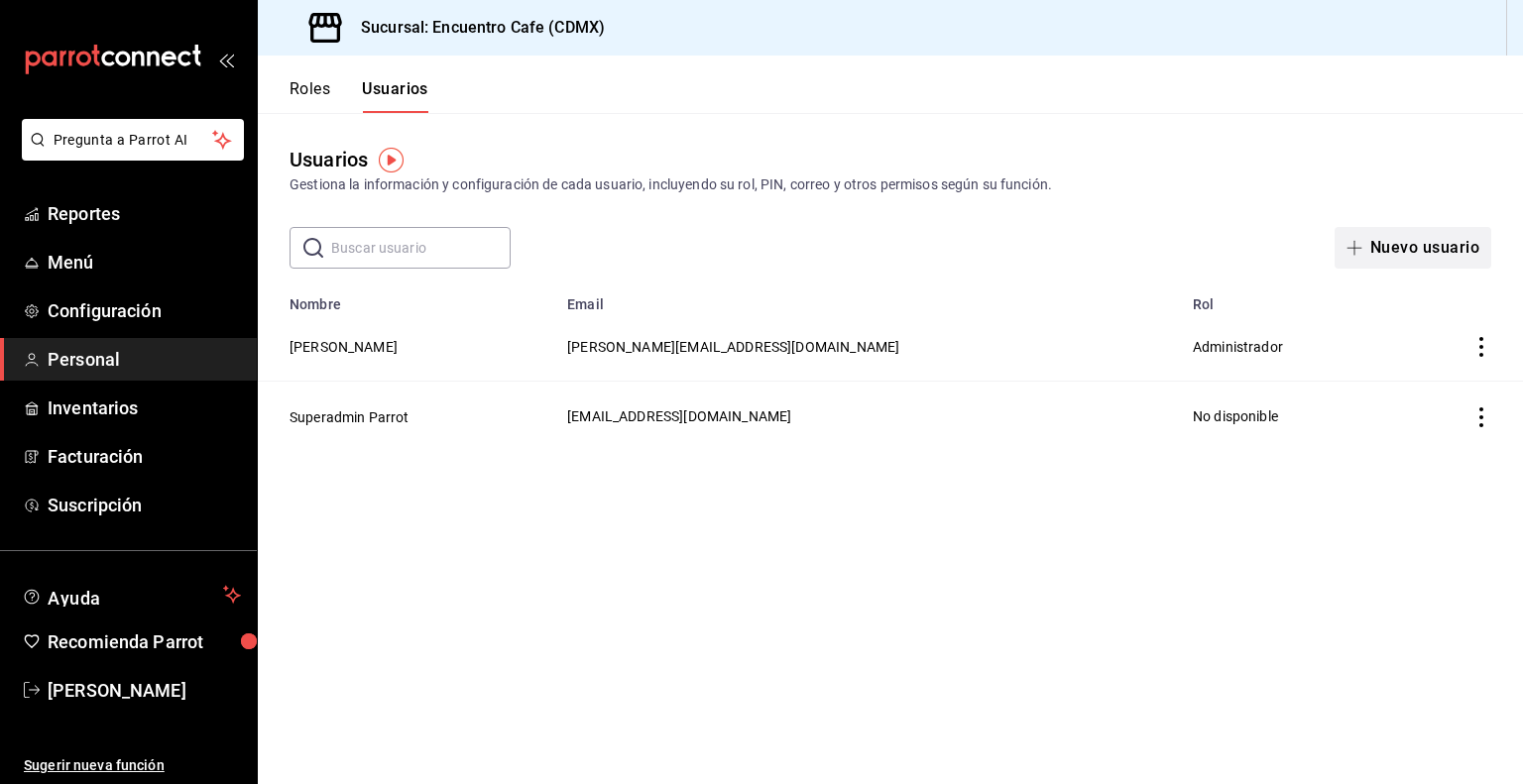 click on "Nuevo usuario" at bounding box center (1413, 248) 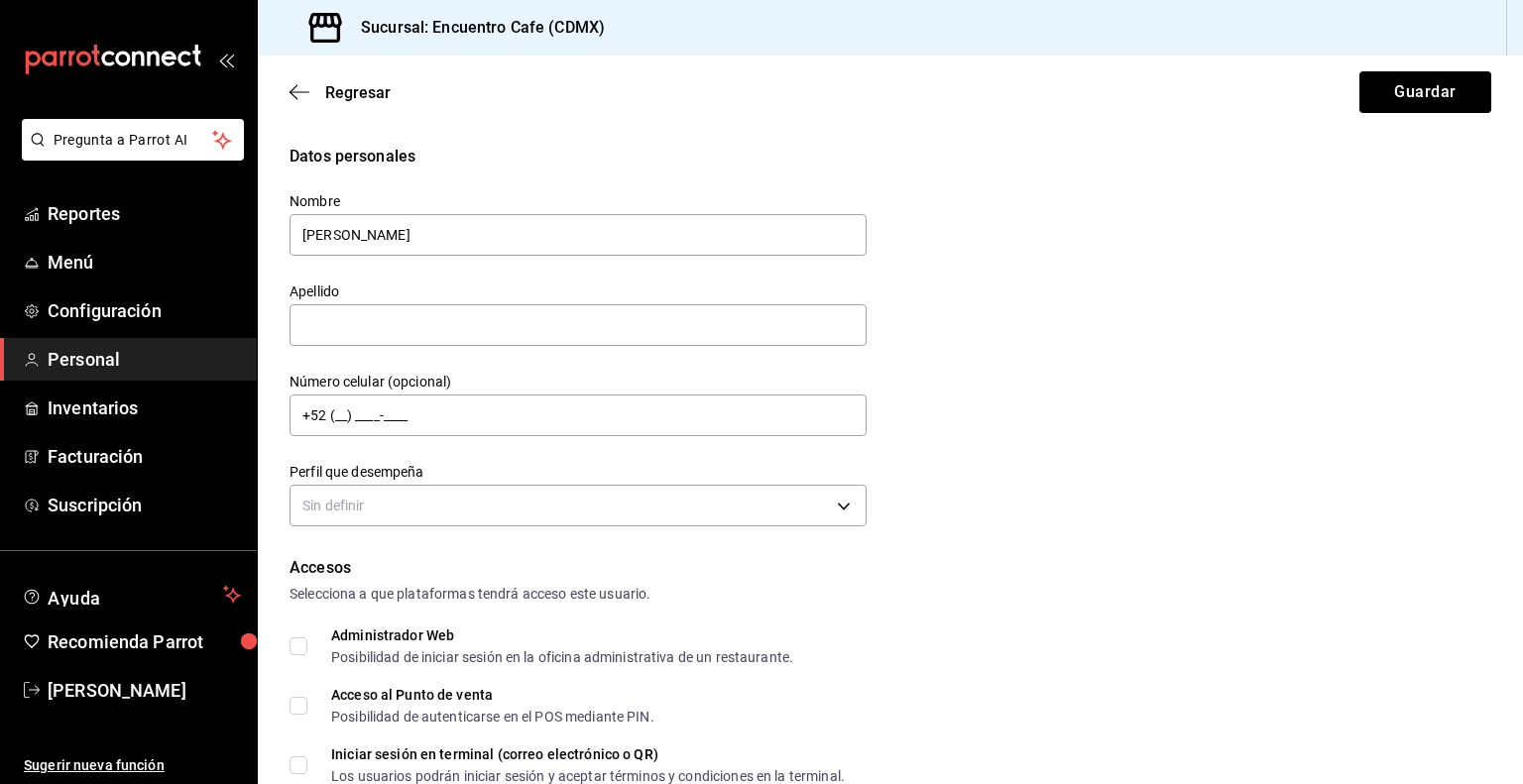 type on "[PERSON_NAME]" 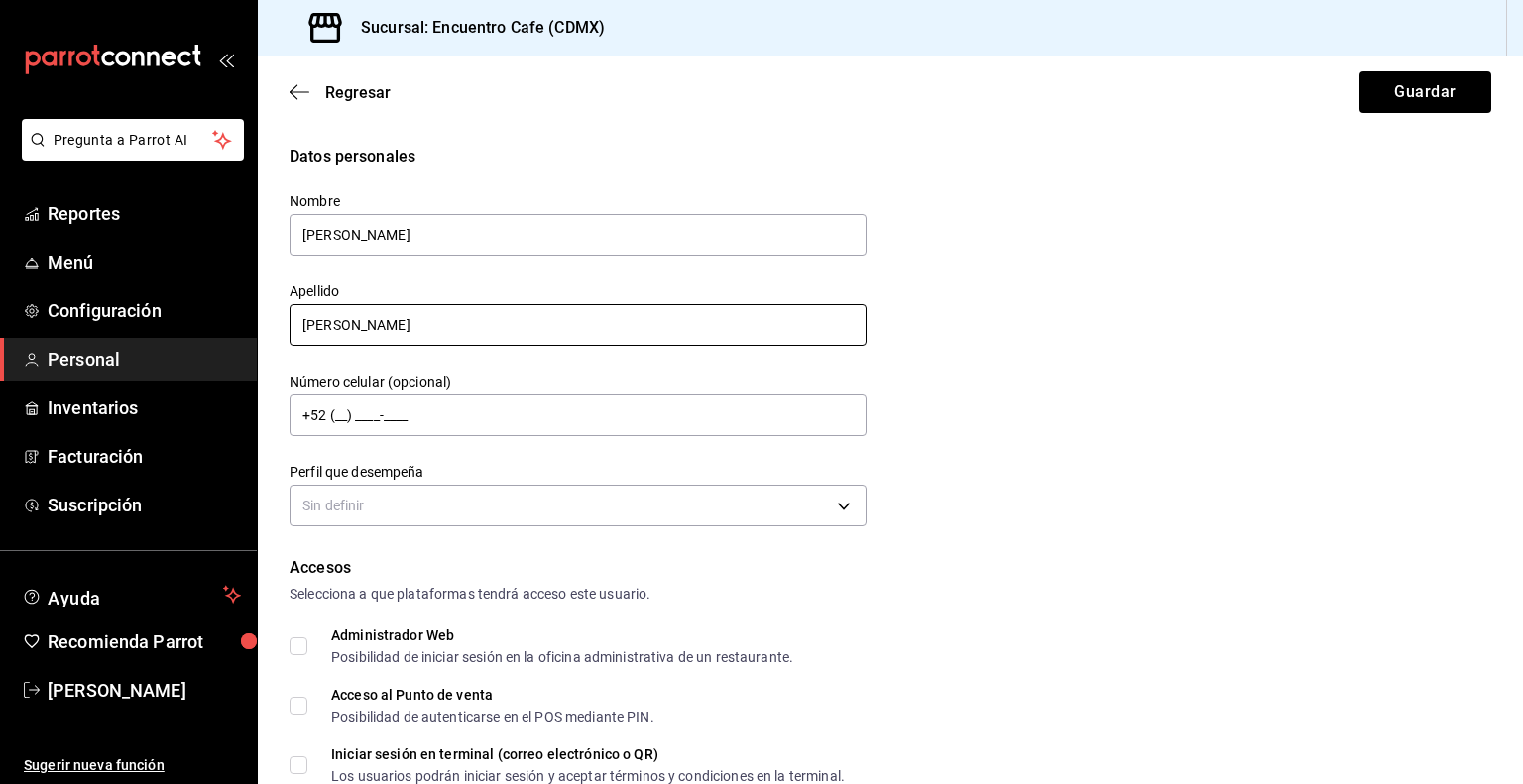type on "[PERSON_NAME]" 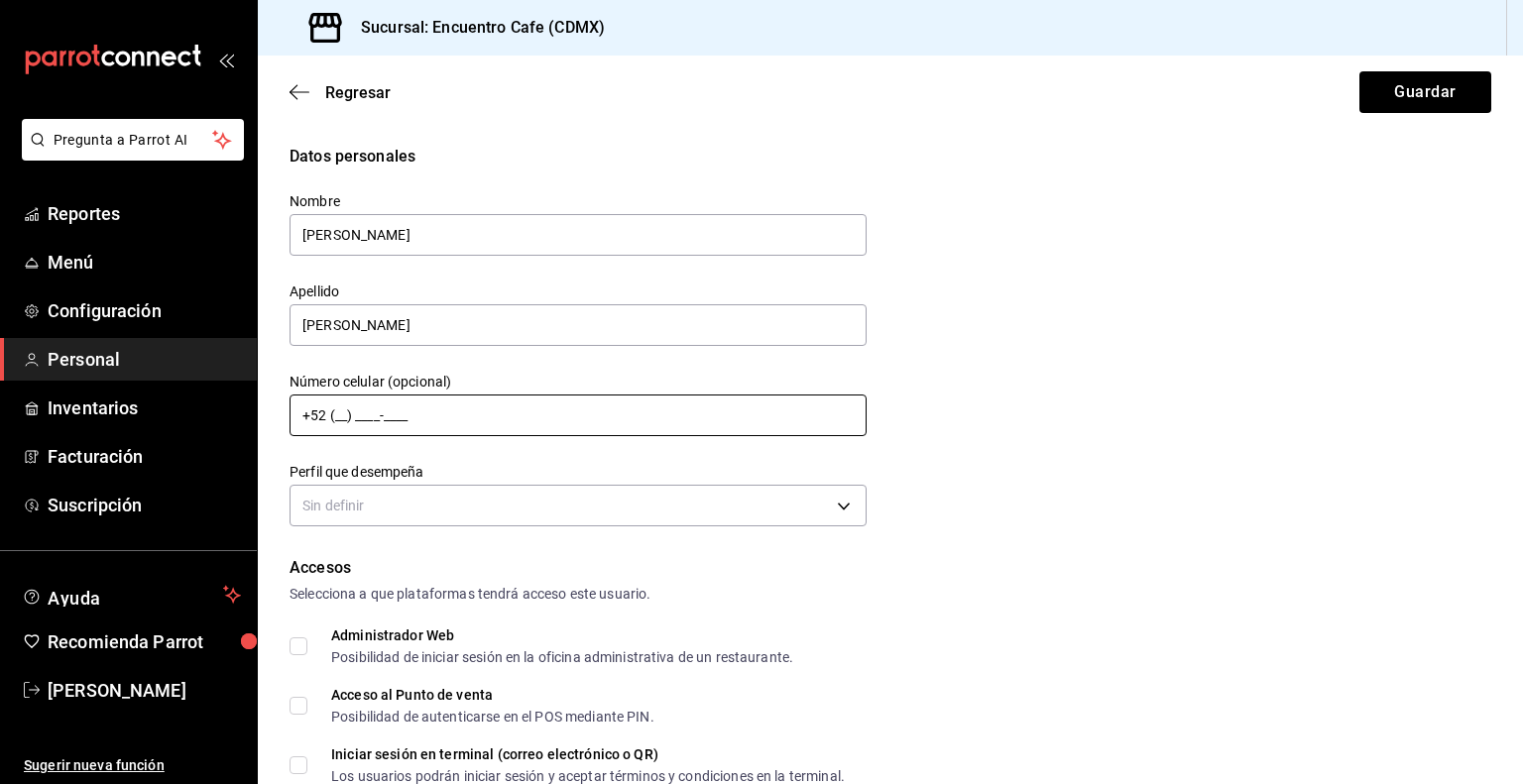 click on "+52 (__) ____-____" at bounding box center [578, 415] 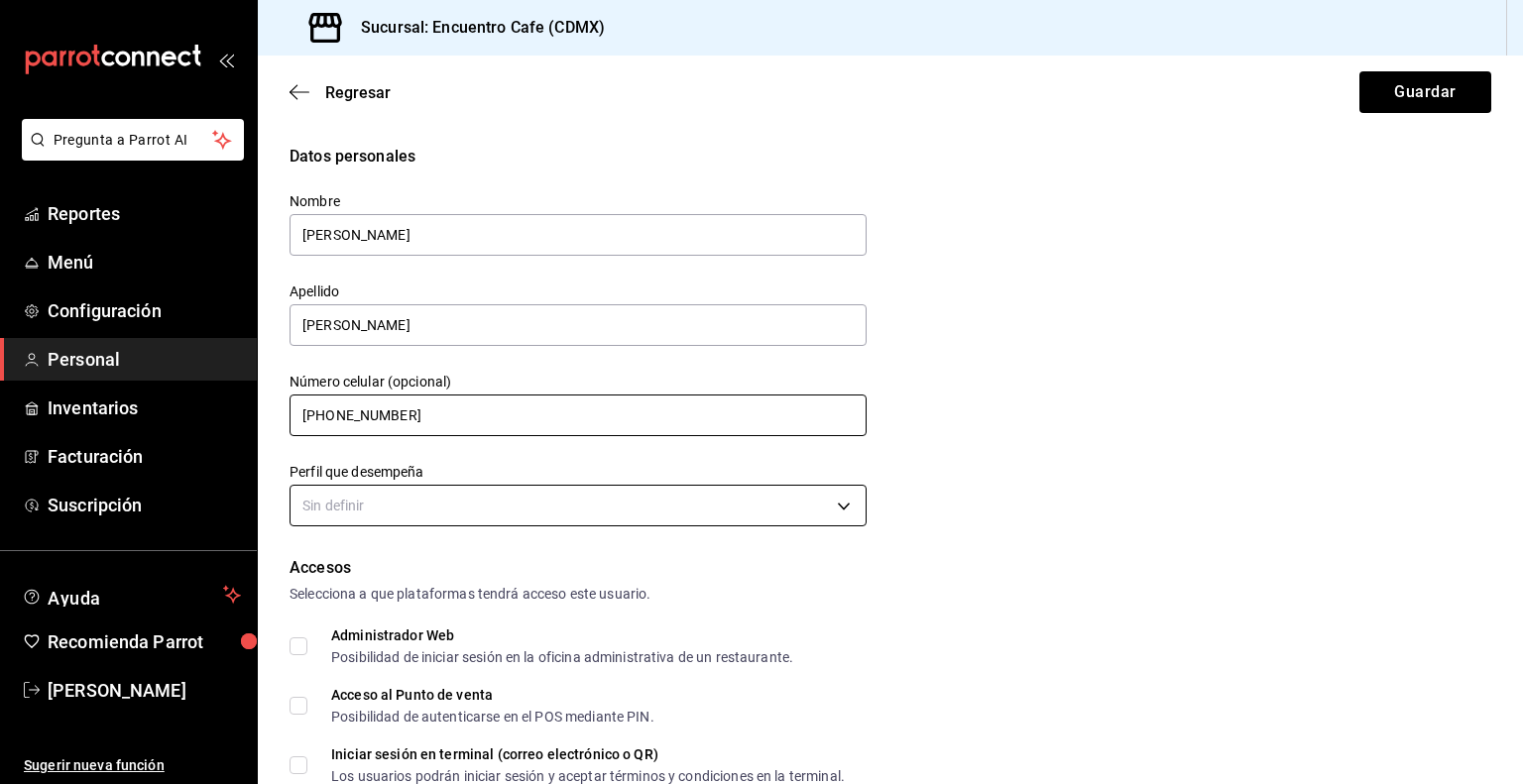 type on "[PHONE_NUMBER]" 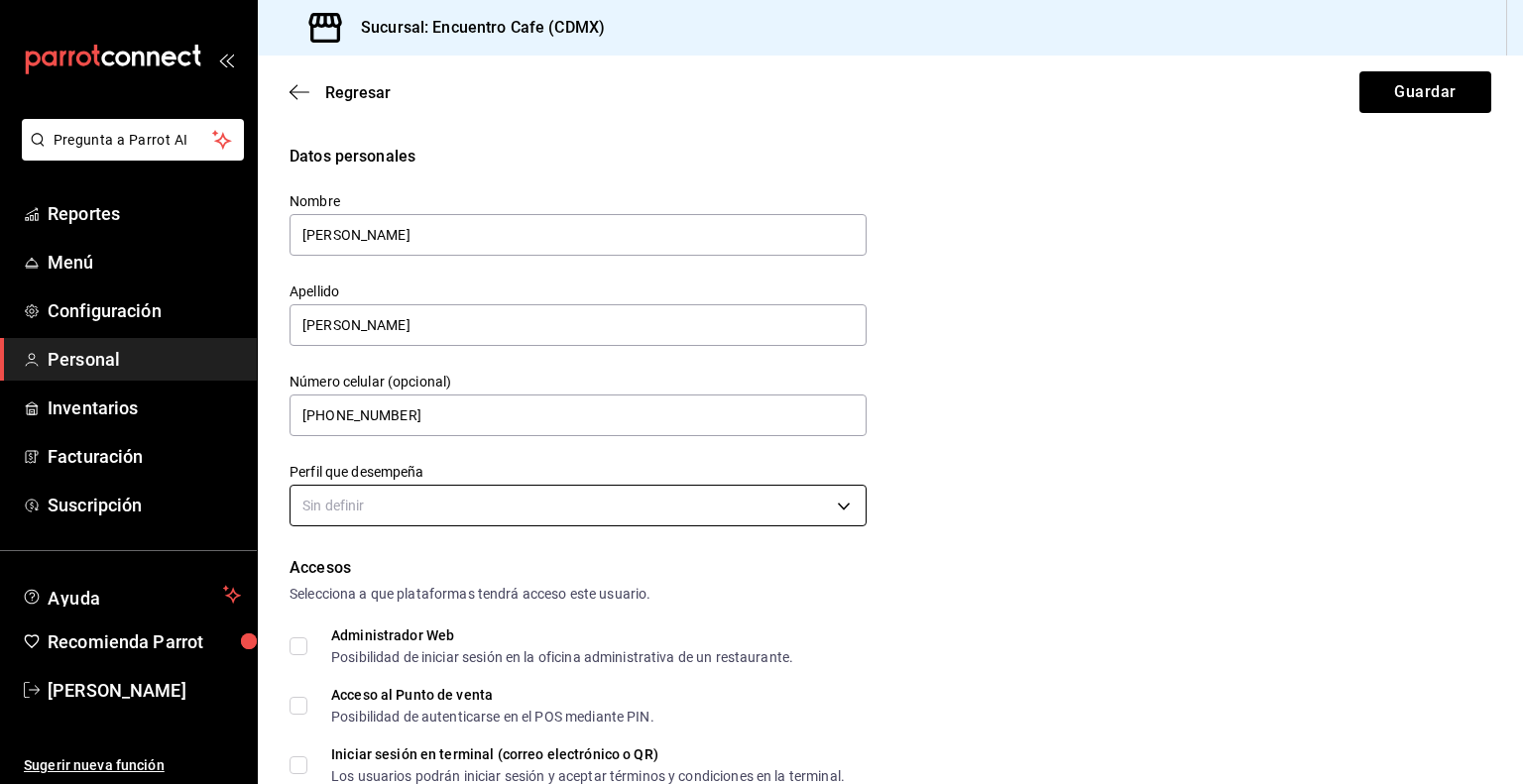 click on "Pregunta a Parrot AI Reportes   Menú   Configuración   Personal   Inventarios   Facturación   Suscripción   Ayuda Recomienda Parrot   [PERSON_NAME] Z   Sugerir nueva función   Sucursal: Encuentro Cafe (CDMX) Regresar Guardar Datos personales Nombre [PERSON_NAME] [PERSON_NAME] Número celular (opcional) [PHONE_NUMBER] Perfil que desempeña Sin definir Accesos Selecciona a que plataformas tendrá acceso este usuario. Administrador Web Posibilidad de iniciar sesión en la oficina administrativa de un restaurante.  Acceso al Punto de venta Posibilidad de autenticarse en el POS mediante PIN.  Iniciar sesión en terminal (correo electrónico o QR) Los usuarios podrán iniciar sesión y aceptar términos y condiciones en la terminal. Acceso uso de terminal Los usuarios podrán acceder y utilizar la terminal para visualizar y procesar pagos de sus órdenes. Correo electrónico Se volverá obligatorio al tener ciertos accesos activados. Contraseña Contraseña Repetir contraseña Repetir contraseña PIN Validar PIN ​" at bounding box center (762, 392) 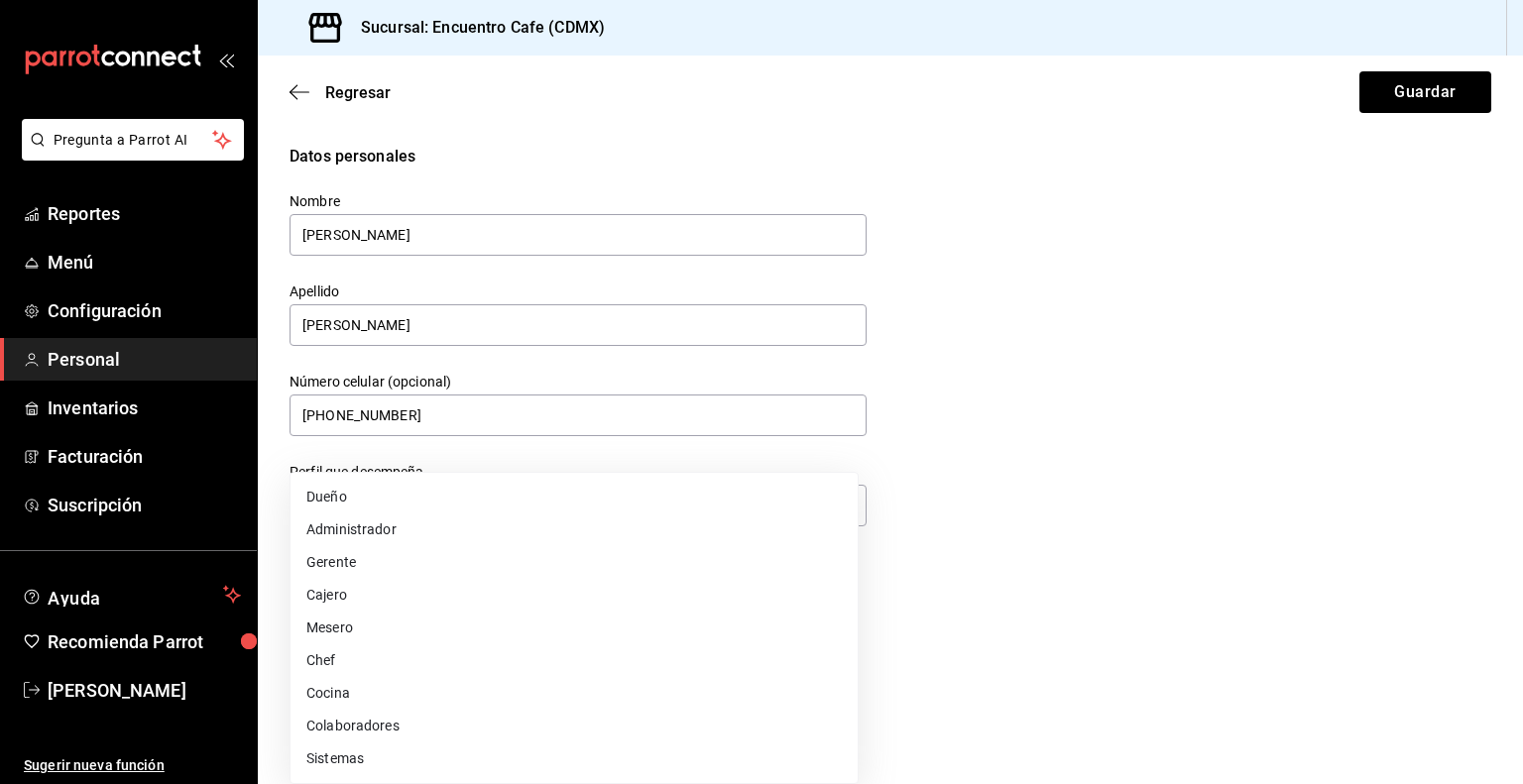 click on "Administrador" at bounding box center (574, 529) 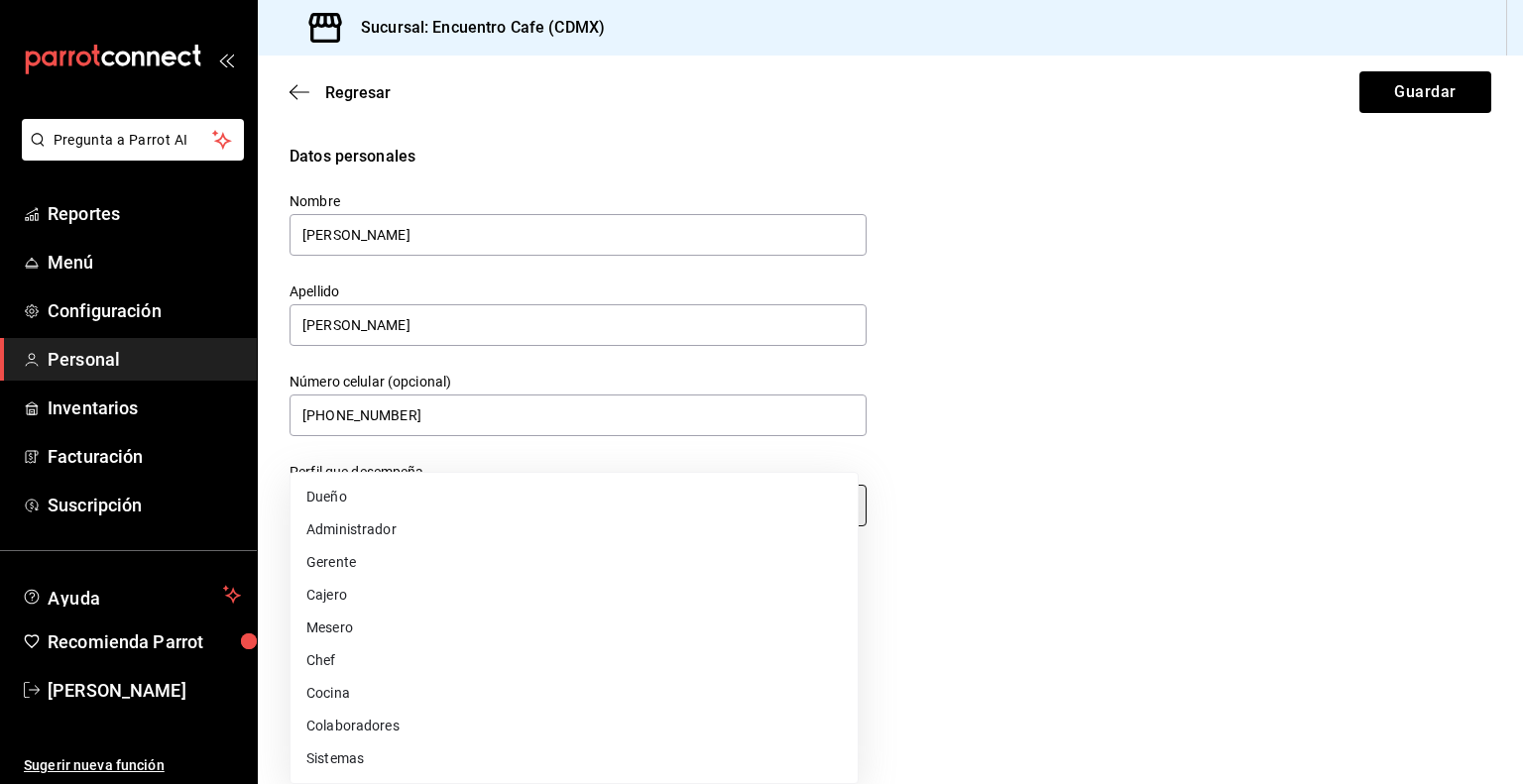 type on "ADMIN" 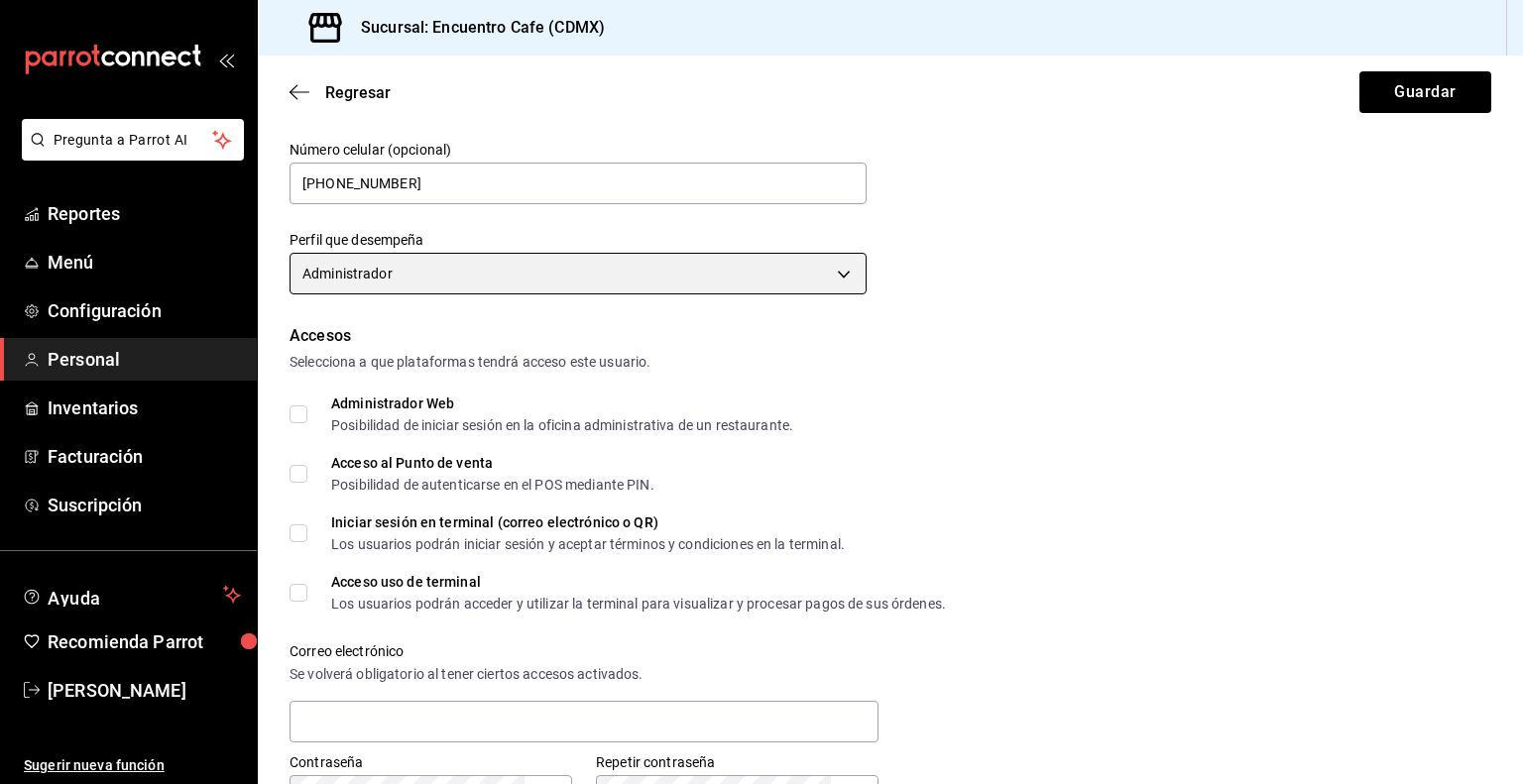 scroll, scrollTop: 256, scrollLeft: 0, axis: vertical 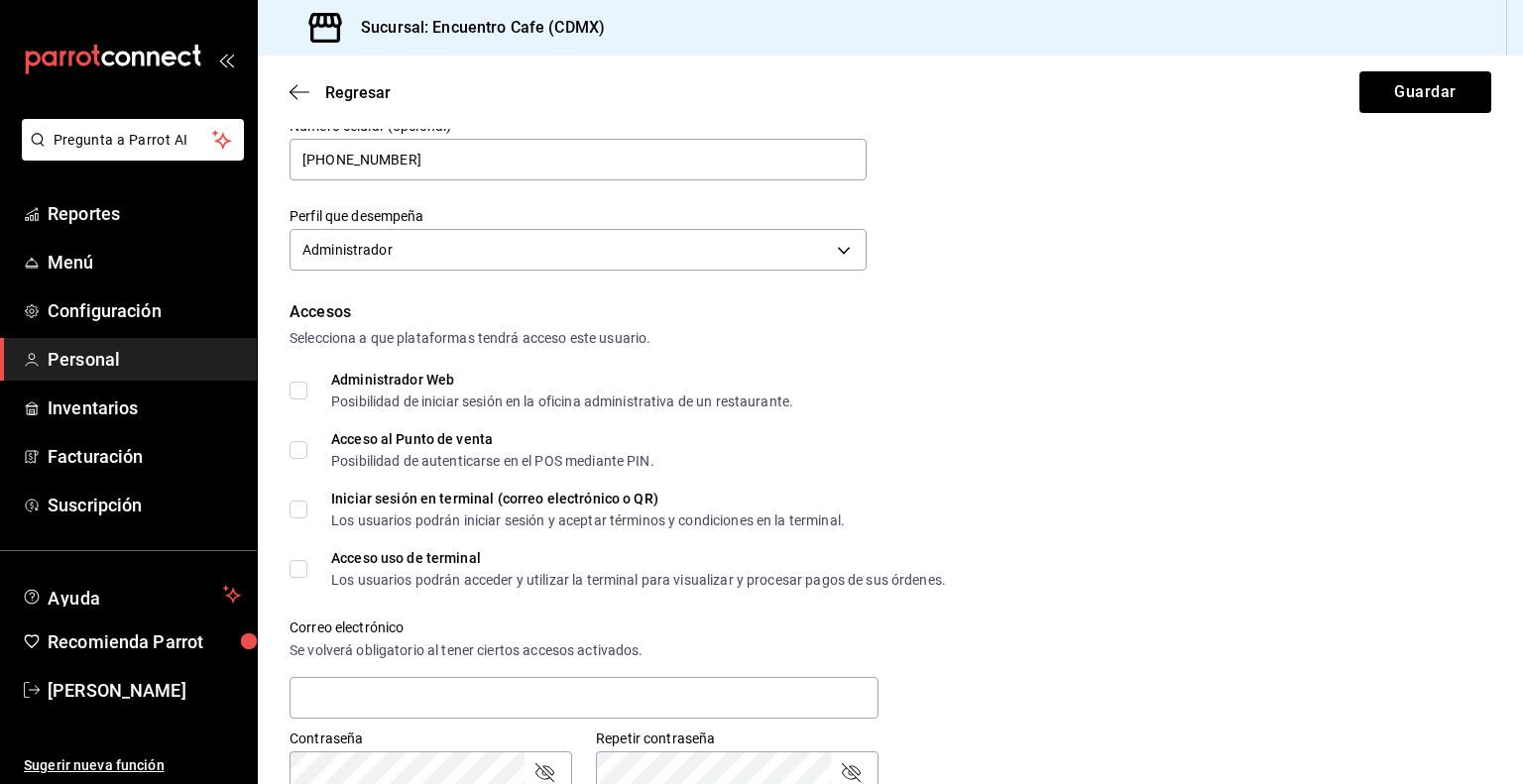 click on "Administrador Web Posibilidad de iniciar sesión en la oficina administrativa de un restaurante." at bounding box center (541, 391) 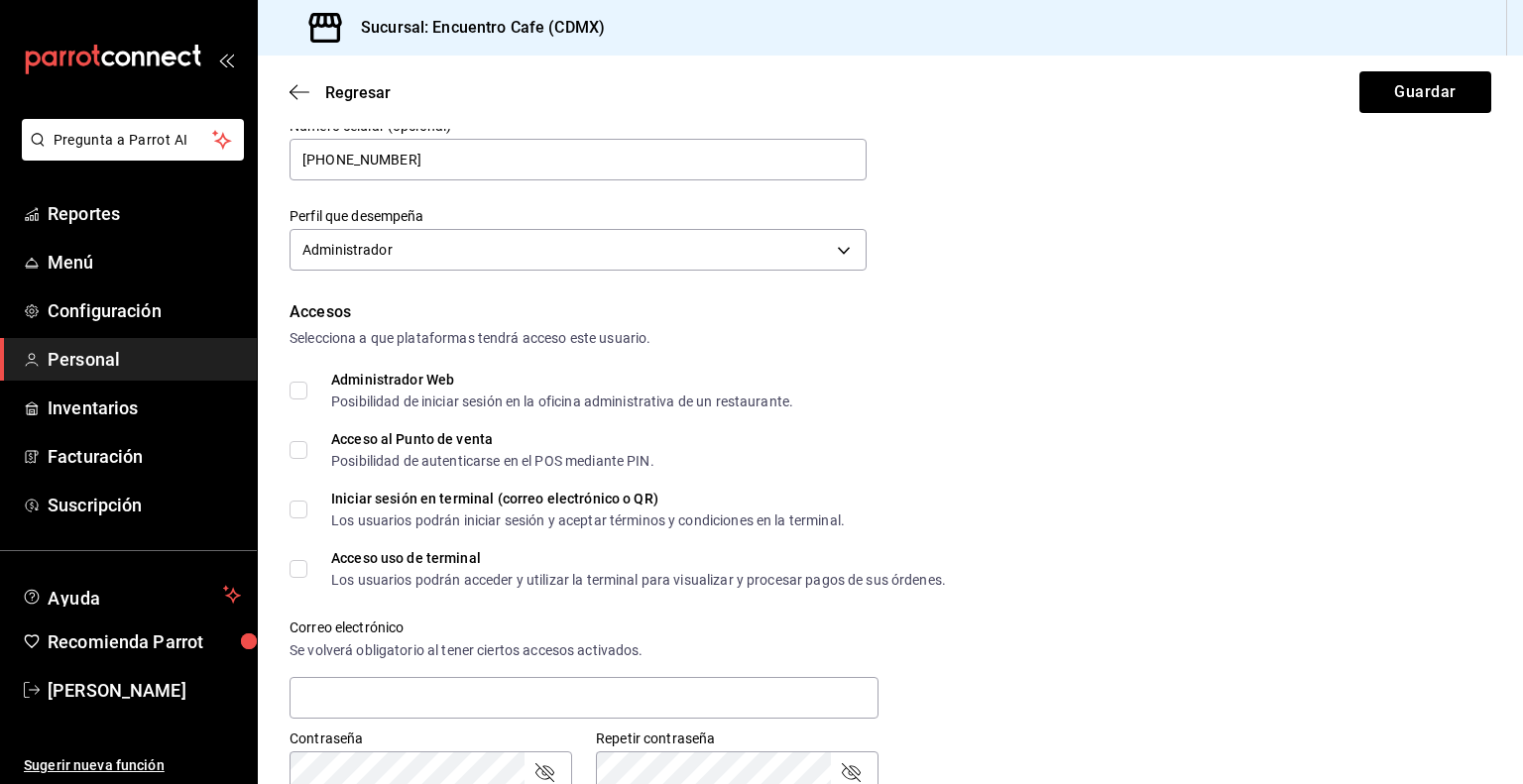 click on "Administrador Web Posibilidad de iniciar sesión en la oficina administrativa de un restaurante." at bounding box center [298, 391] 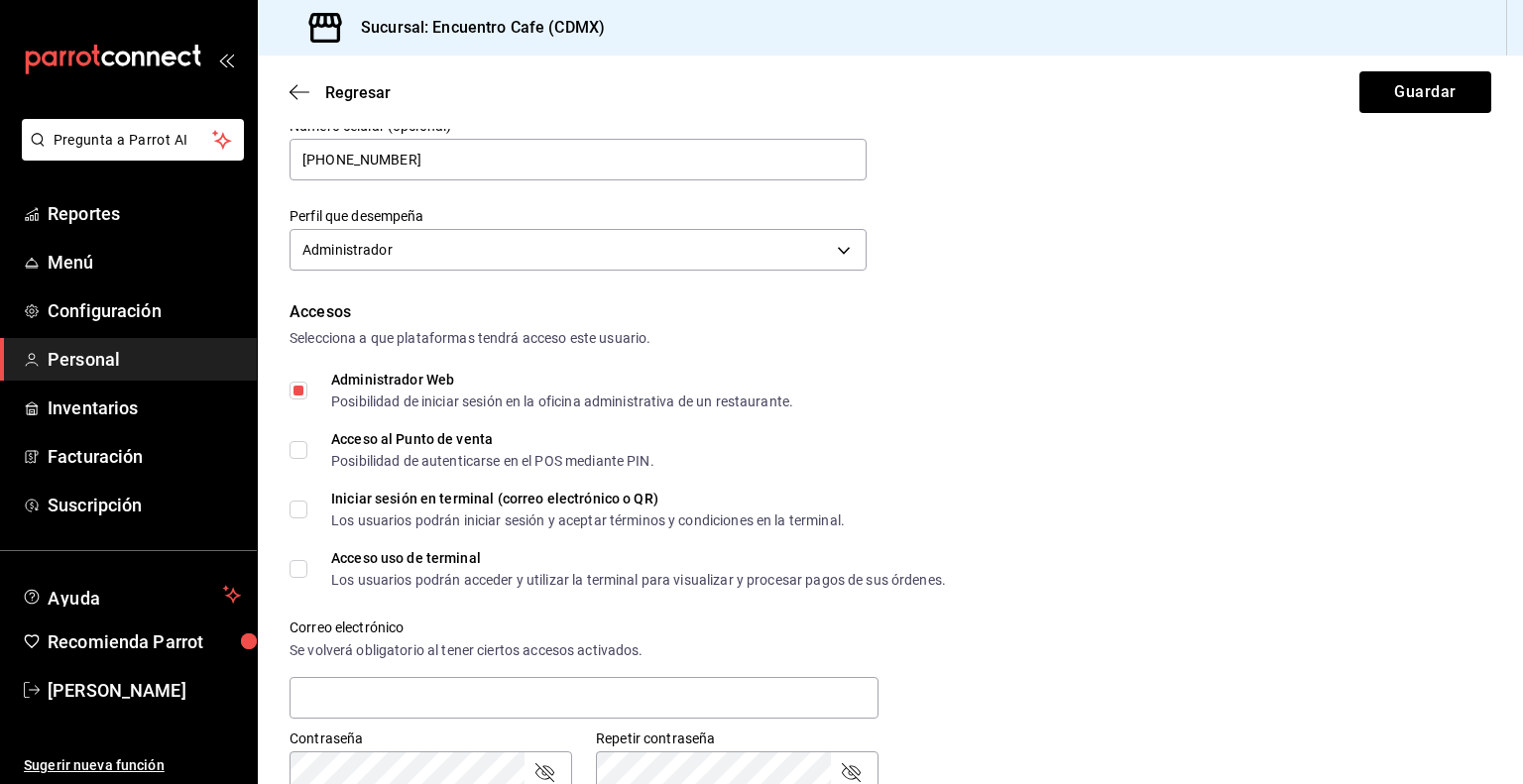 click on "Acceso al Punto de venta Posibilidad de autenticarse en el POS mediante PIN." at bounding box center (481, 450) 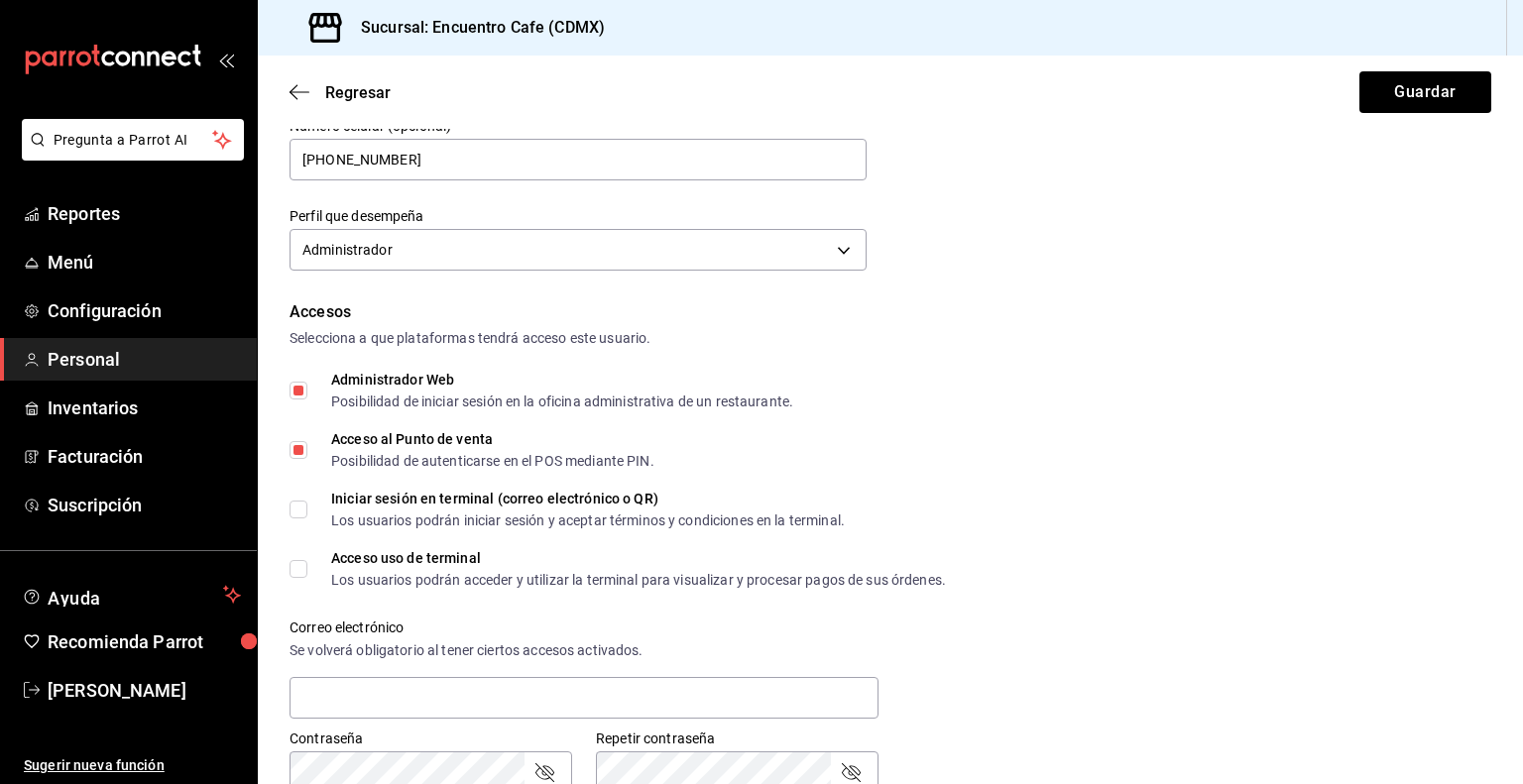 click on "Iniciar sesión en terminal (correo electrónico o QR) Los usuarios podrán iniciar sesión y aceptar términos y condiciones en la terminal." at bounding box center (576, 509) 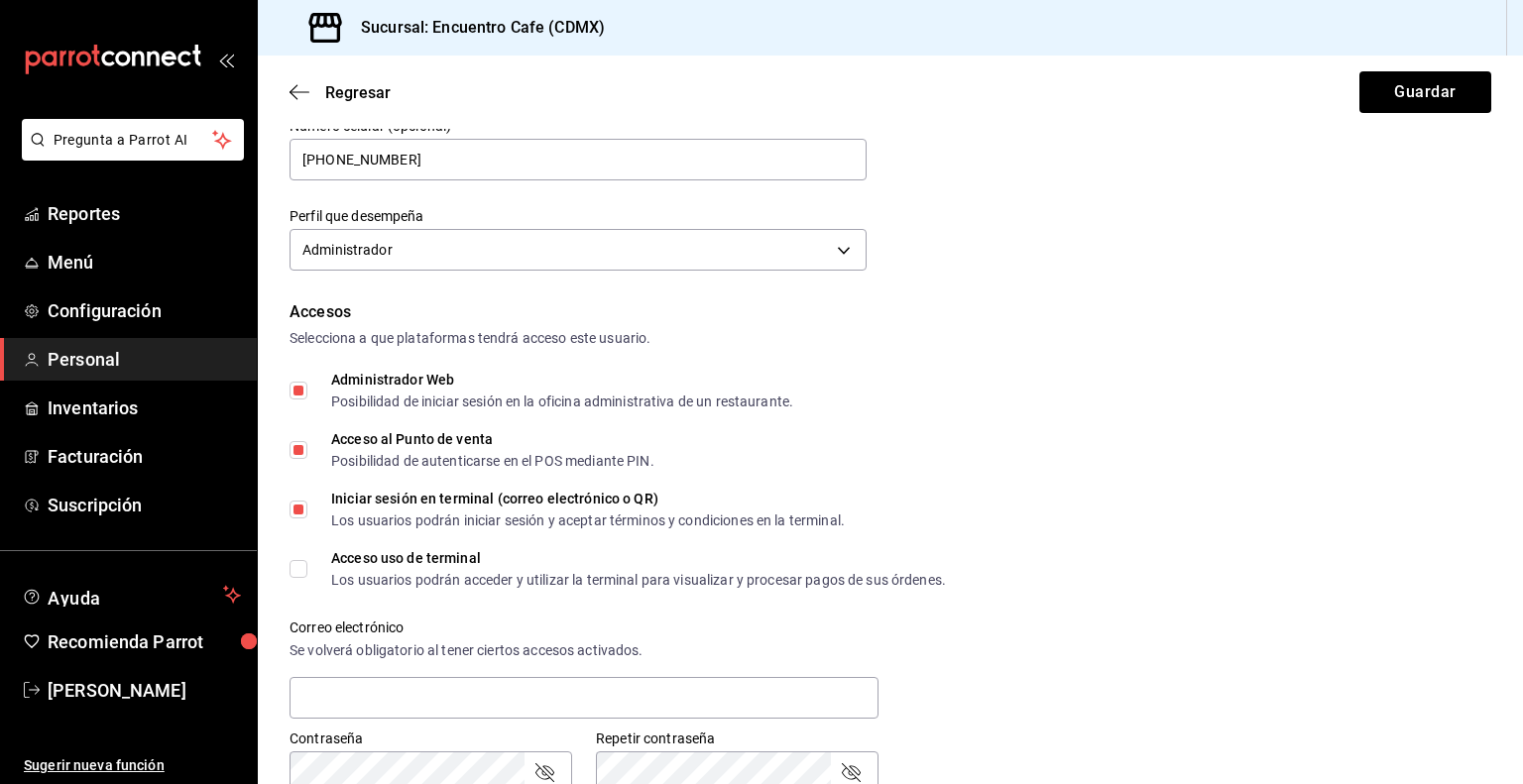 click on "Acceso uso de terminal Los usuarios podrán acceder y utilizar la terminal para visualizar y procesar pagos de sus órdenes." at bounding box center (627, 569) 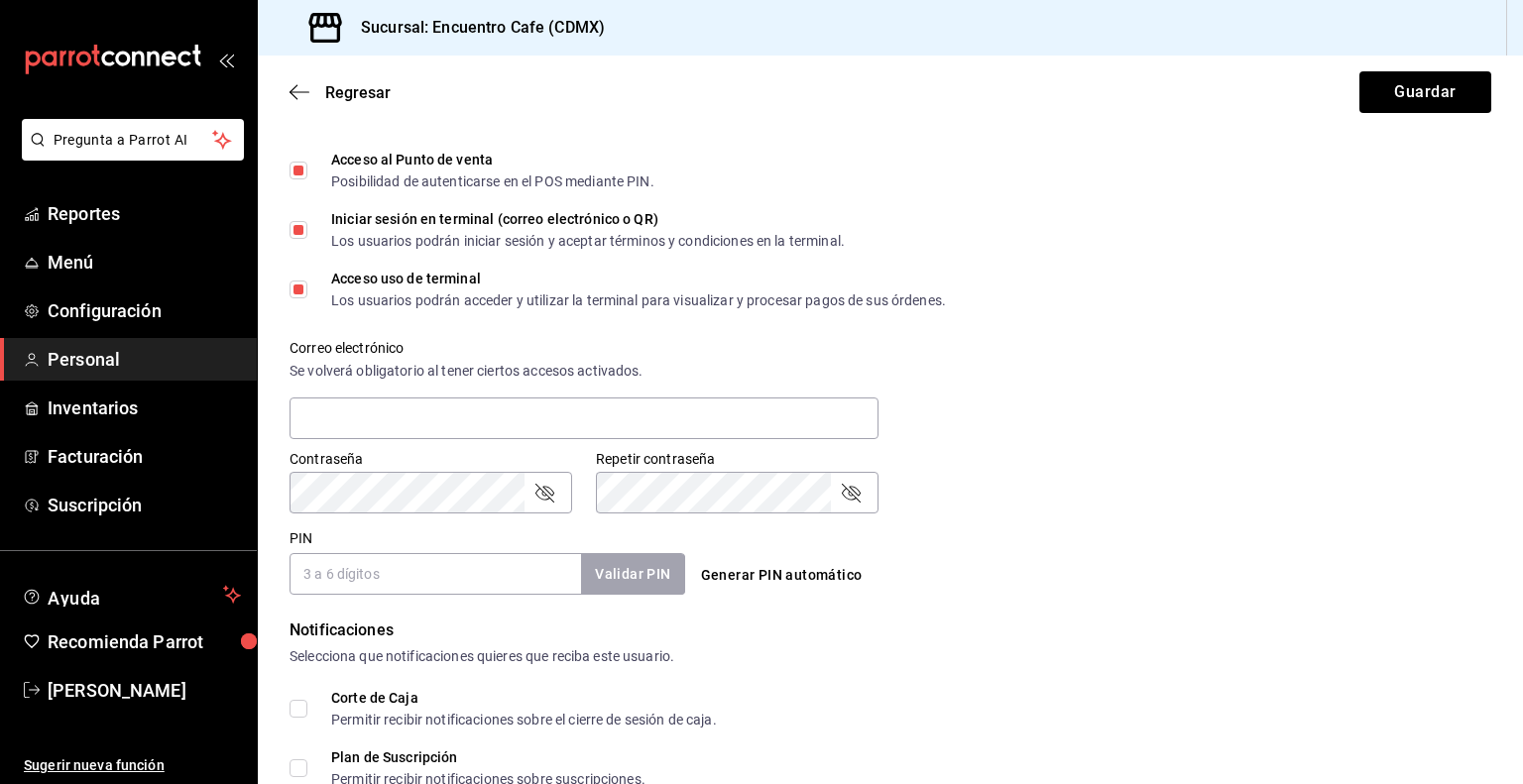 scroll, scrollTop: 537, scrollLeft: 0, axis: vertical 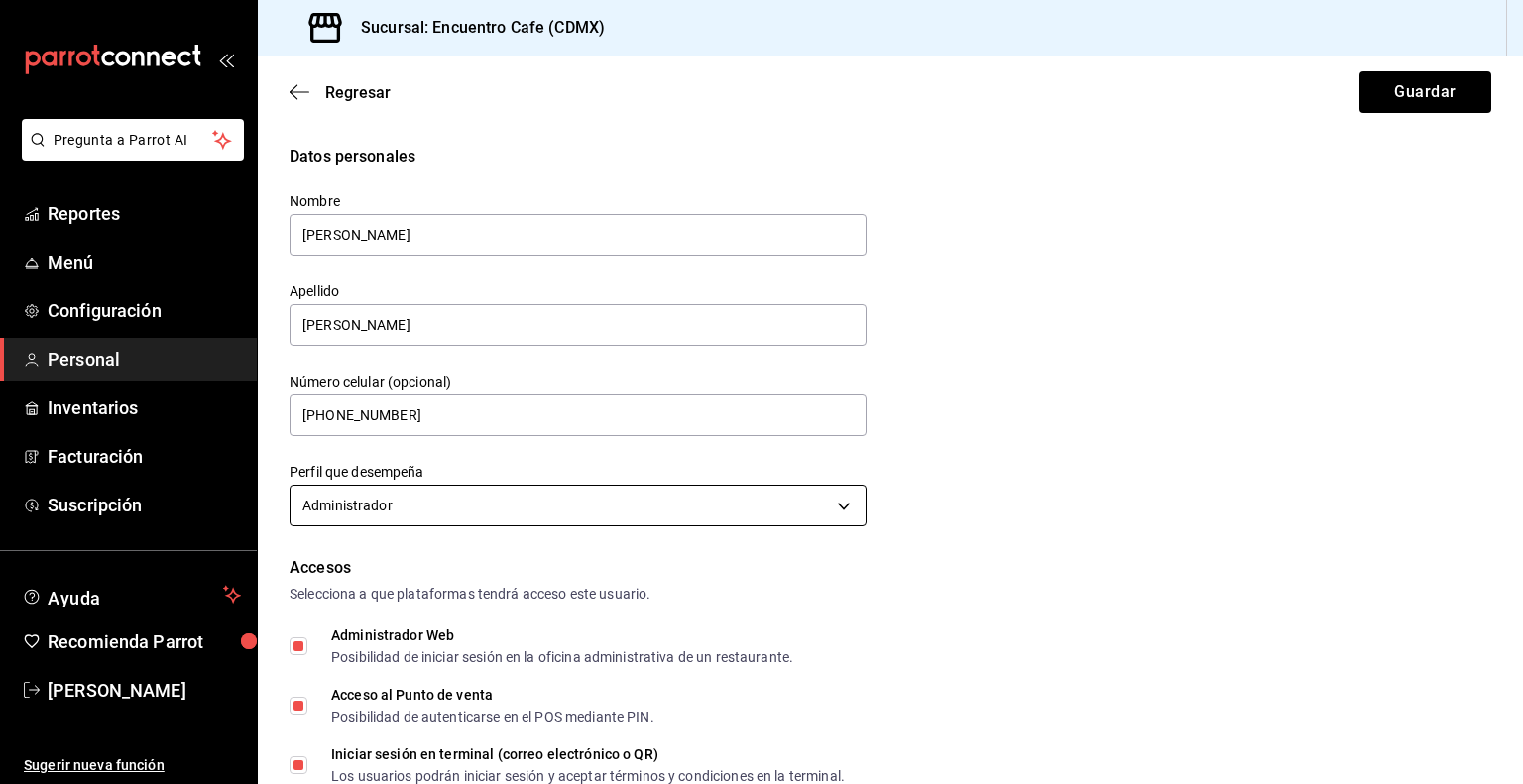 click on "Pregunta a Parrot AI Reportes   Menú   Configuración   Personal   Inventarios   Facturación   Suscripción   Ayuda Recomienda Parrot   [PERSON_NAME] Z   Sugerir nueva función   Sucursal: Encuentro Cafe (CDMX) Regresar Guardar Datos personales Nombre [PERSON_NAME] [PERSON_NAME] Número celular (opcional) [PHONE_NUMBER] Perfil que desempeña Administrador ADMIN Accesos Selecciona a que plataformas tendrá acceso este usuario. Administrador Web Posibilidad de iniciar sesión en la oficina administrativa de un restaurante.  Acceso al Punto de venta Posibilidad de autenticarse en el POS mediante PIN.  Iniciar sesión en terminal (correo electrónico o QR) Los usuarios podrán iniciar sesión y aceptar términos y condiciones en la terminal. Acceso uso de terminal Los usuarios podrán acceder y utilizar la terminal para visualizar y procesar pagos de sus órdenes. Correo electrónico Se volverá obligatorio al tener ciertos accesos activados. Contraseña Contraseña Repetir contraseña Repetir contraseña PIN ​ Roles" at bounding box center (762, 392) 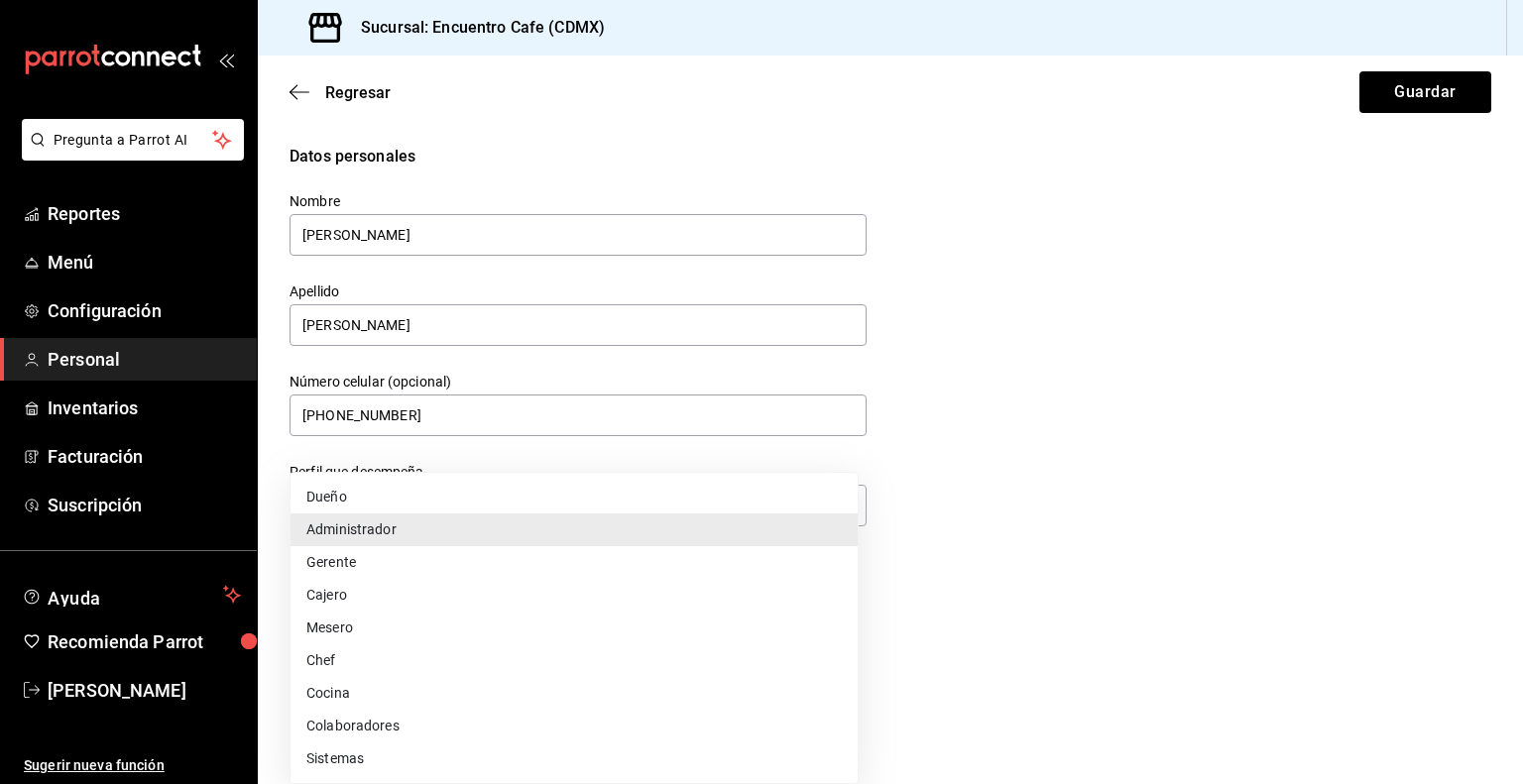 click at bounding box center [762, 392] 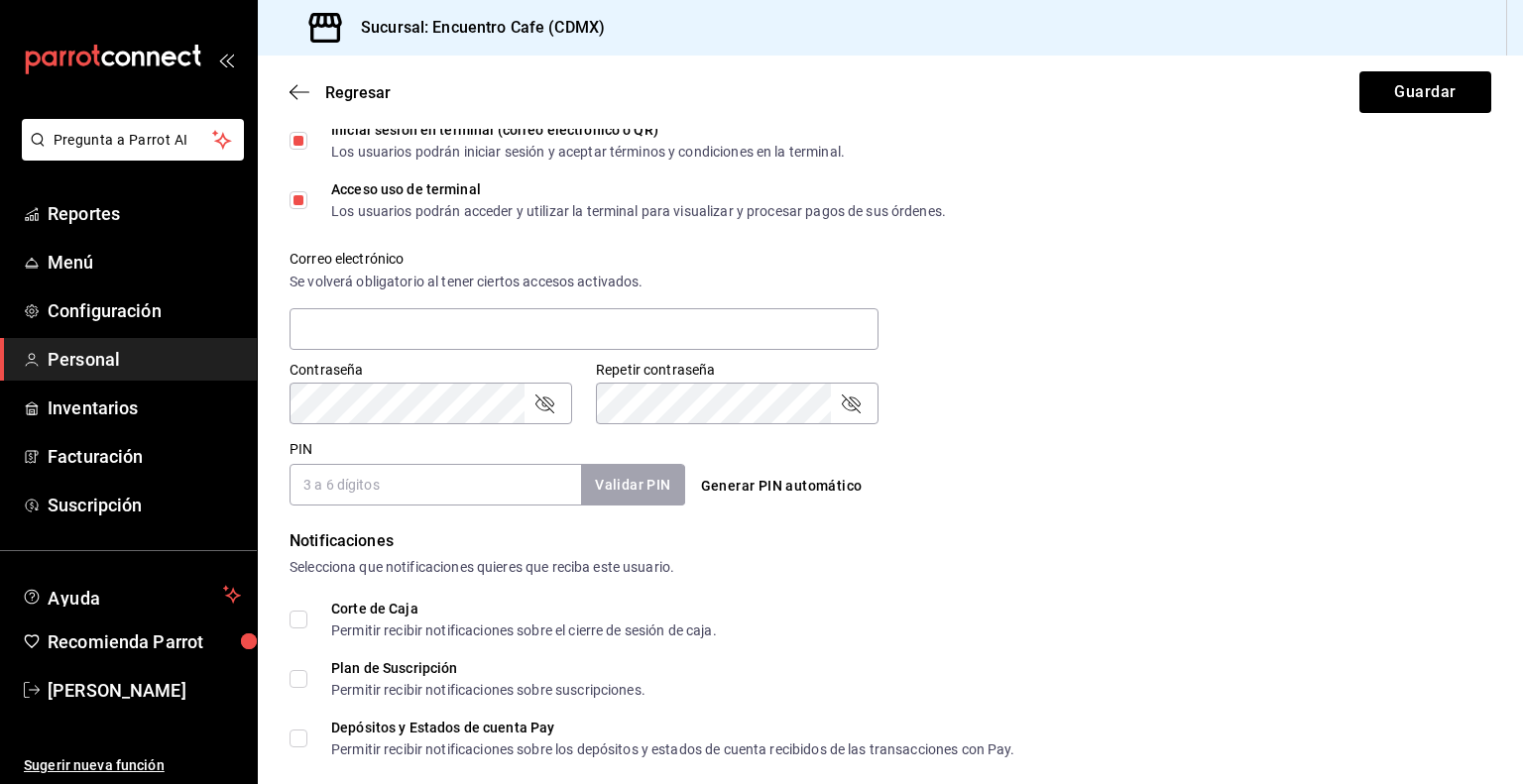 scroll, scrollTop: 626, scrollLeft: 0, axis: vertical 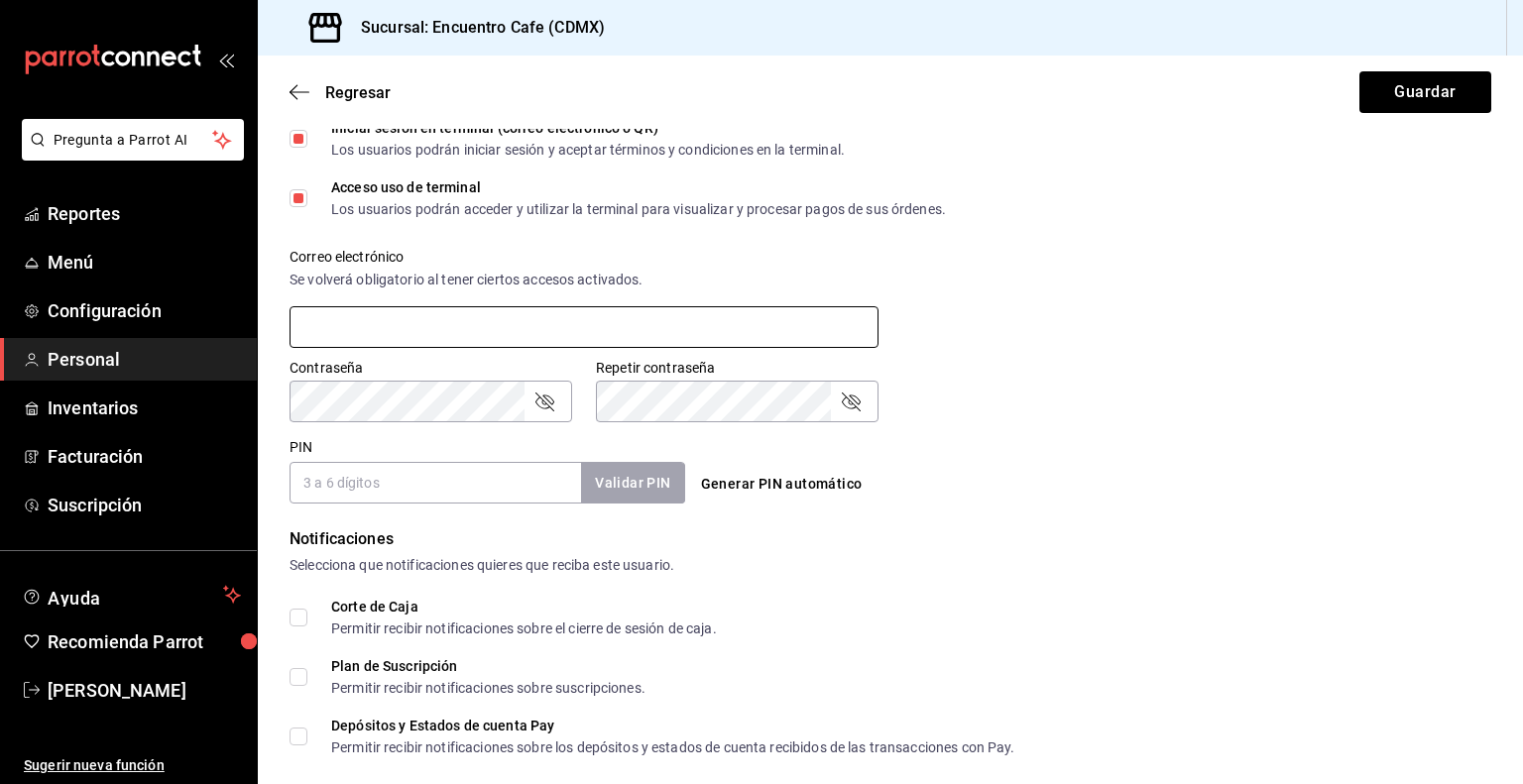 click at bounding box center (584, 327) 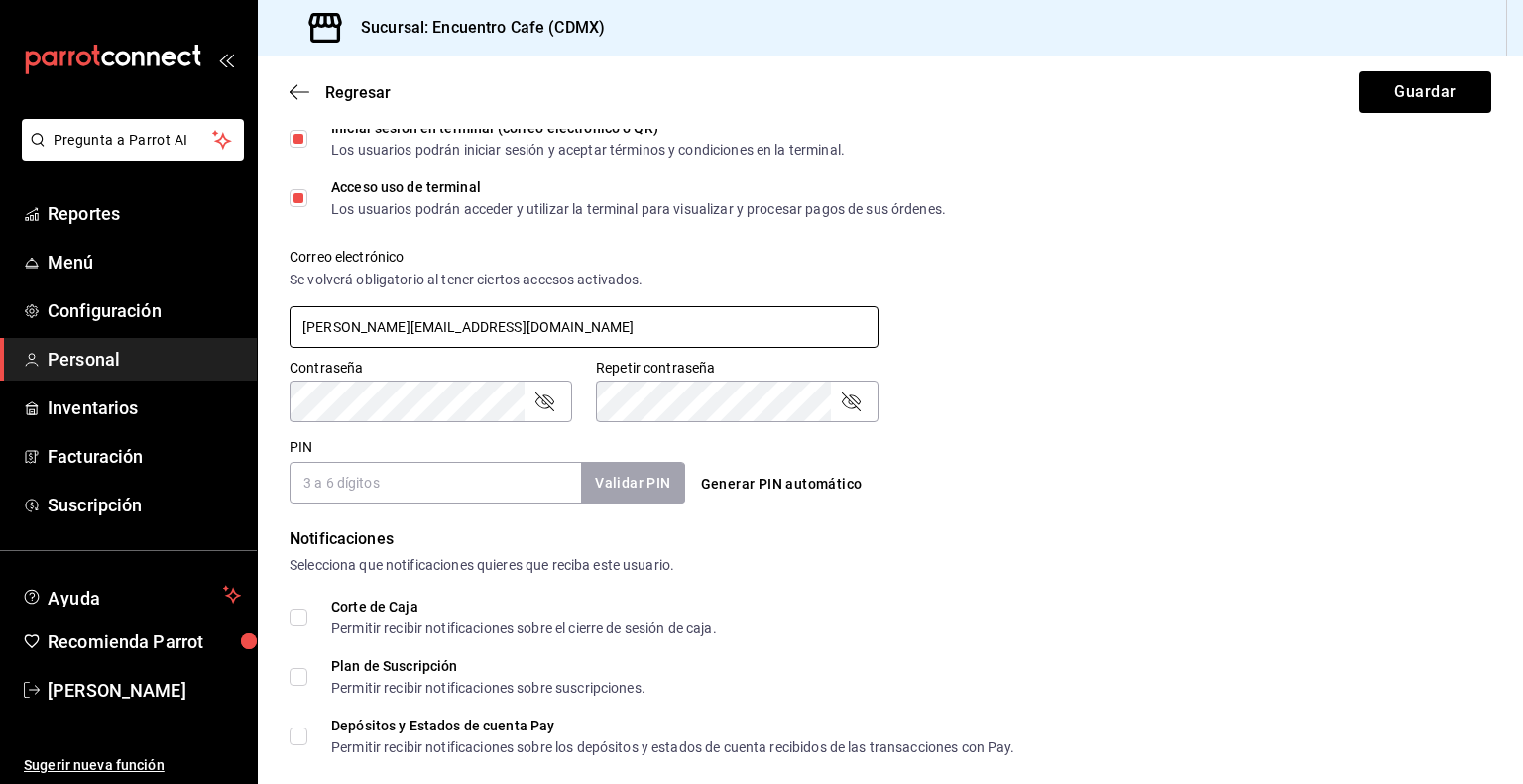 type on "[PERSON_NAME][EMAIL_ADDRESS][DOMAIN_NAME]" 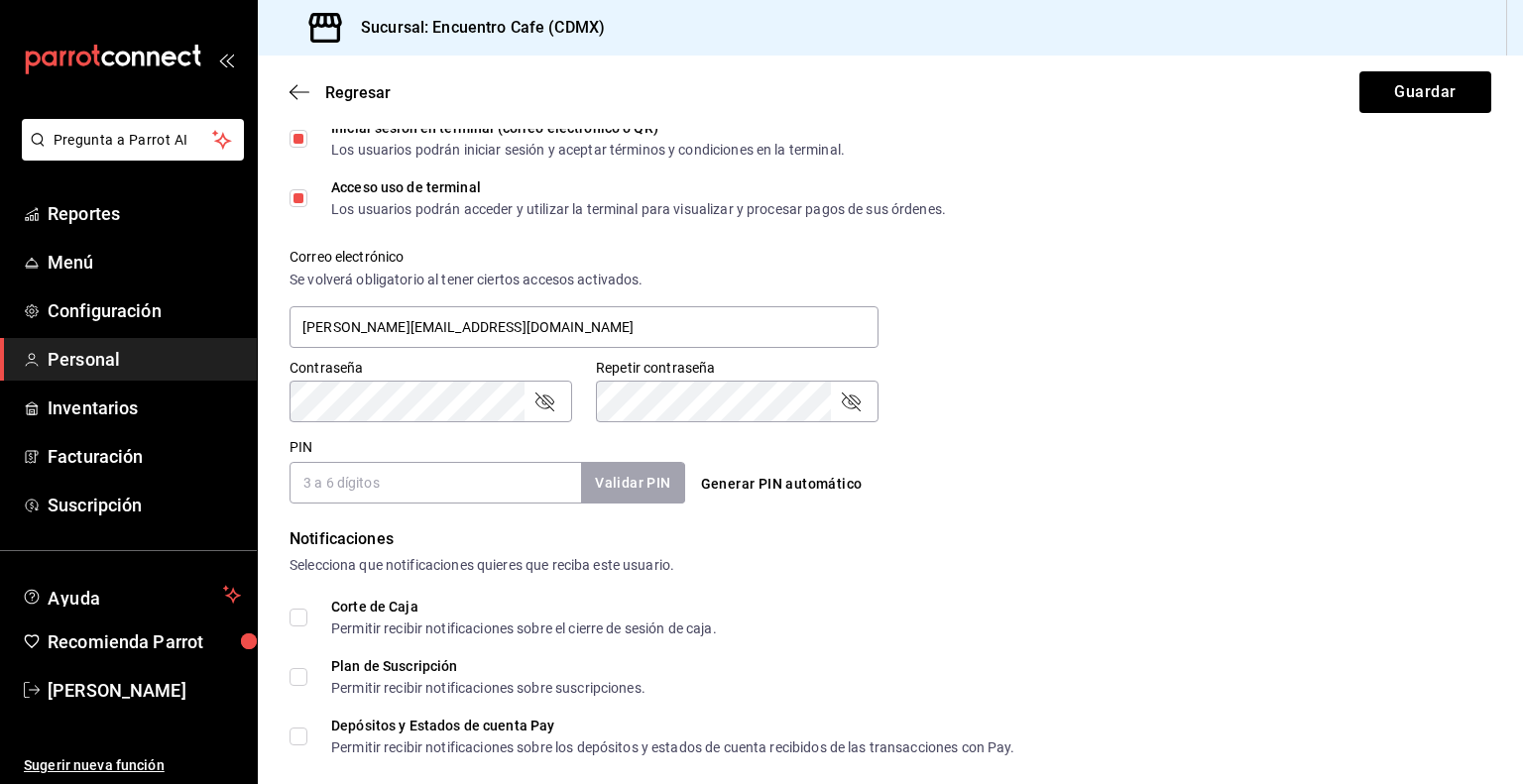 click 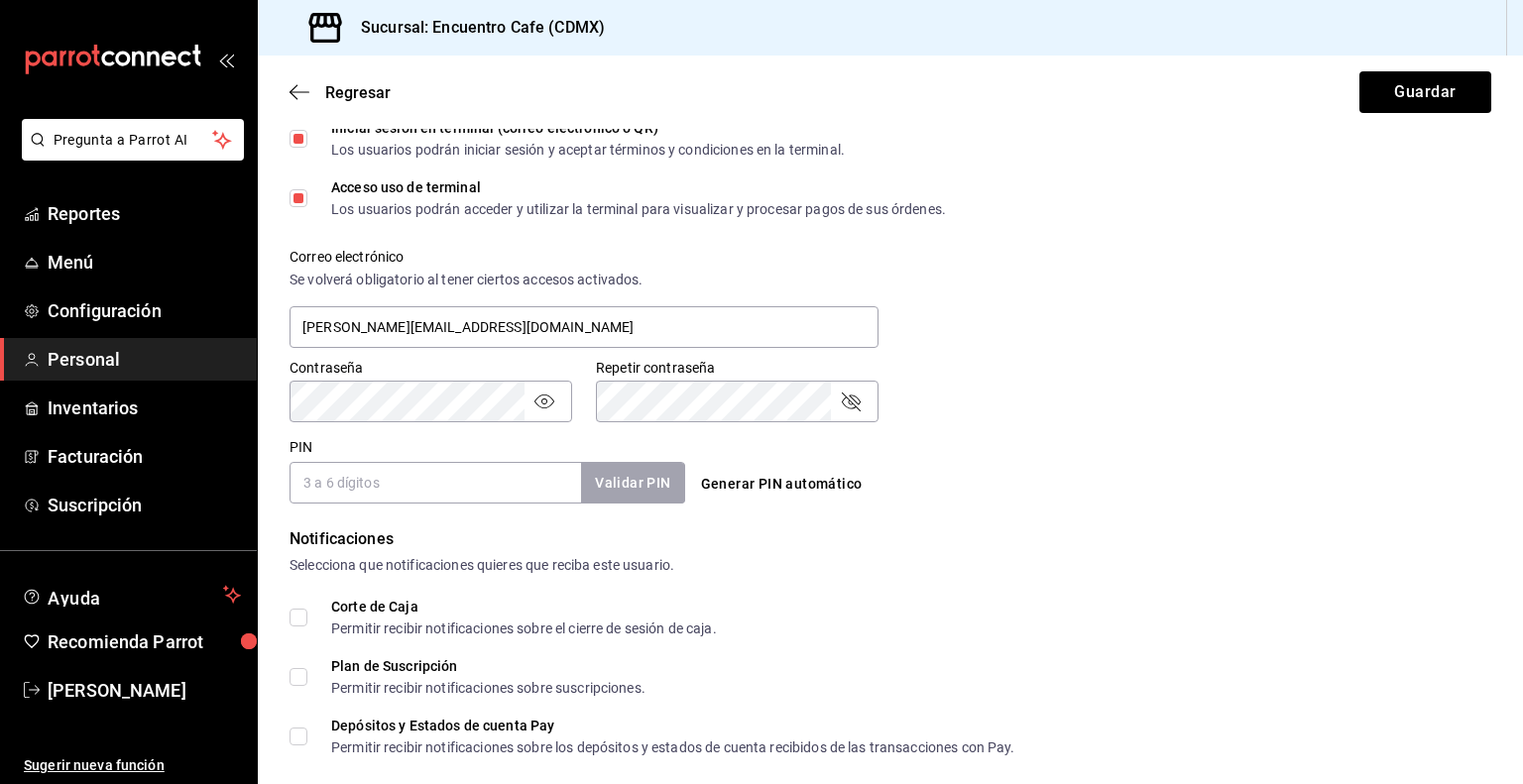 click on "Repetir contraseña" at bounding box center (737, 401) 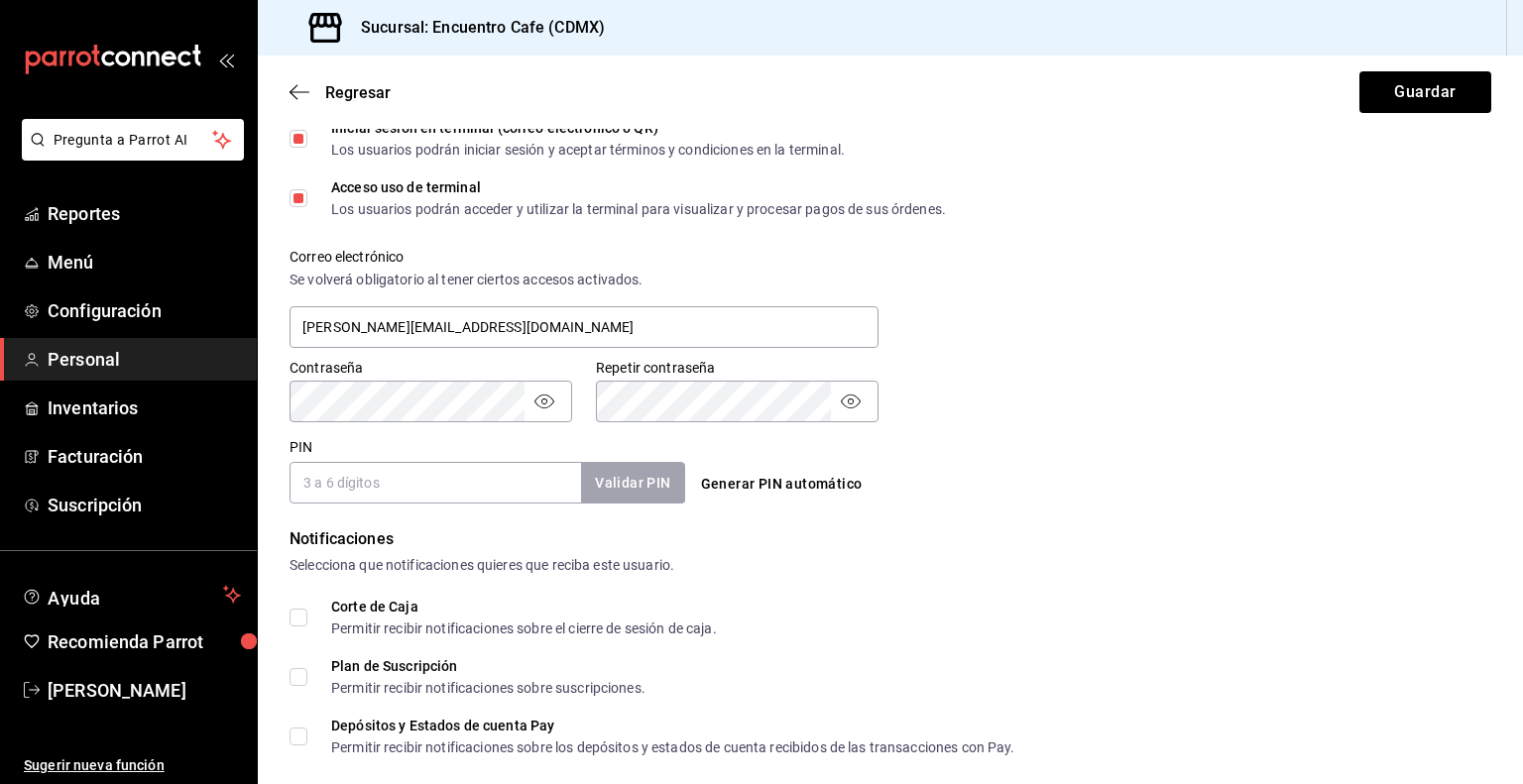 click on "PIN" at bounding box center [435, 483] 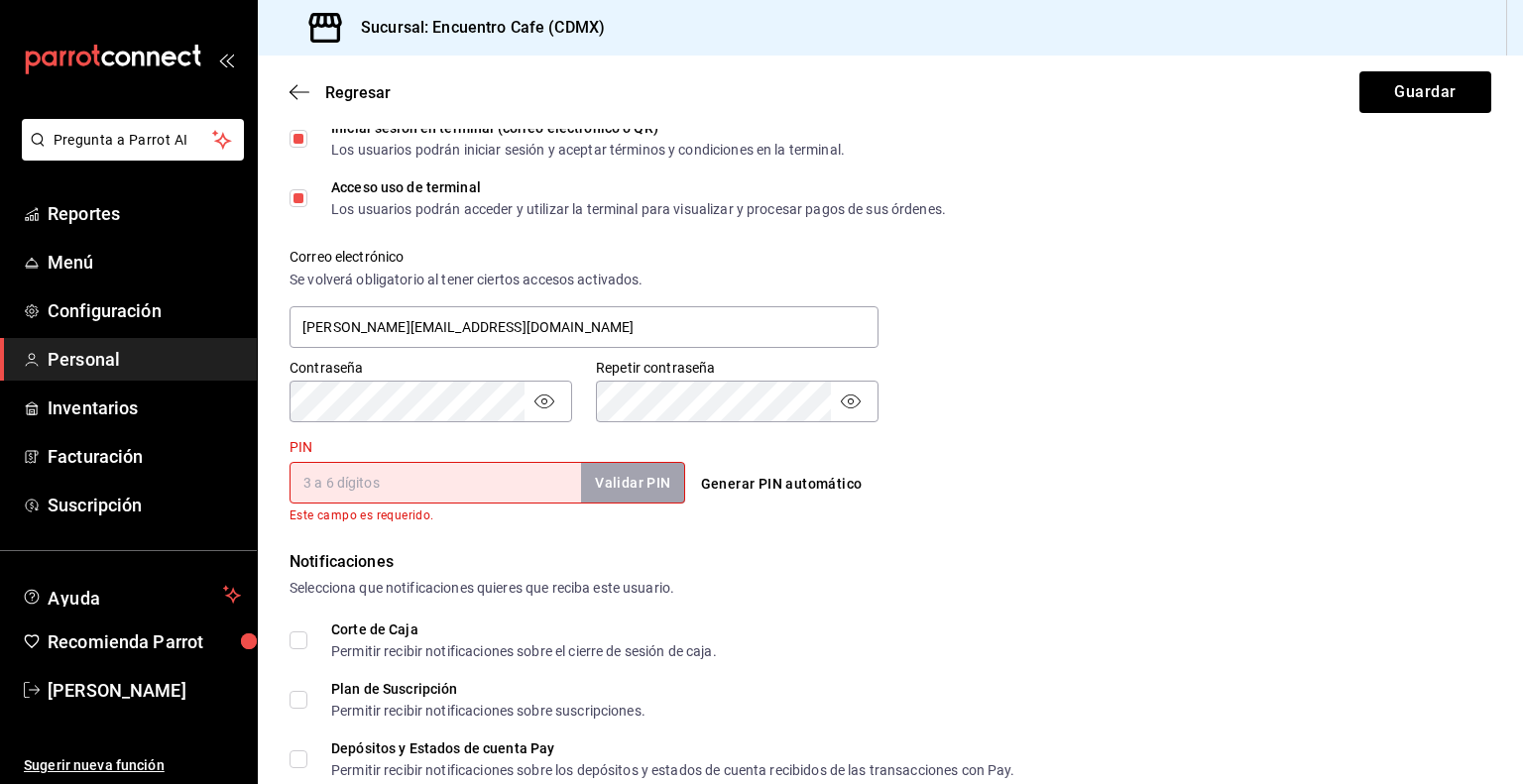click on "Generar PIN automático" at bounding box center [781, 484] 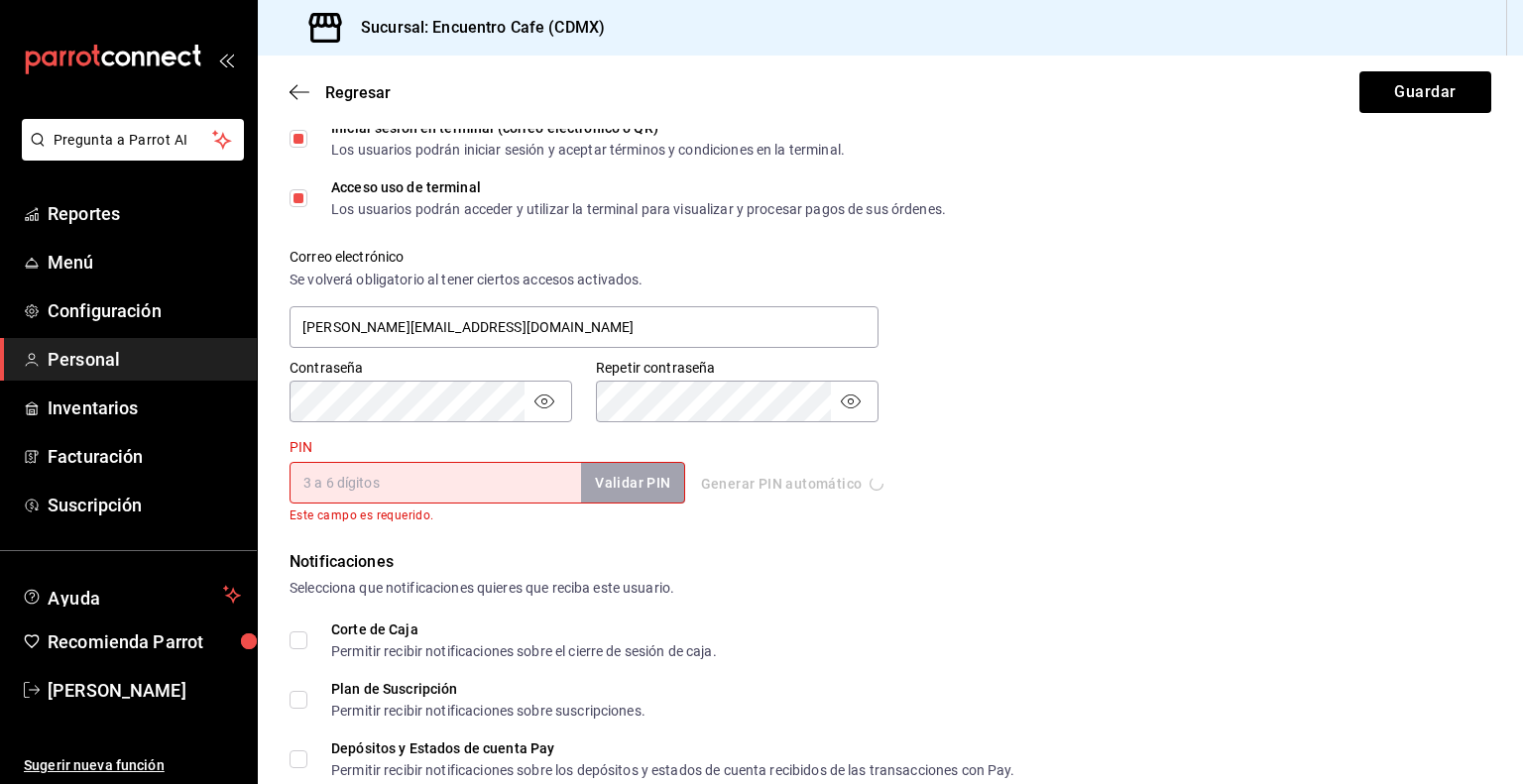 type on "3137" 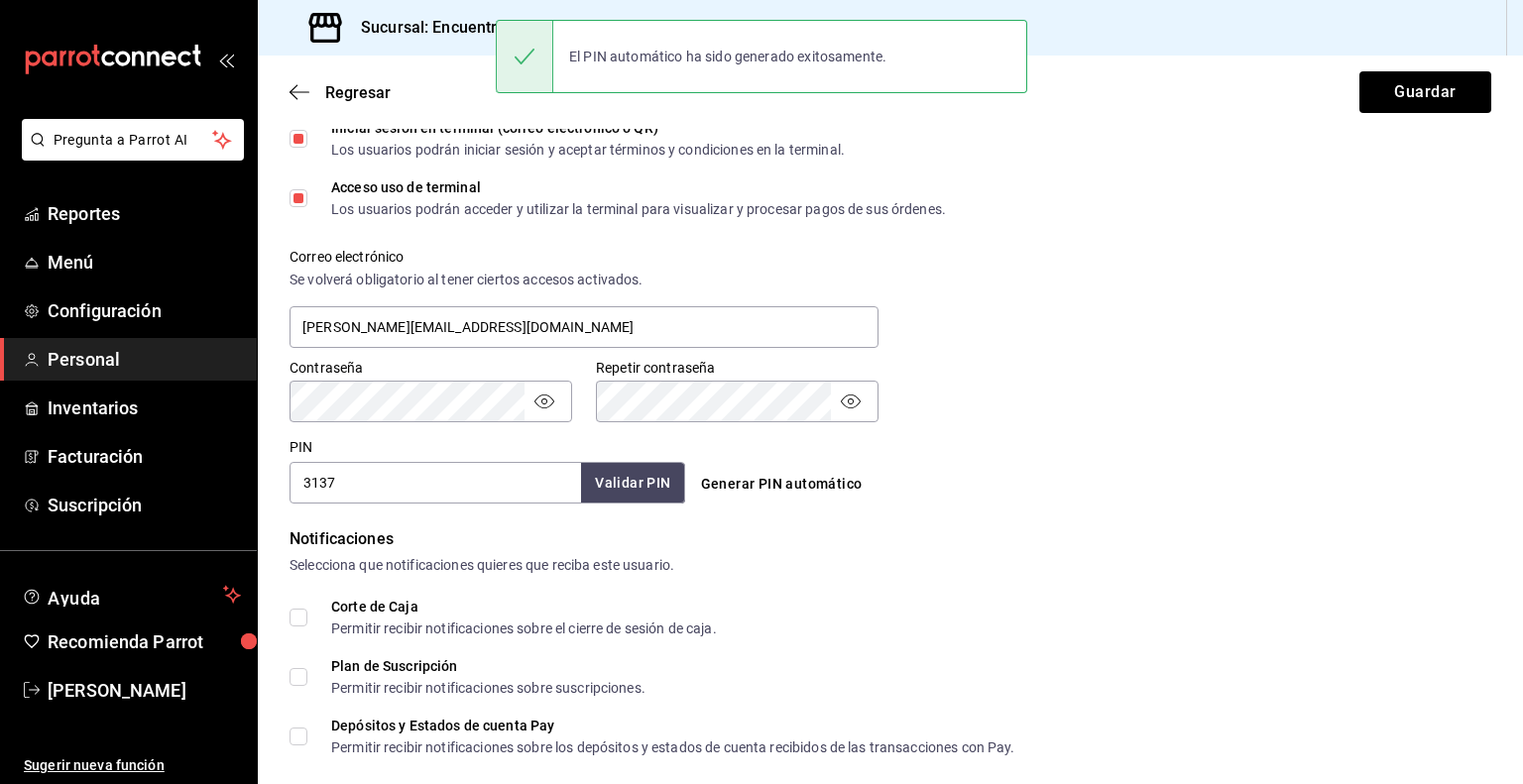 click on "Datos personales Nombre [PERSON_NAME] [PERSON_NAME] Número celular (opcional) [PHONE_NUMBER] Perfil que desempeña Administrador ADMIN Accesos Selecciona a que plataformas tendrá acceso este usuario. Administrador Web Posibilidad de iniciar sesión en la oficina administrativa de un restaurante.  Acceso al Punto de venta Posibilidad de autenticarse en el POS mediante PIN.  Iniciar sesión en terminal (correo electrónico o QR) Los usuarios podrán iniciar sesión y aceptar términos y condiciones en la terminal. Acceso uso de terminal Los usuarios podrán acceder y utilizar la terminal para visualizar y procesar pagos de sus órdenes. Correo electrónico Se volverá obligatorio al tener ciertos accesos activados. [PERSON_NAME][EMAIL_ADDRESS][DOMAIN_NAME] Contraseña Contraseña Repetir contraseña Repetir contraseña PIN 3137 Validar PIN ​ Generar PIN automático Notificaciones Selecciona que notificaciones quieres que reciba este usuario. Corte de Caja Plan de Suscripción Depósitos y Estados de cuenta Pay Roles" at bounding box center (890, 222) 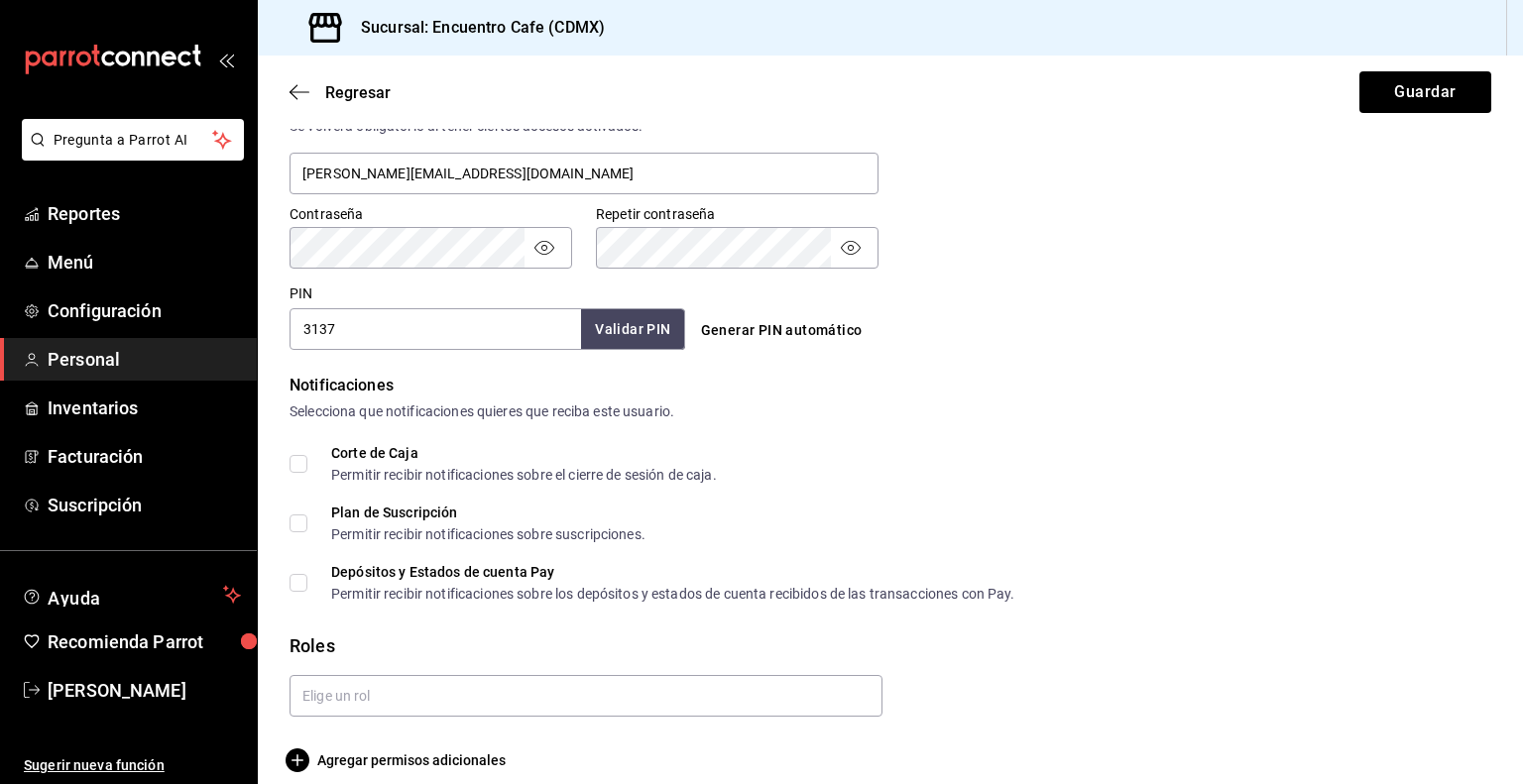 scroll, scrollTop: 800, scrollLeft: 0, axis: vertical 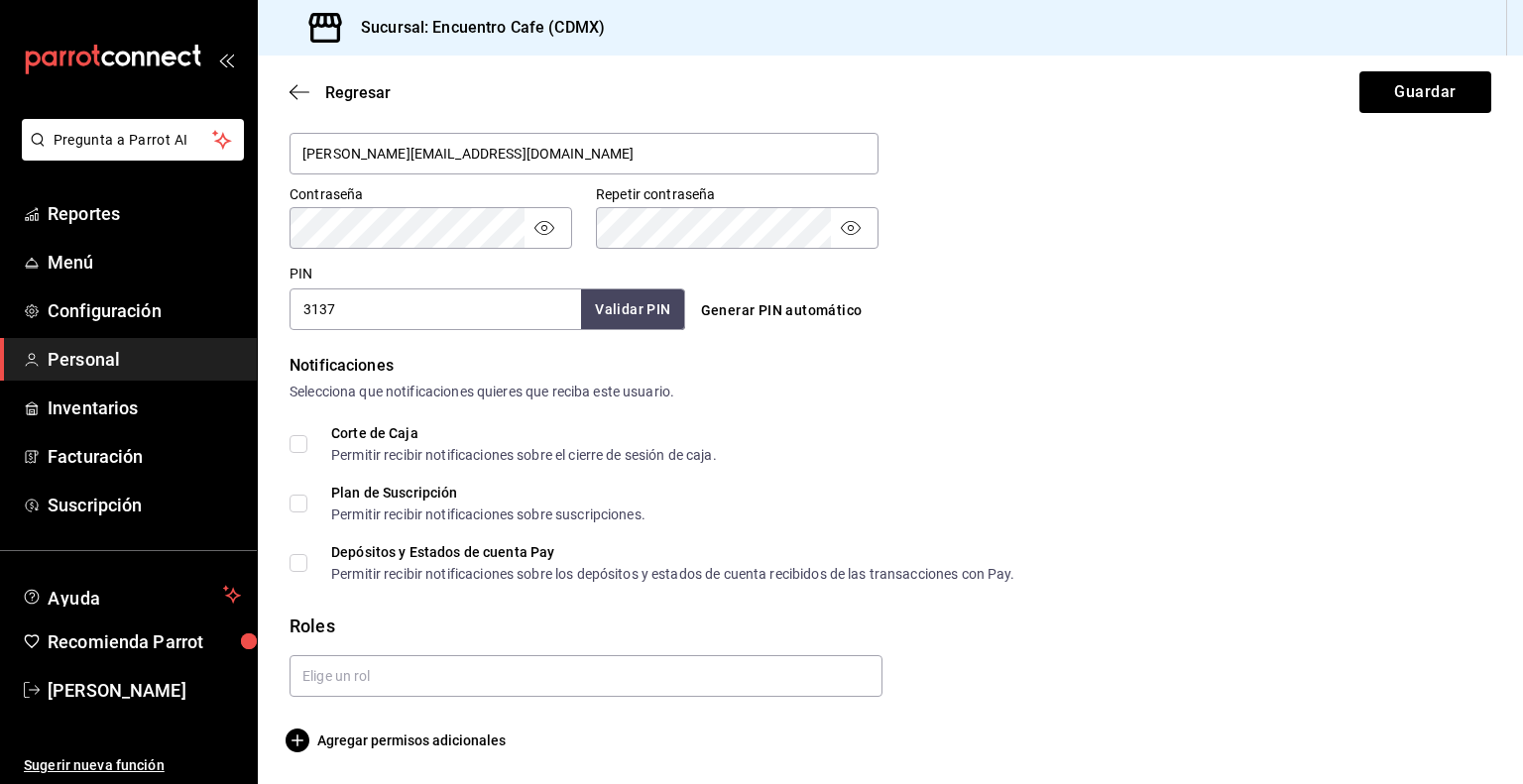 click on "Corte de Caja Permitir recibir notificaciones sobre el cierre de sesión de caja." at bounding box center [298, 444] 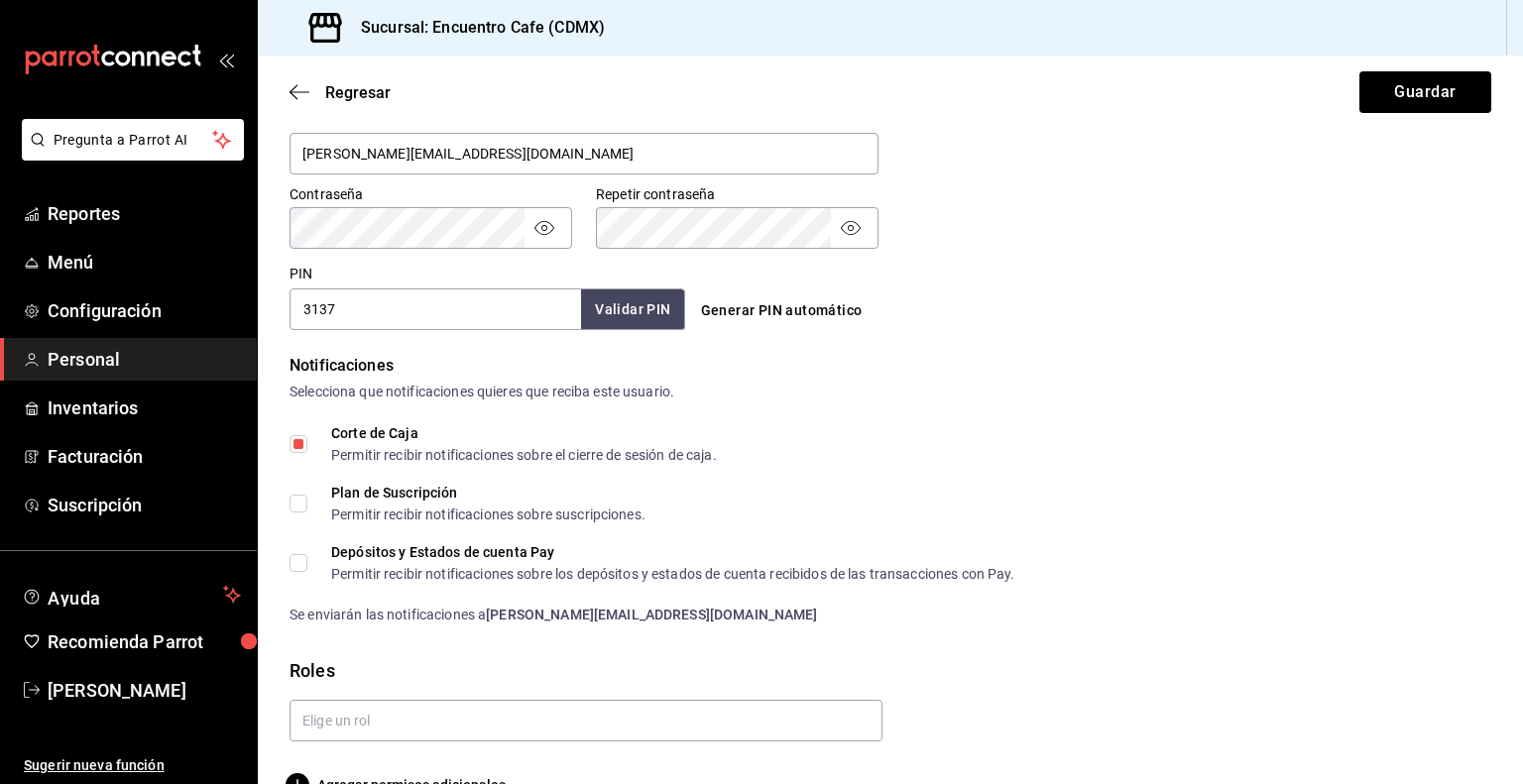 click on "Plan de Suscripción Permitir recibir notificaciones sobre suscripciones." at bounding box center (298, 504) 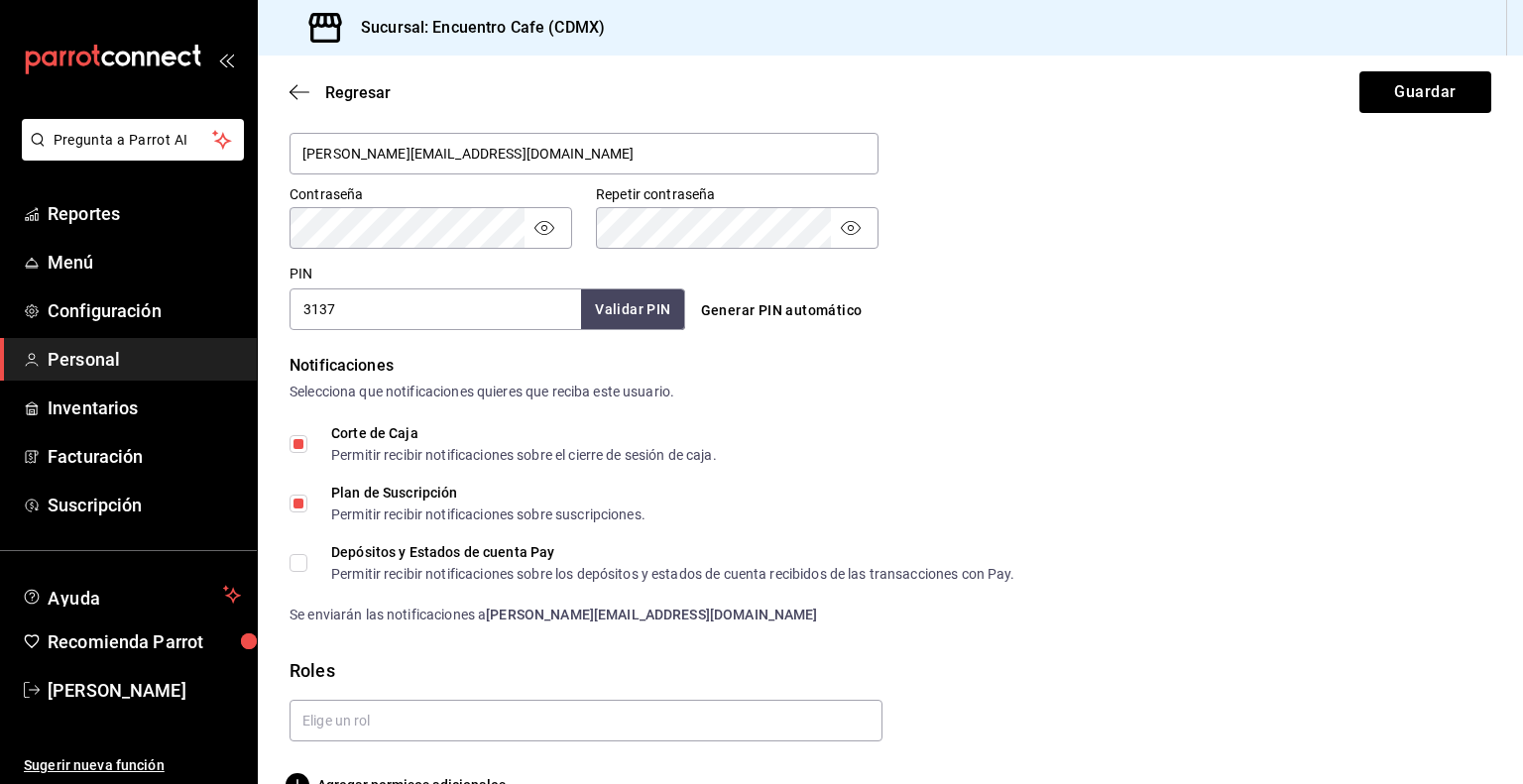 click on "Depósitos y Estados de cuenta Pay Permitir recibir notificaciones sobre los depósitos y estados de cuenta recibidos de las transacciones con Pay." at bounding box center (298, 563) 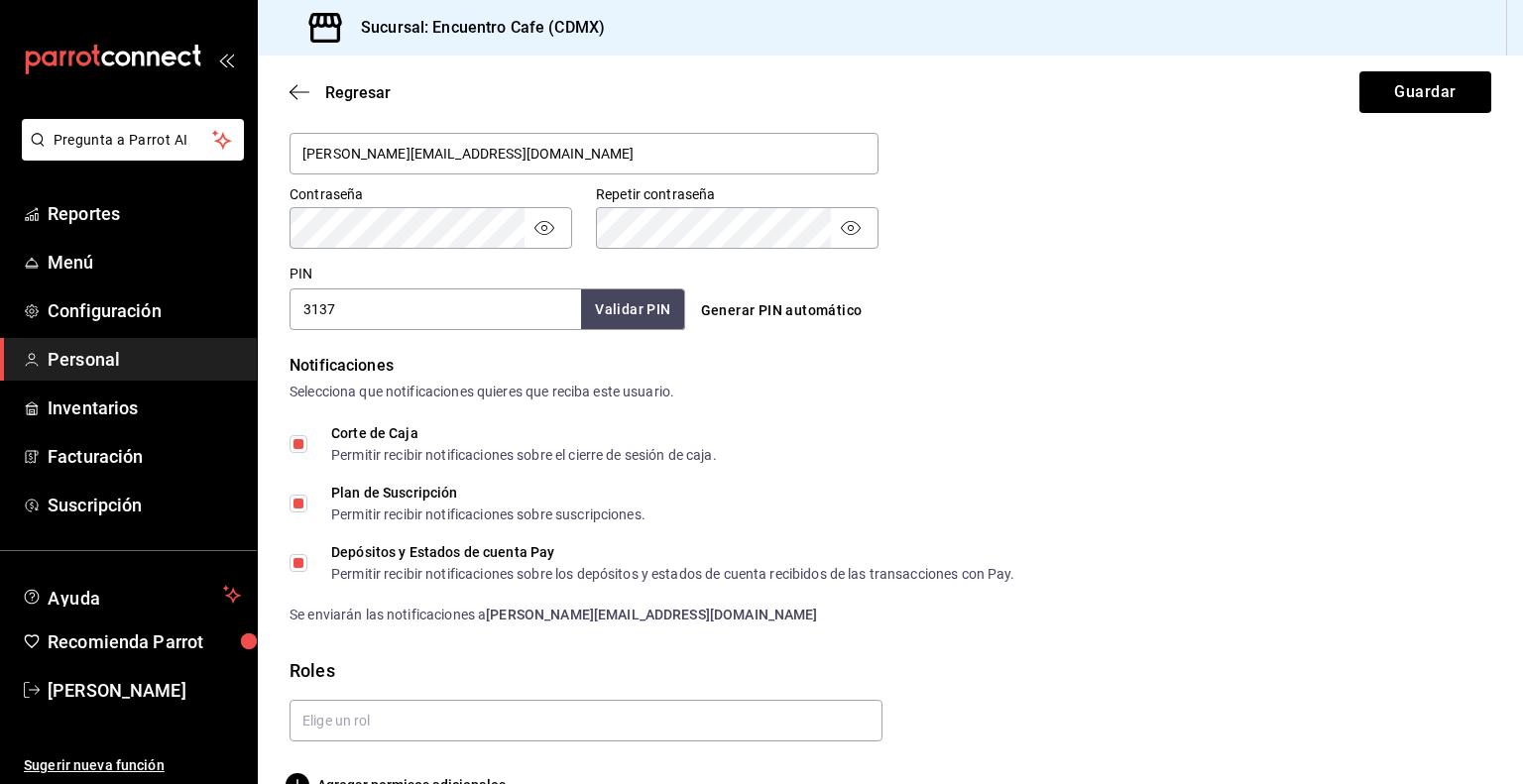 scroll, scrollTop: 844, scrollLeft: 0, axis: vertical 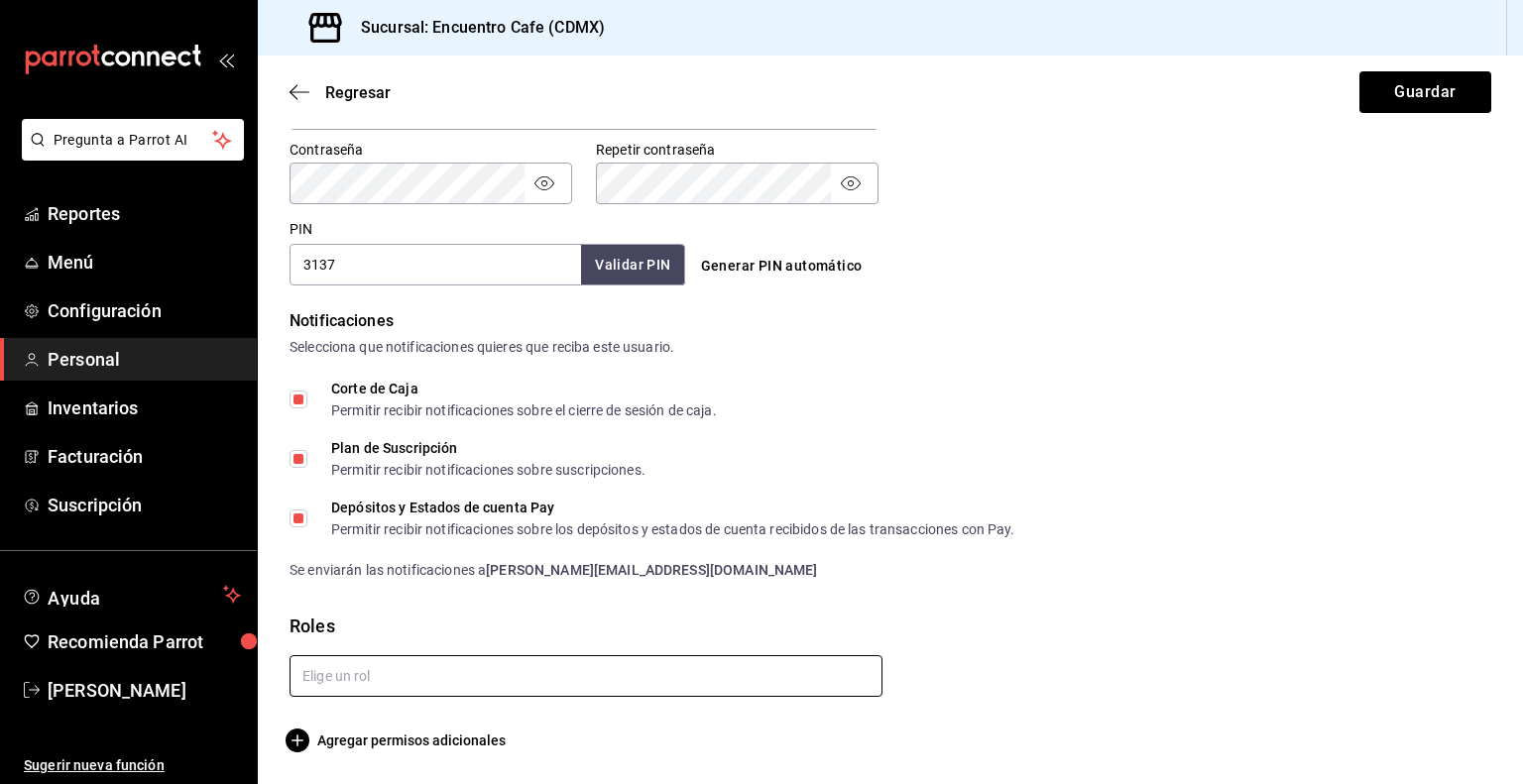 click at bounding box center (586, 676) 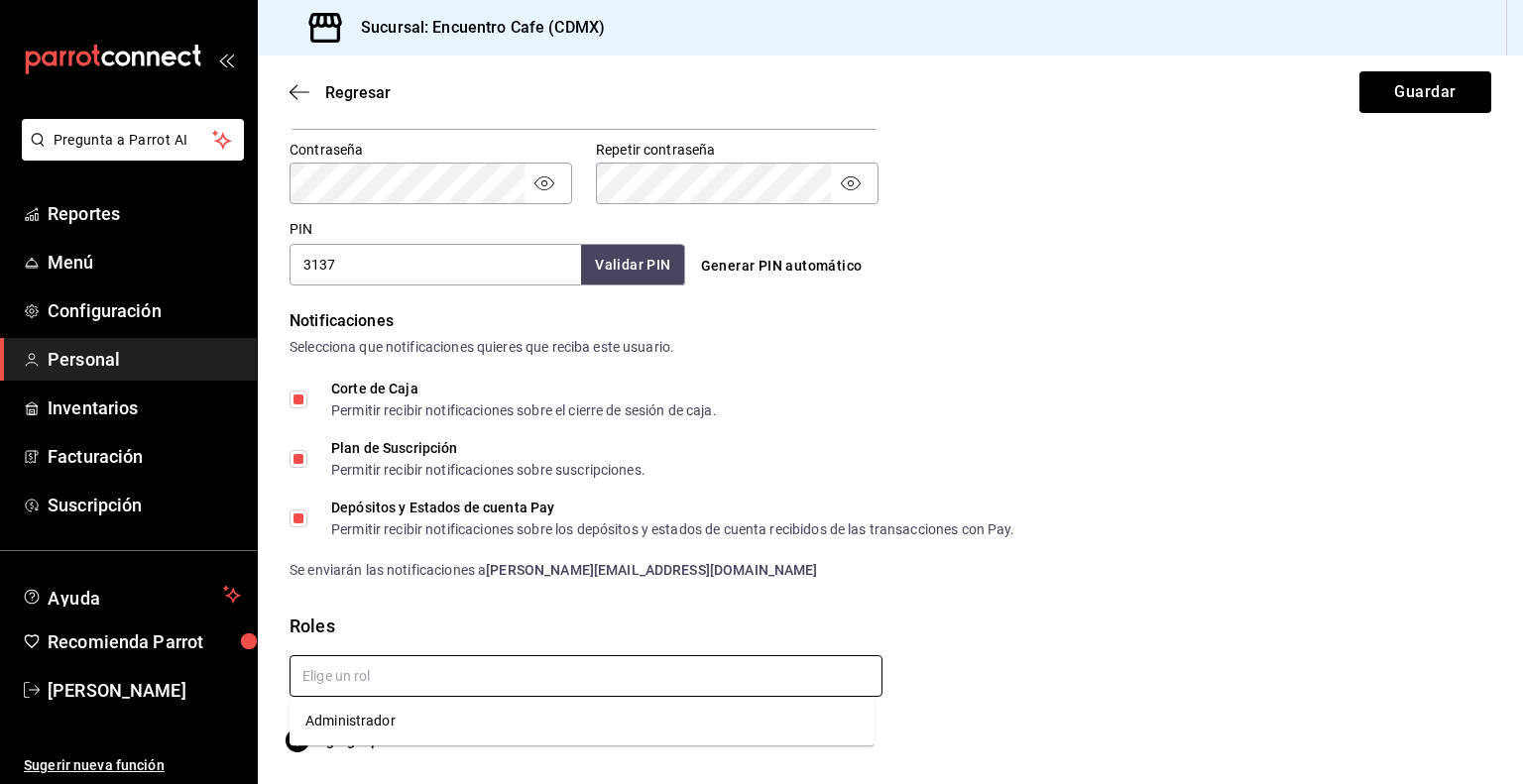 click on "Administrador" at bounding box center [582, 721] 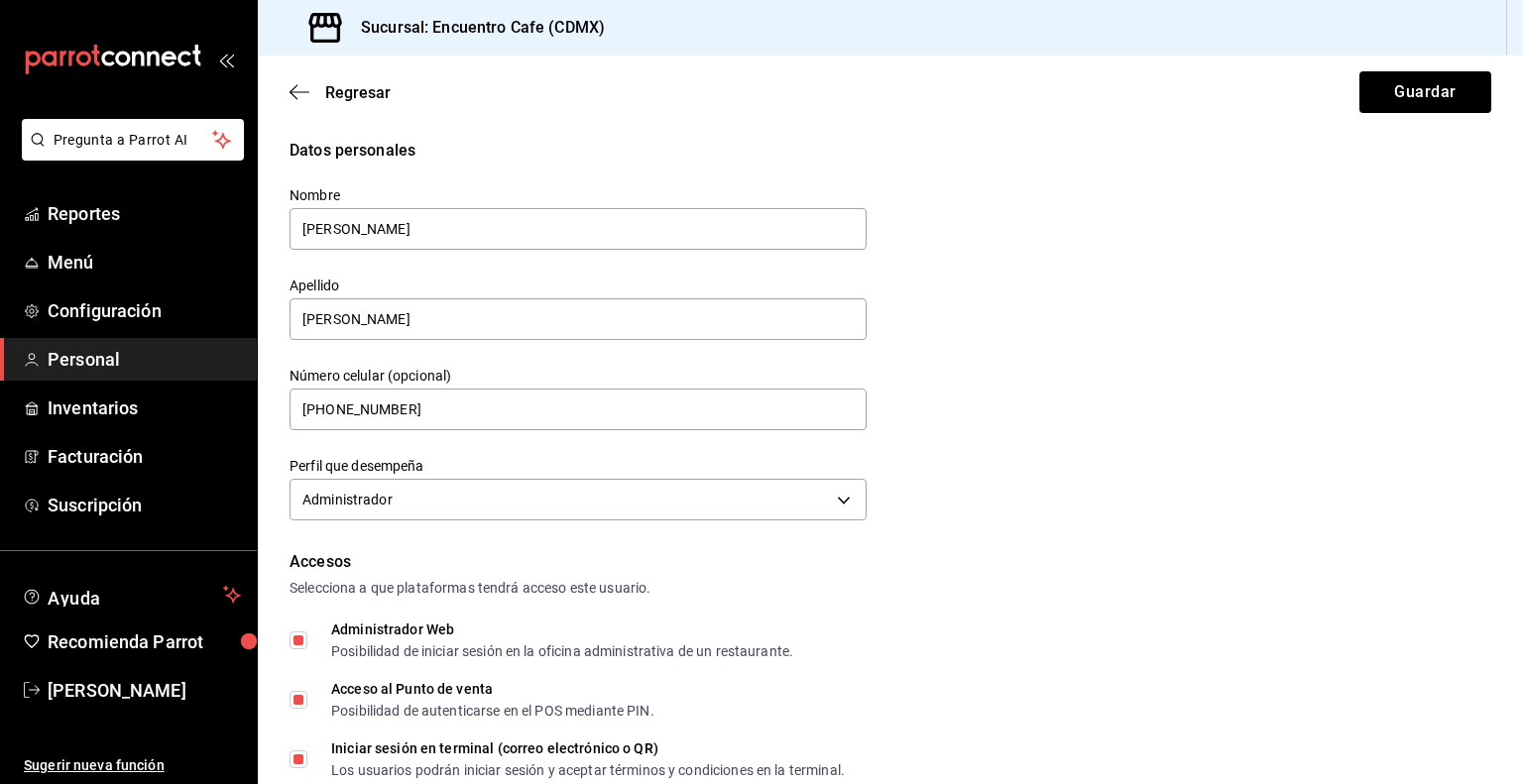 scroll, scrollTop: 0, scrollLeft: 0, axis: both 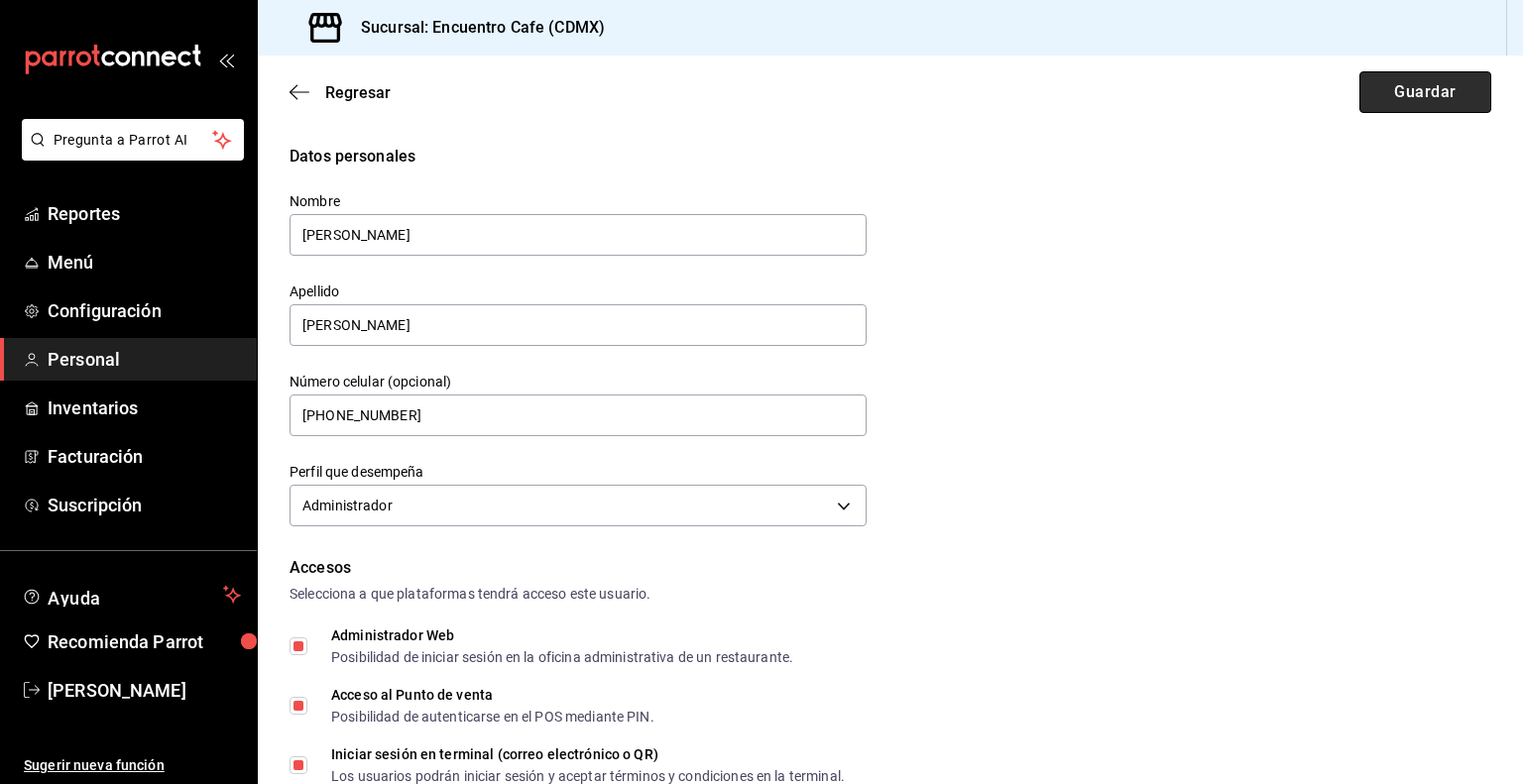 click on "Guardar" at bounding box center [1425, 92] 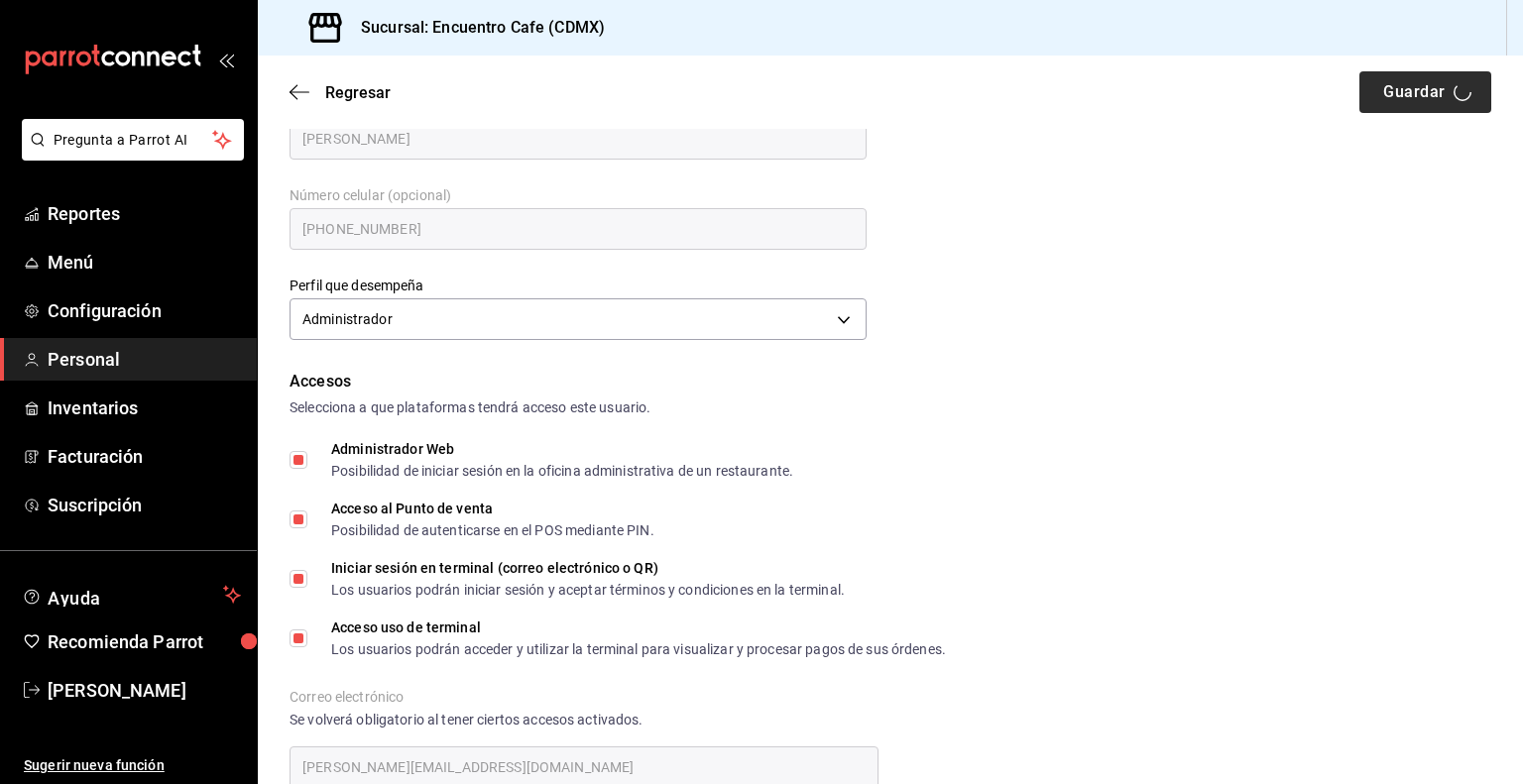 scroll, scrollTop: 192, scrollLeft: 0, axis: vertical 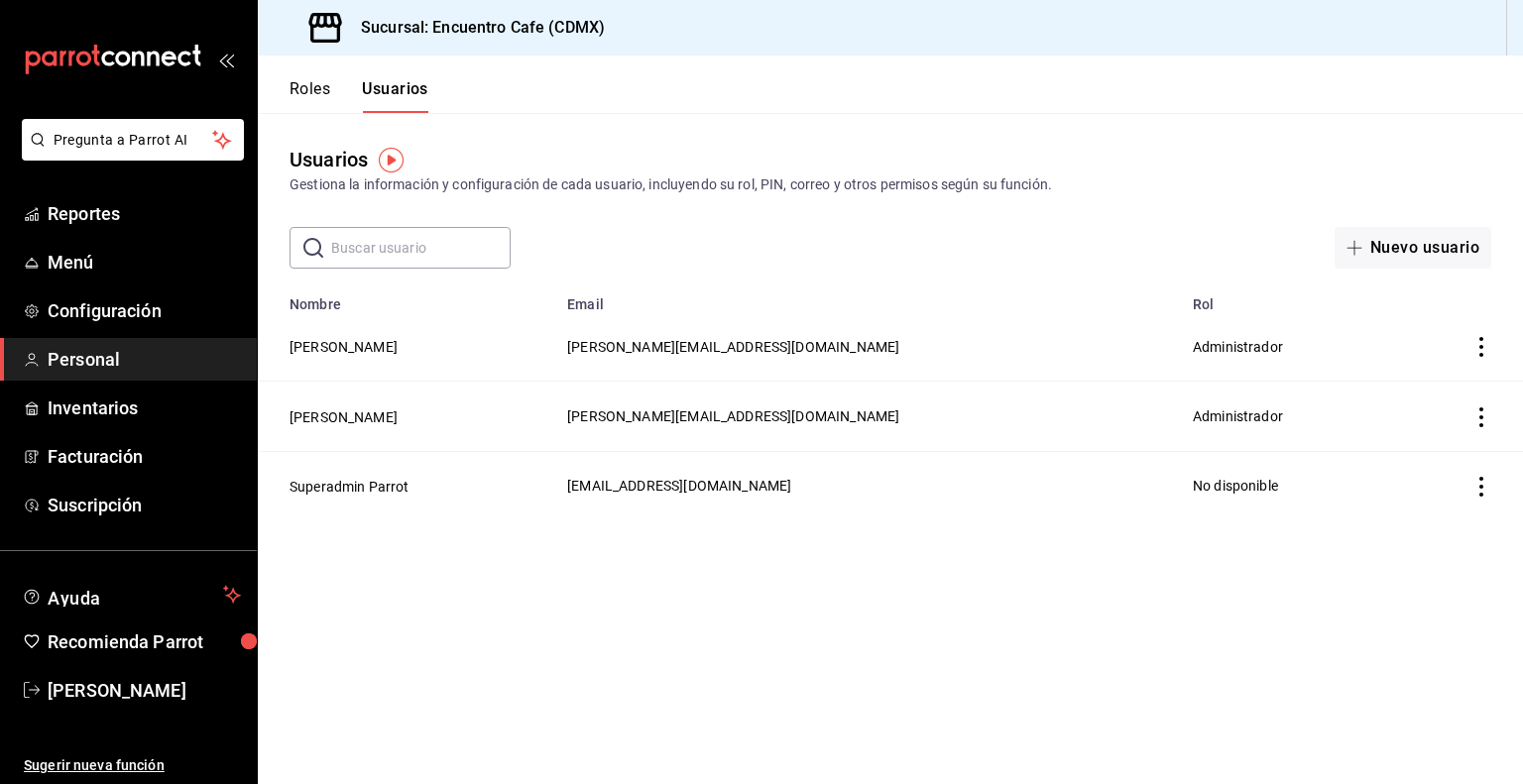 click 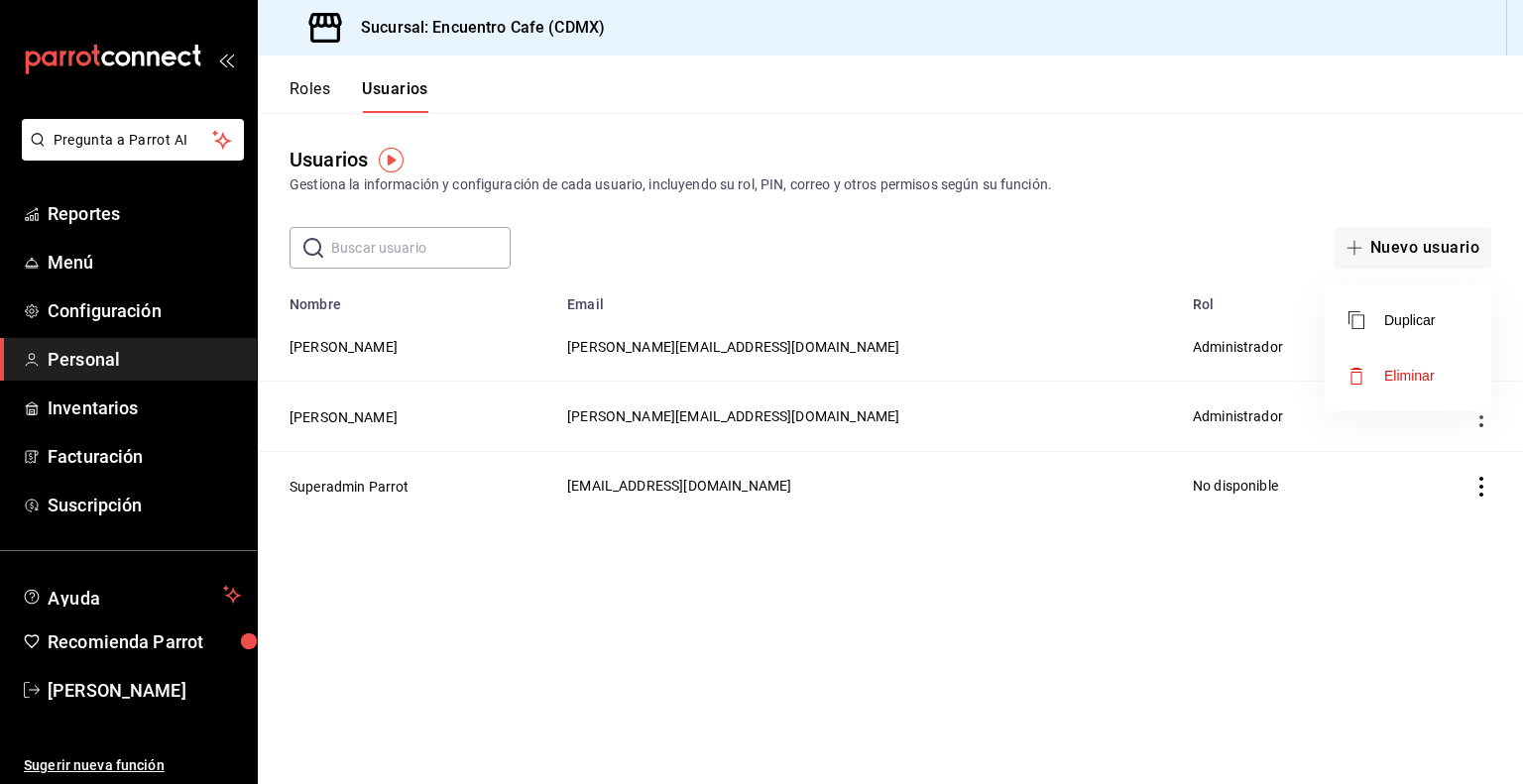 type 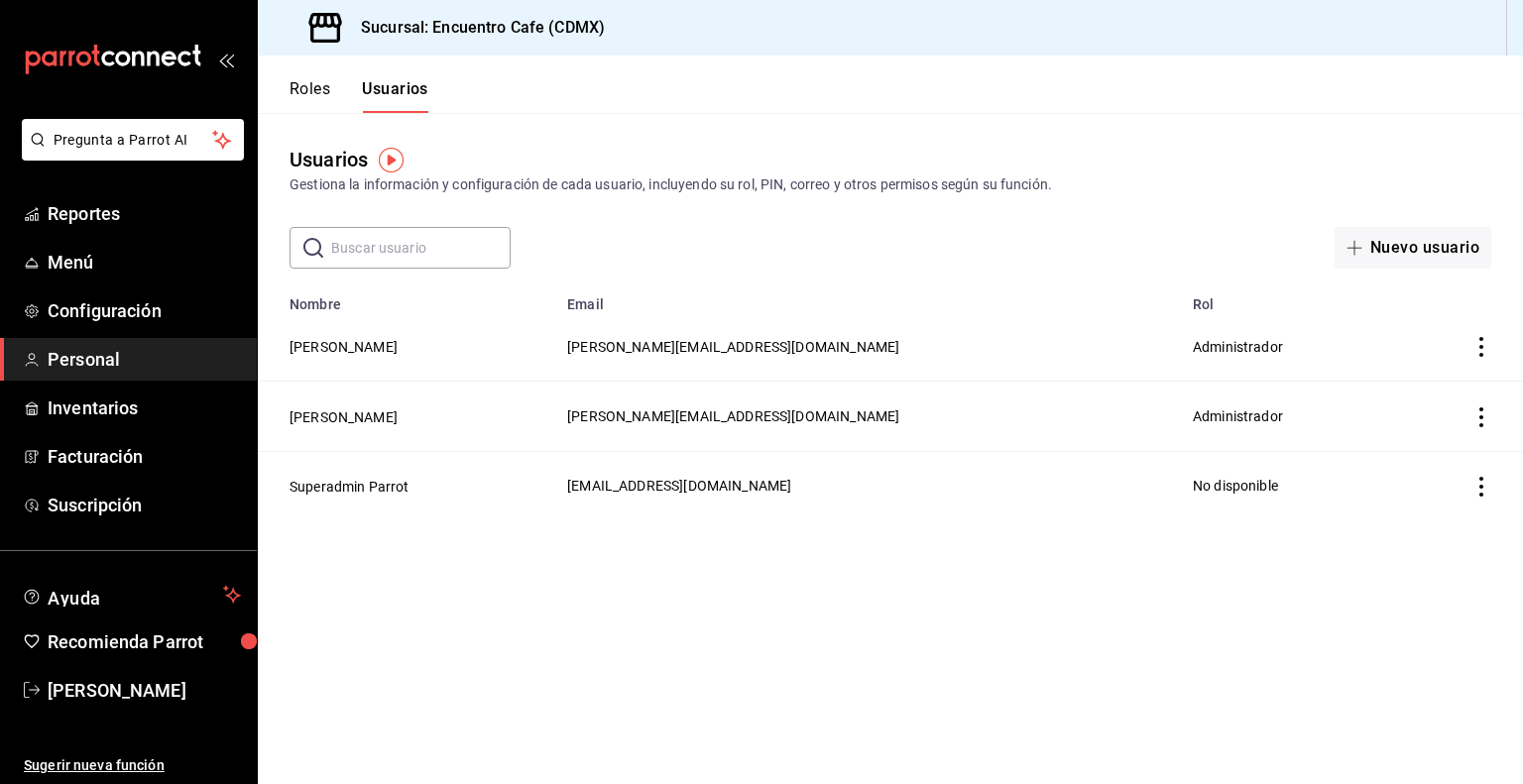 type 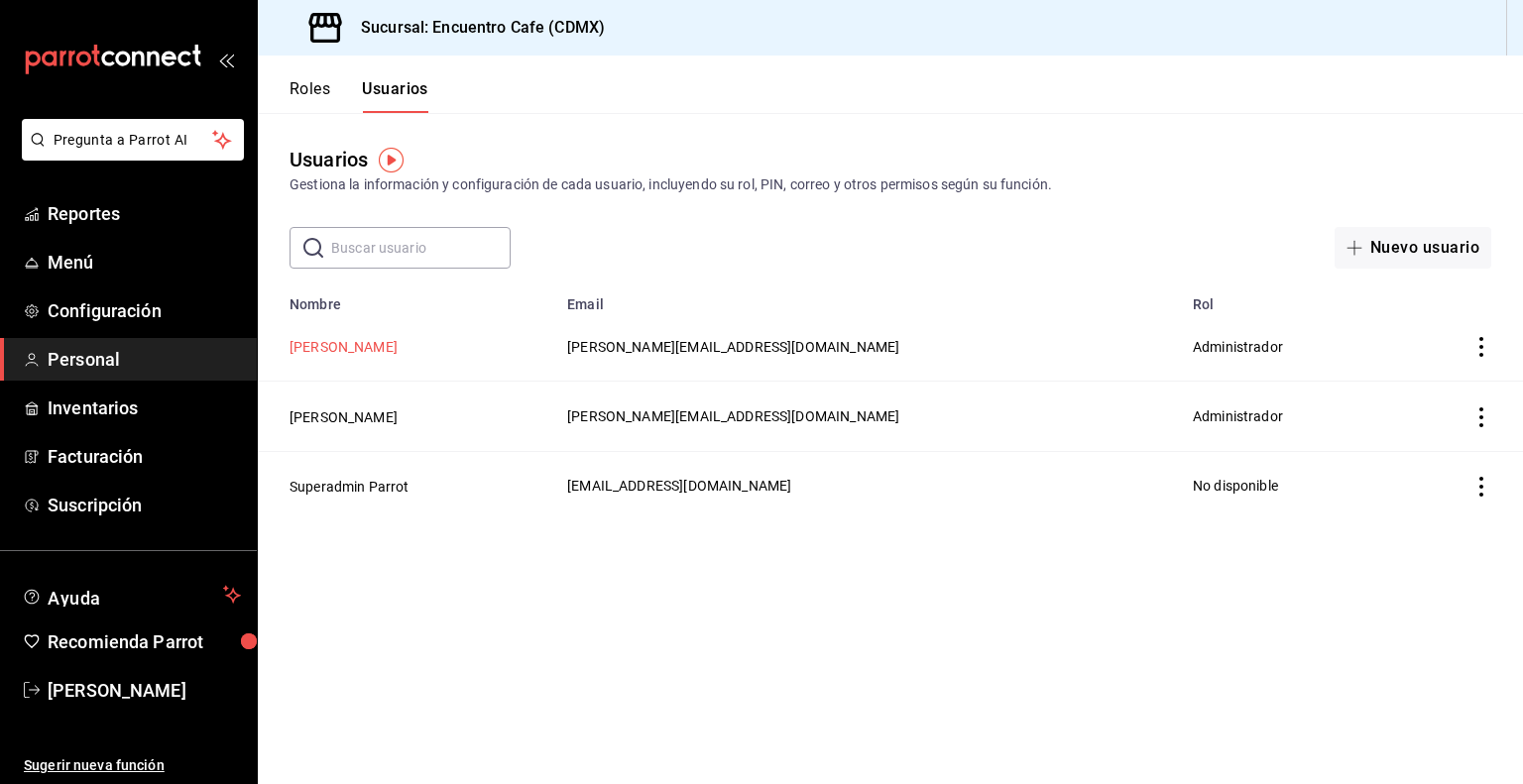 click on "[PERSON_NAME]" at bounding box center (343, 347) 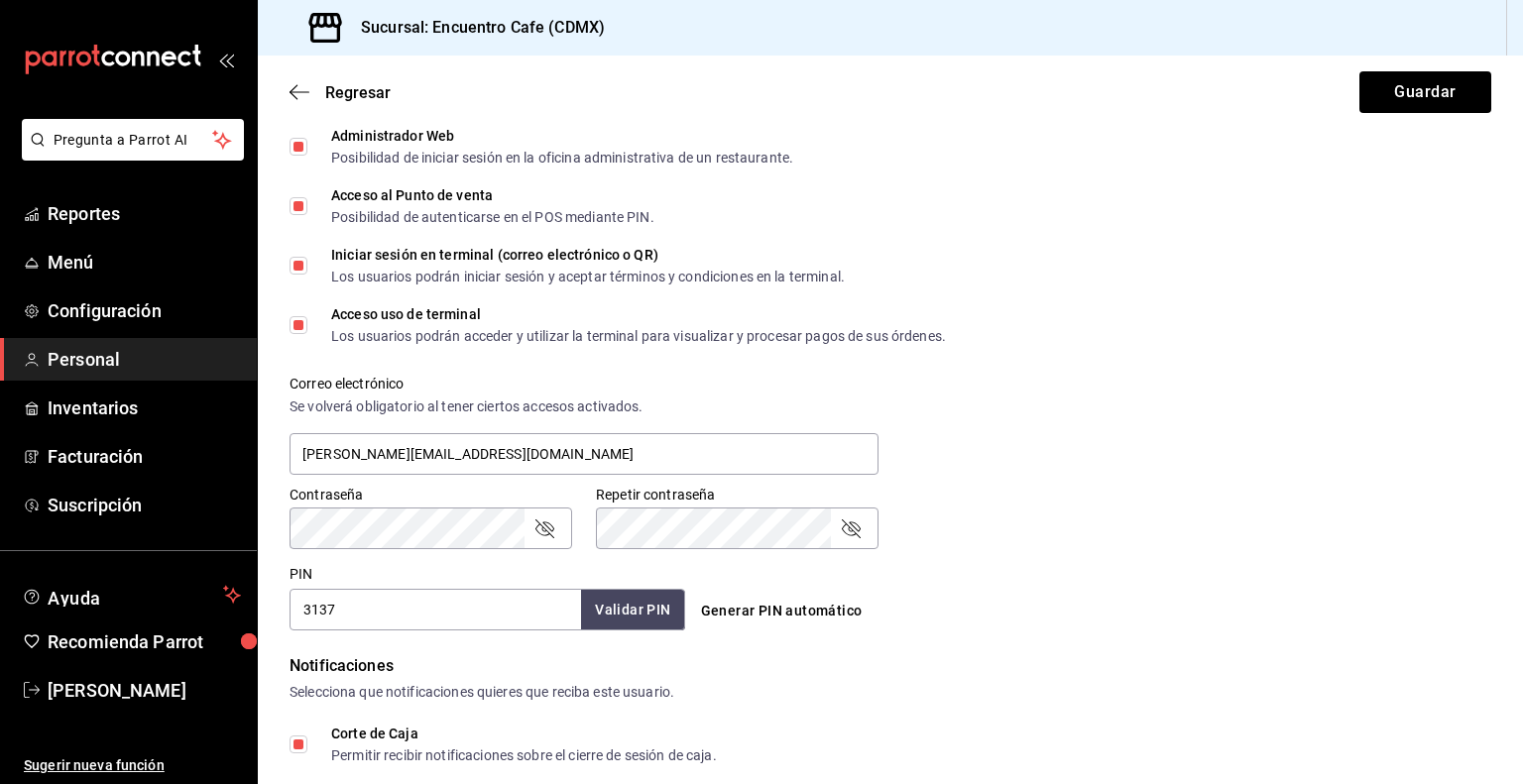 scroll, scrollTop: 576, scrollLeft: 0, axis: vertical 